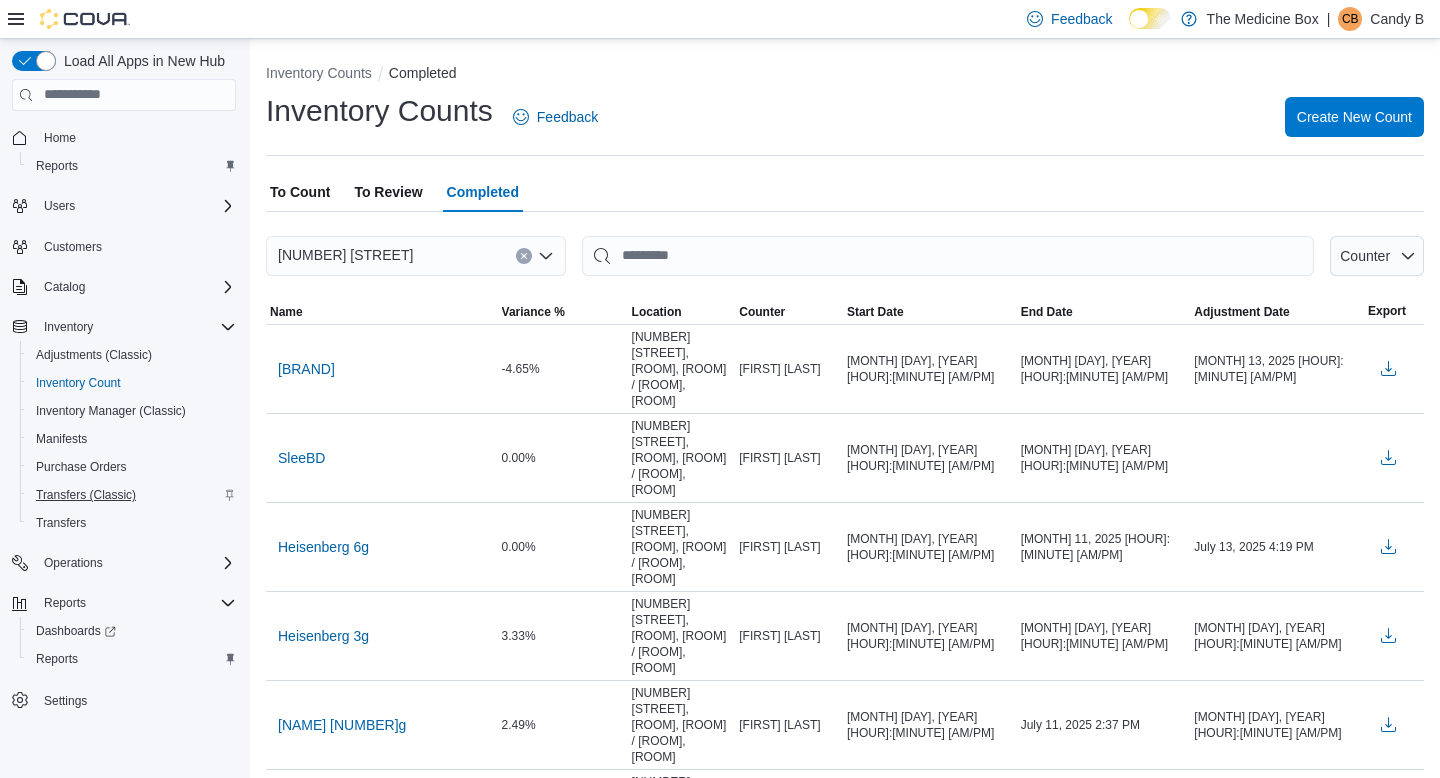 scroll, scrollTop: 0, scrollLeft: 0, axis: both 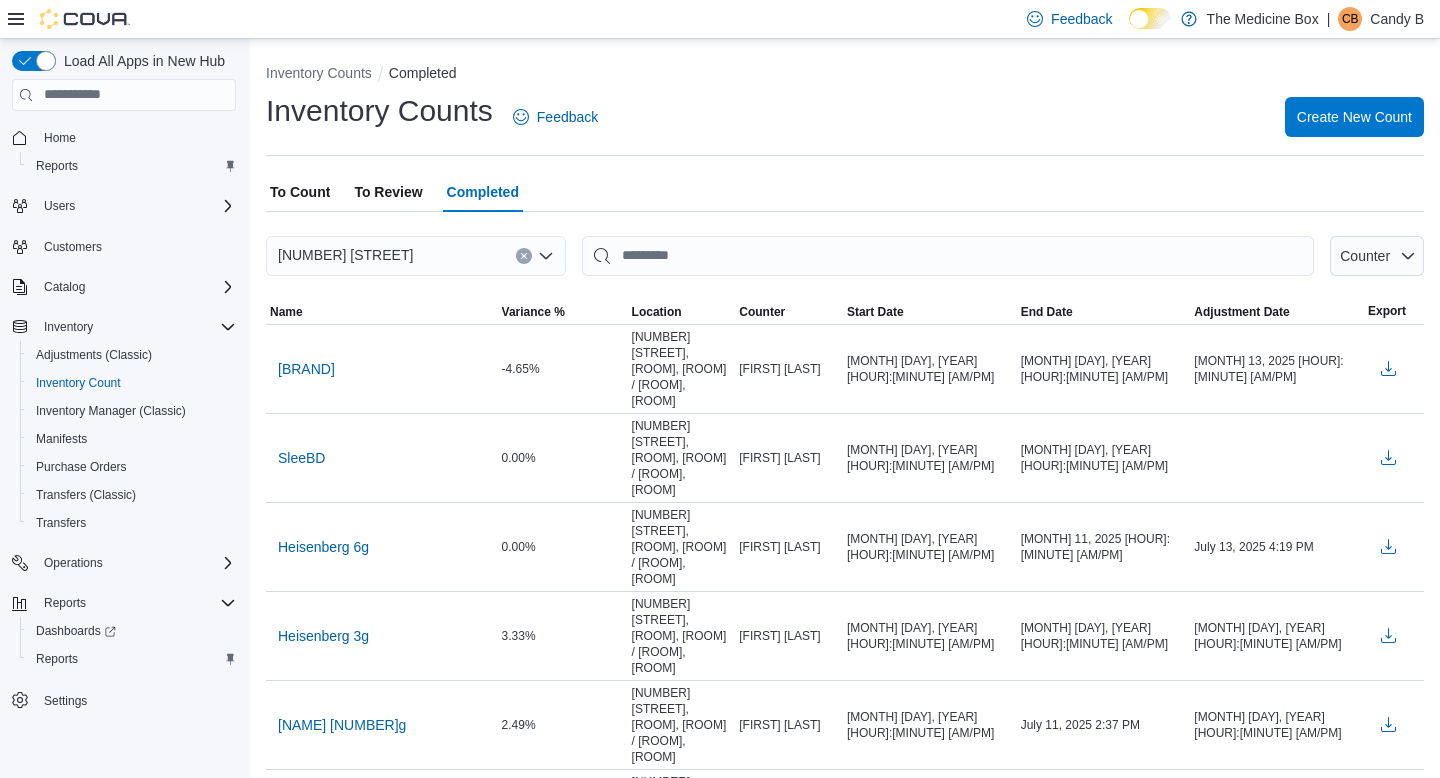 click on "Settings" at bounding box center (124, 699) 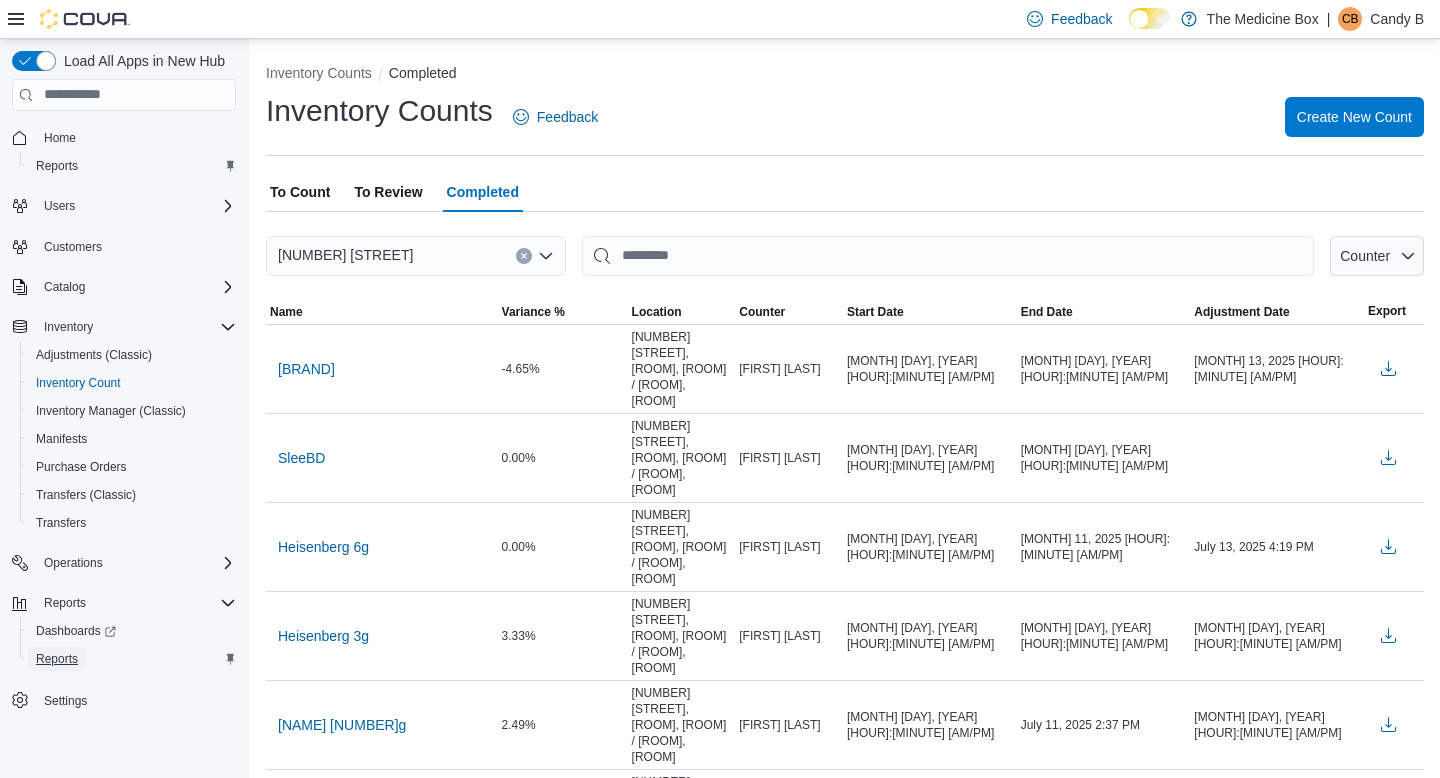 click on "Reports" at bounding box center (57, 659) 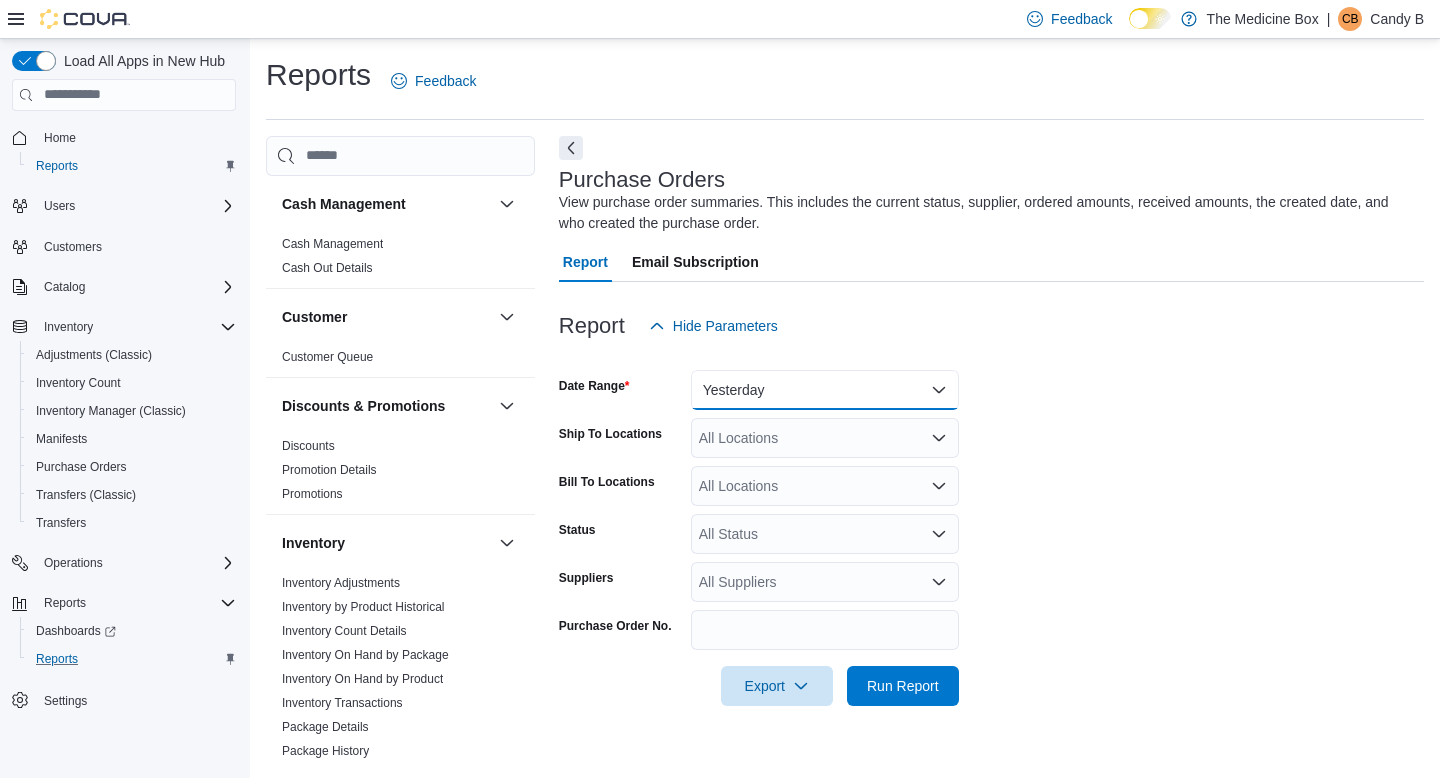 click on "Yesterday" at bounding box center (825, 390) 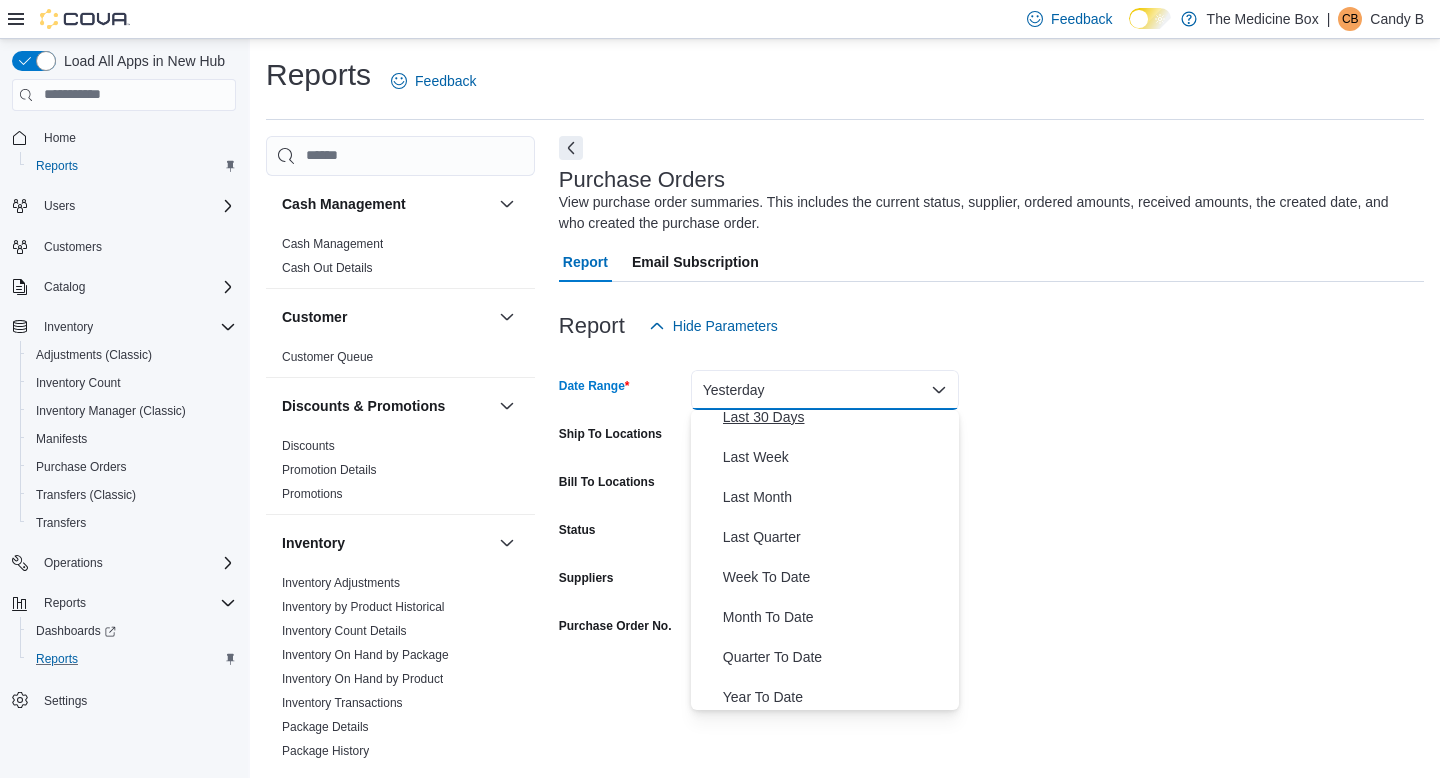 scroll, scrollTop: 300, scrollLeft: 0, axis: vertical 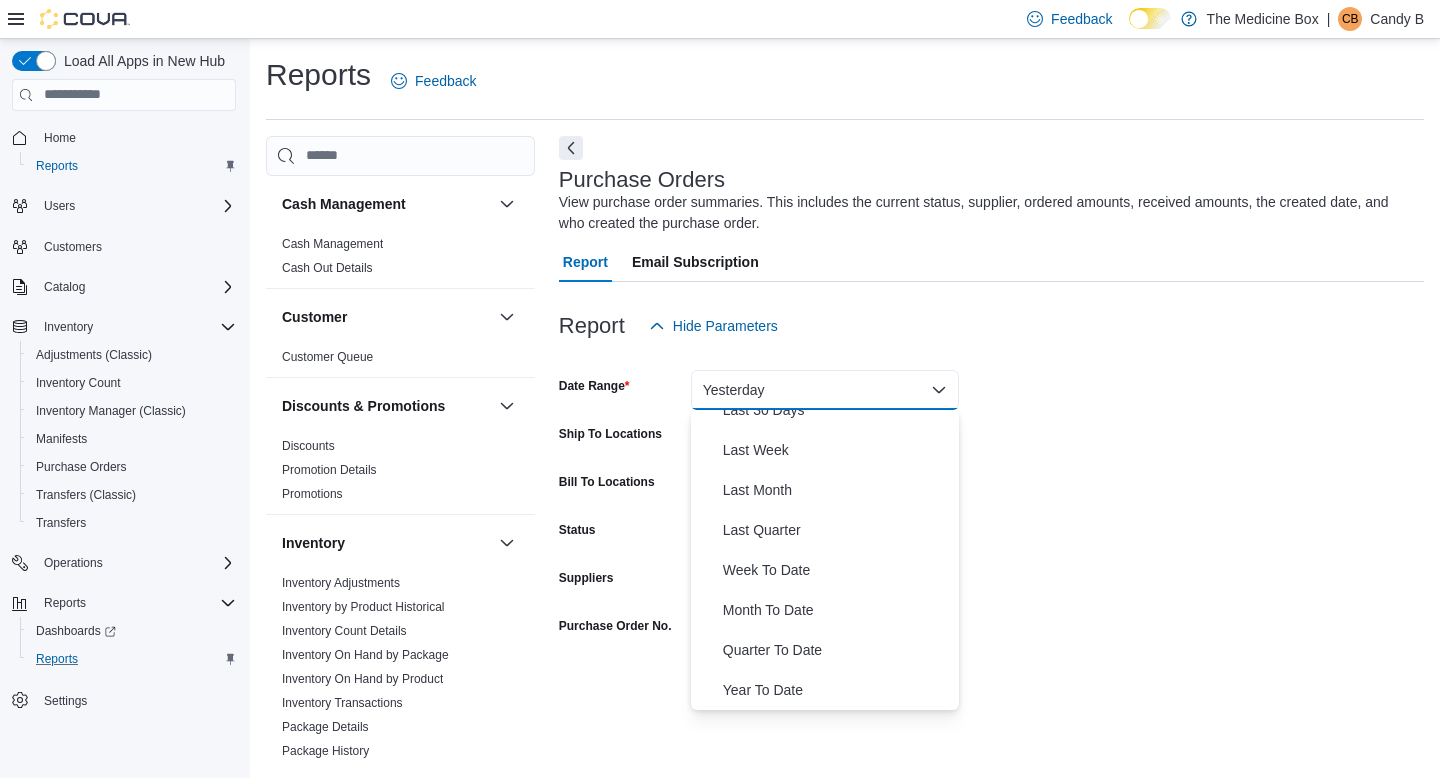 click on "Date Range [PERIOD] Ship To Locations [LOCATION] Bill To Locations [LOCATION] Status [STATUS] Suppliers [SUPPLIER] Purchase Order No. Export Run Report" at bounding box center (991, 526) 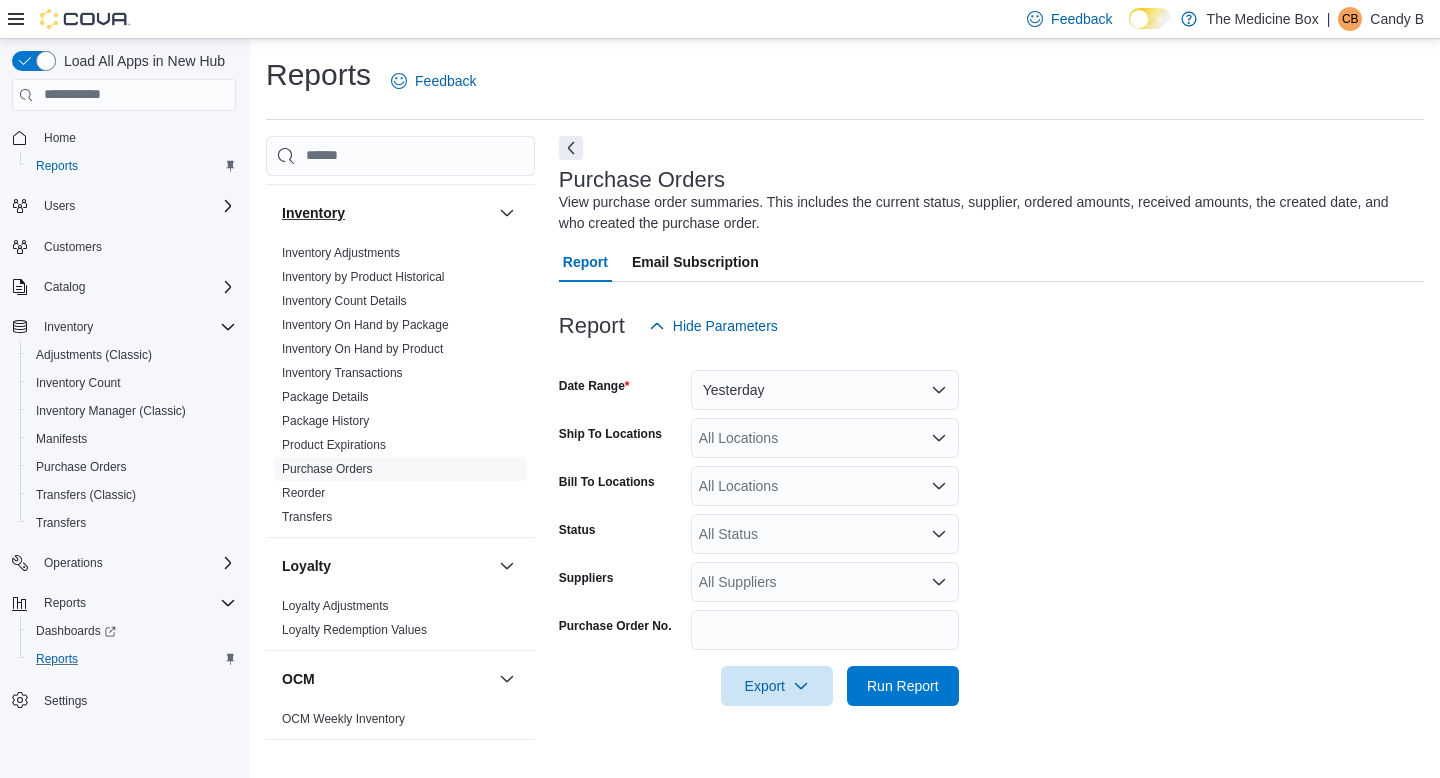 scroll, scrollTop: 332, scrollLeft: 0, axis: vertical 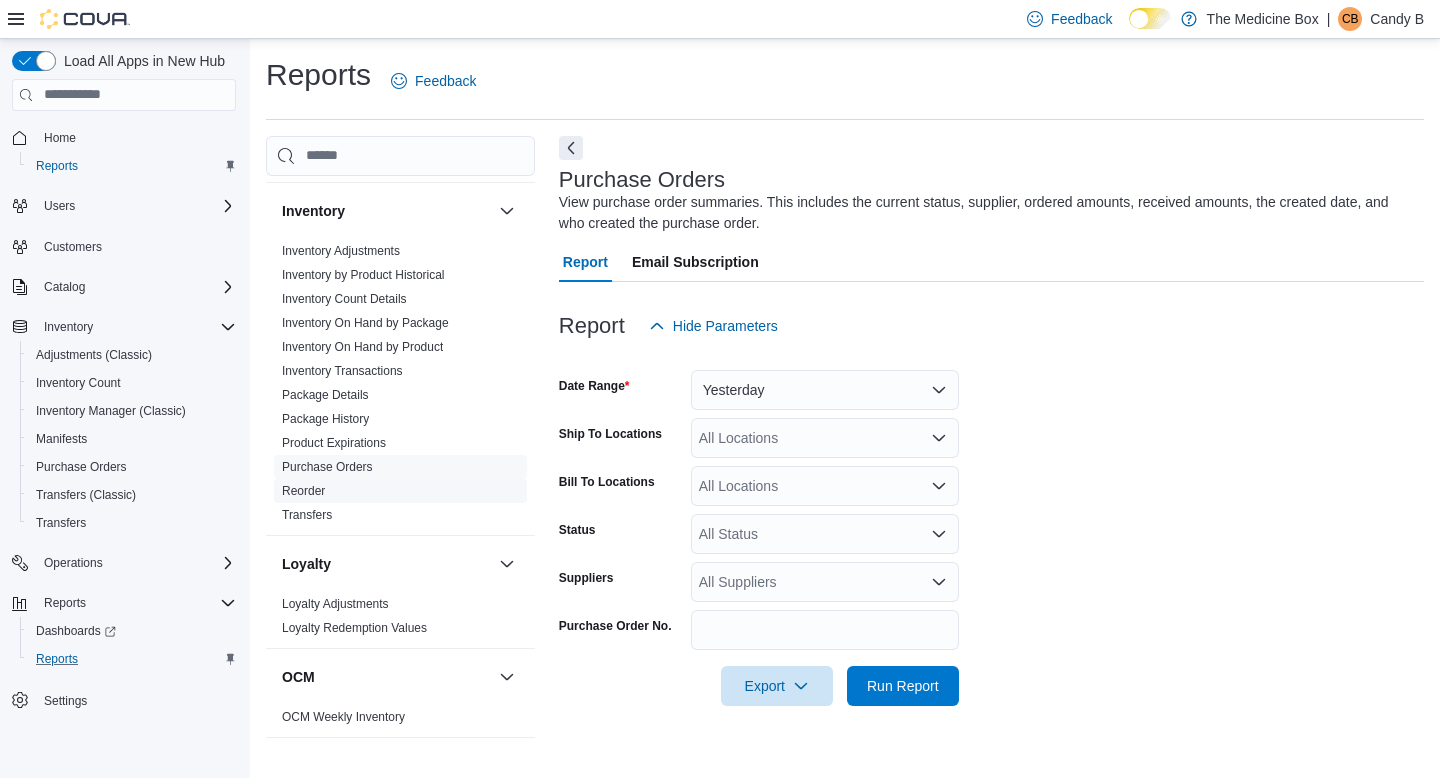 click on "Reorder" at bounding box center (303, 491) 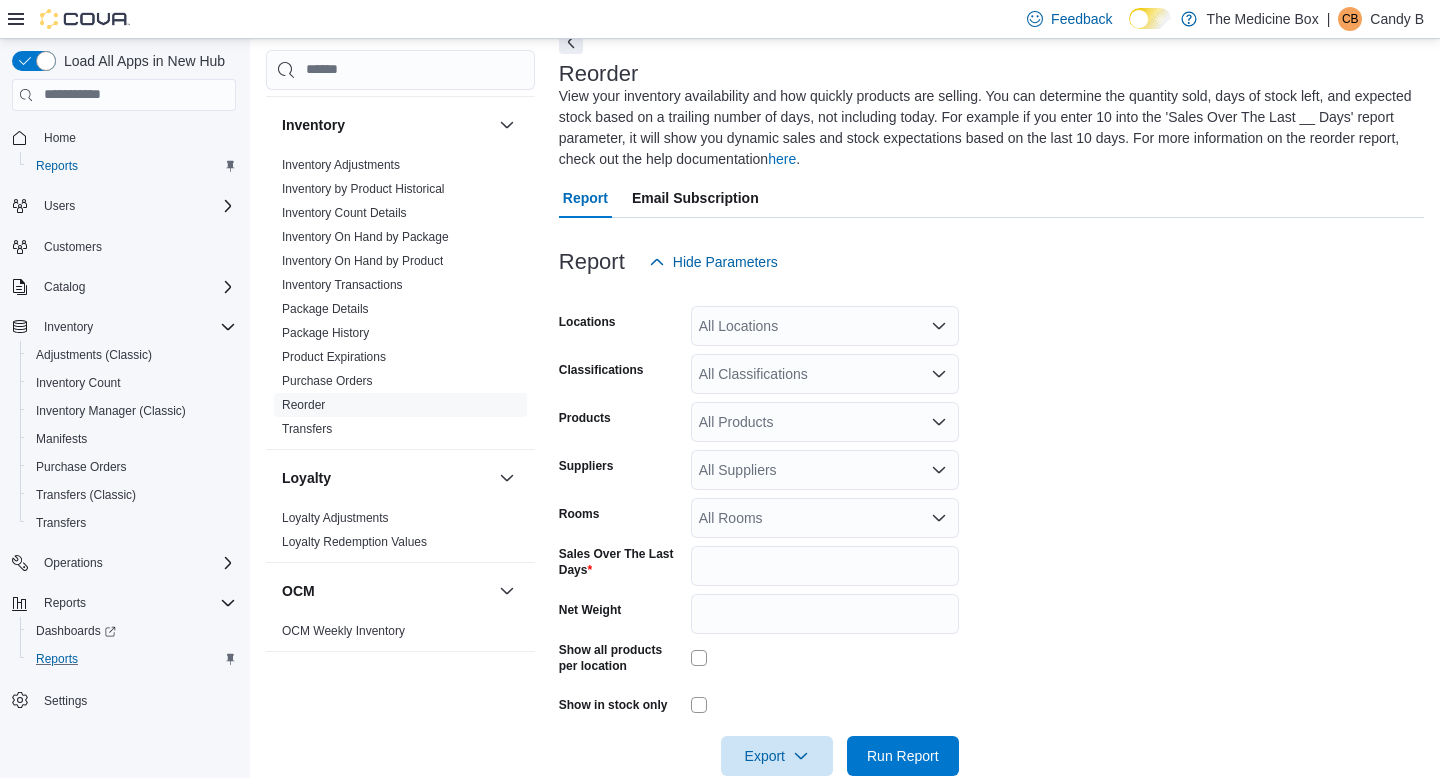 scroll, scrollTop: 109, scrollLeft: 0, axis: vertical 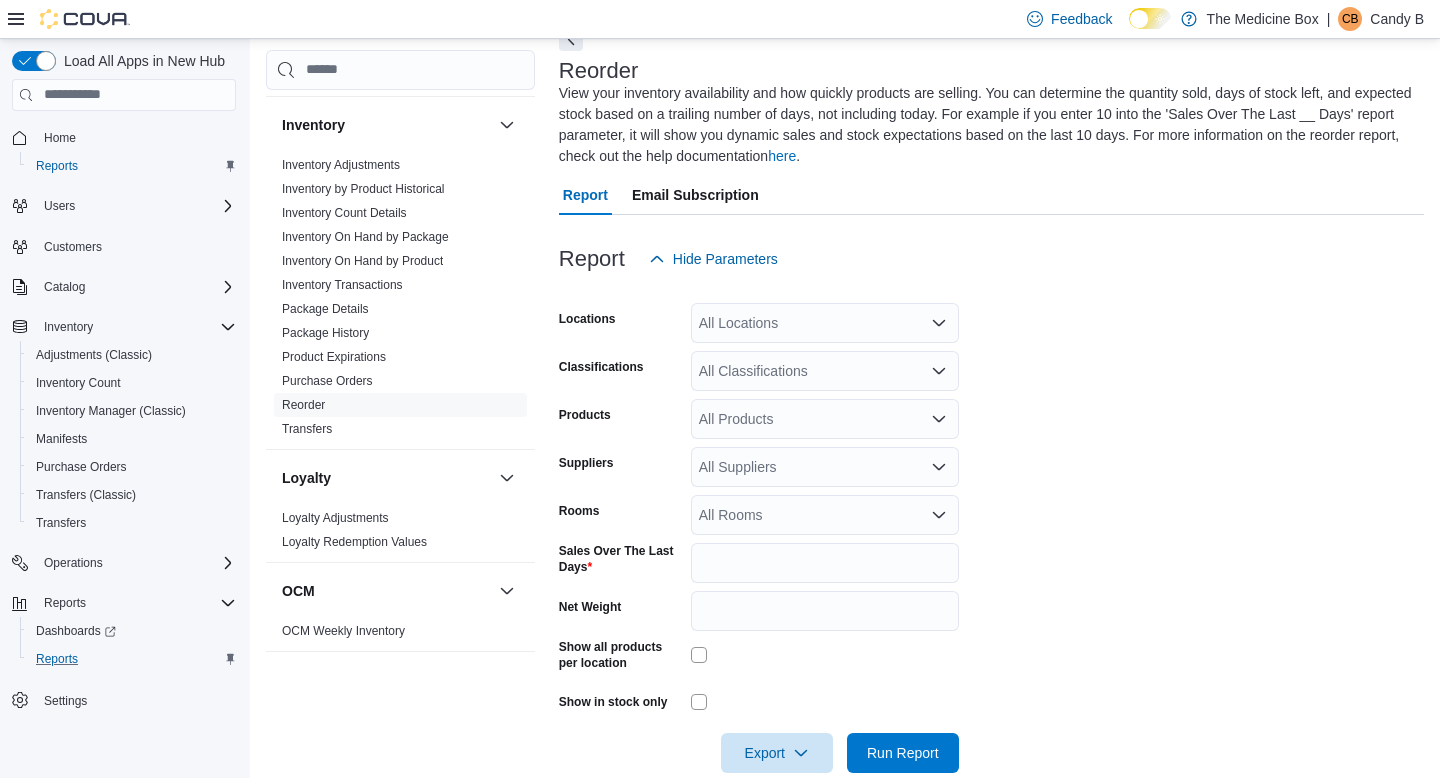 click on "All Locations" at bounding box center [825, 323] 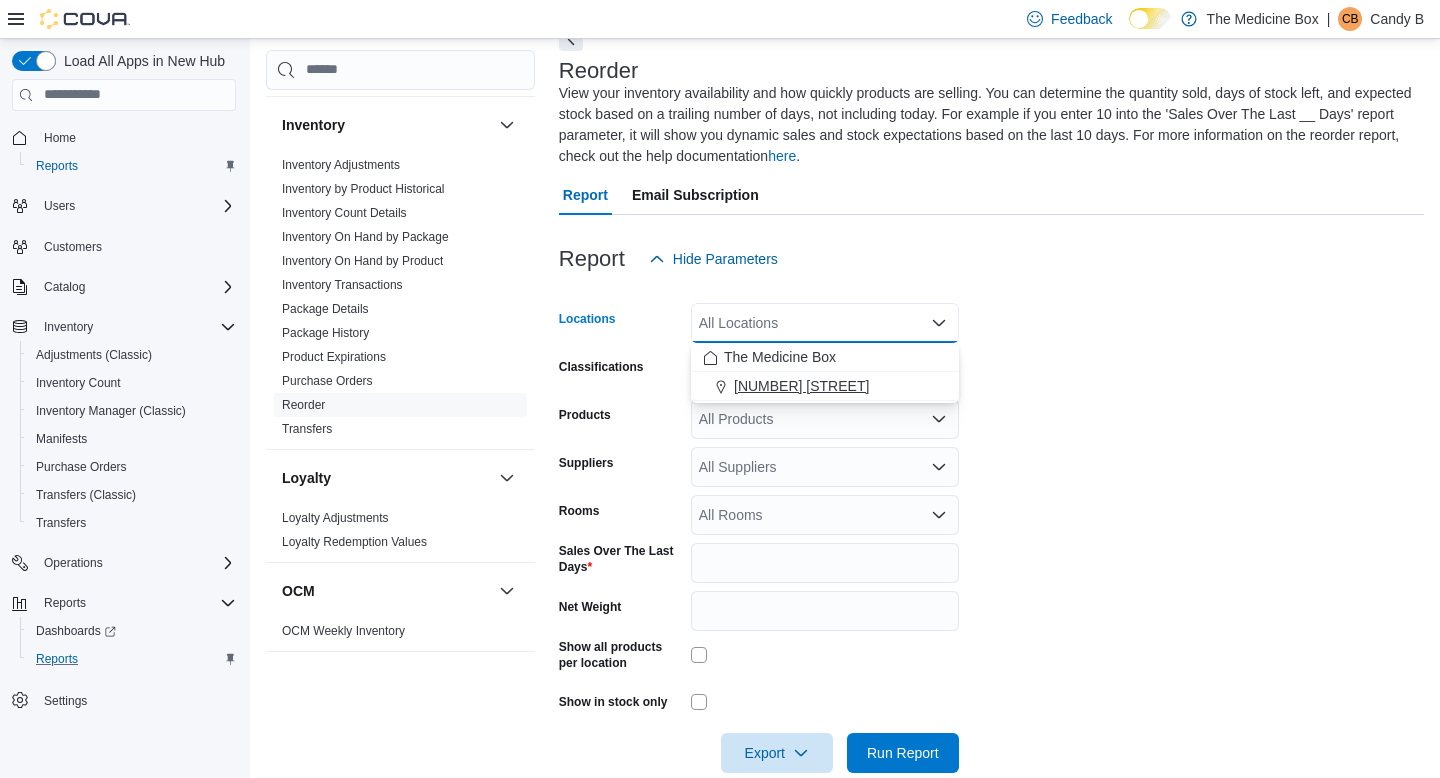 click on "[NUMBER] [STREET]" at bounding box center [801, 386] 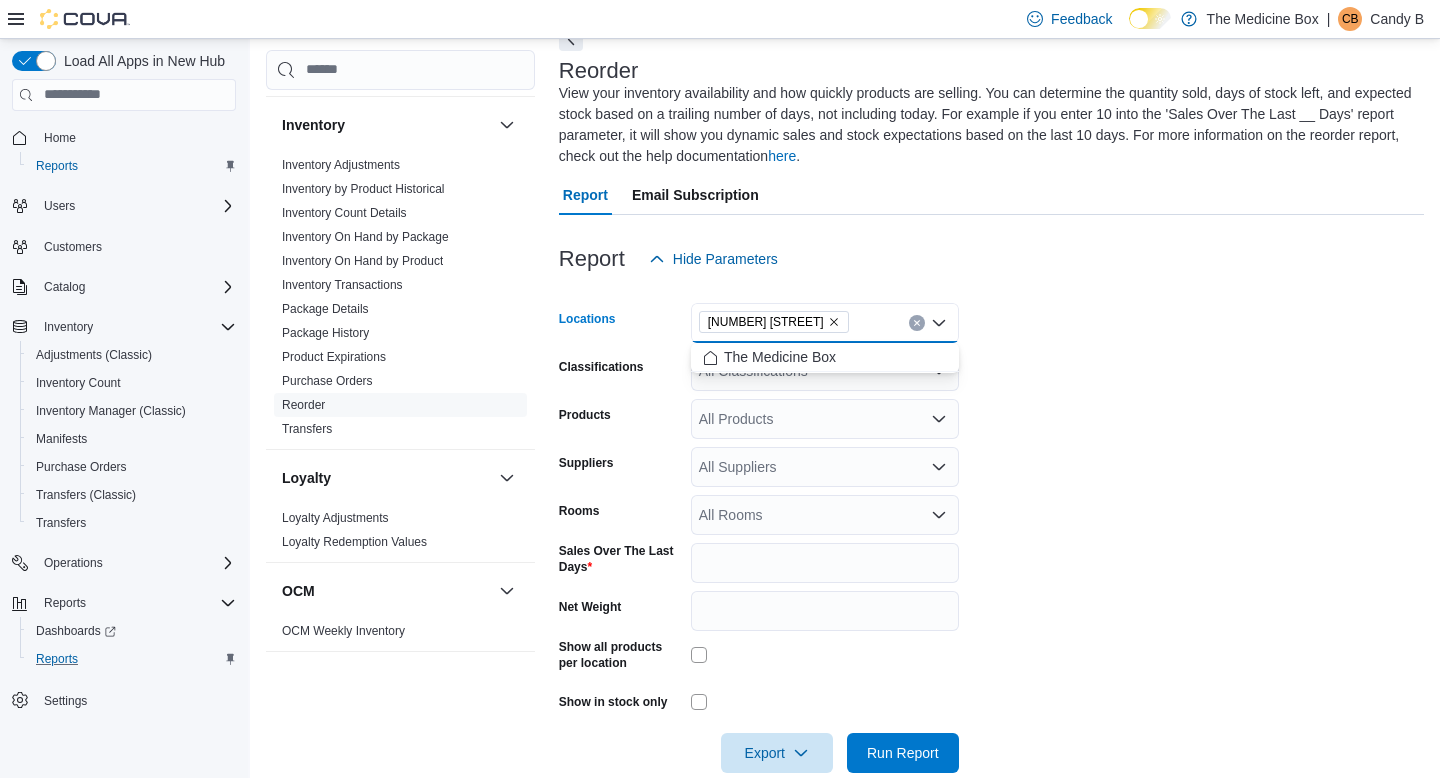 click on "Locations [NUMBER] [STREET] Combo box. Selected. [NUMBER] [STREET]. Press Backspace to delete [NUMBER] [STREET]. Combo box input. All Locations. Type some text or, to display a list of choices, press Down Arrow. To exit the list of choices, press Escape. Classifications All Classifications Products All Products Suppliers All Products Rooms All Rooms Sales Over The Last Days * Net Weight Show all products per location Show in stock only Export Run Report" at bounding box center [991, 526] 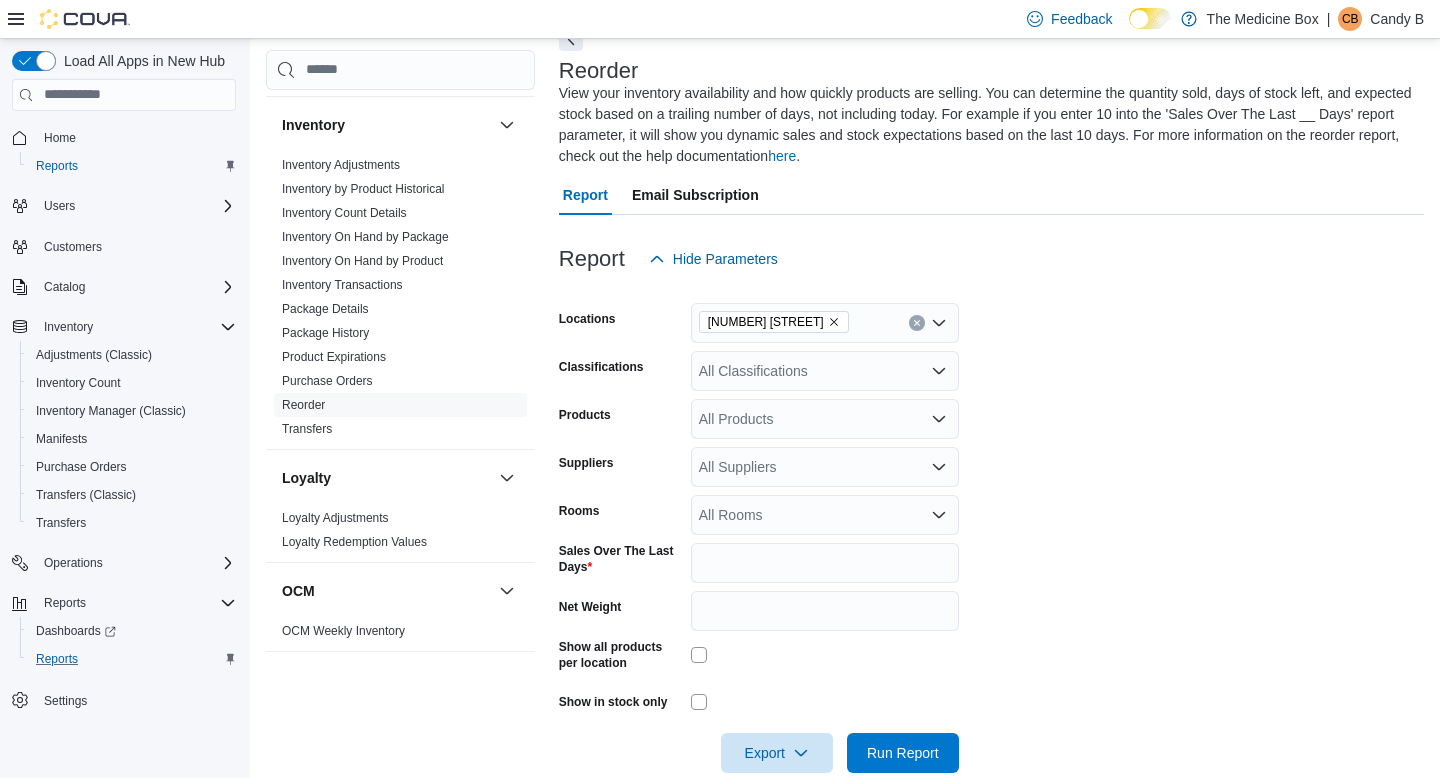 click on "All Classifications" at bounding box center (825, 371) 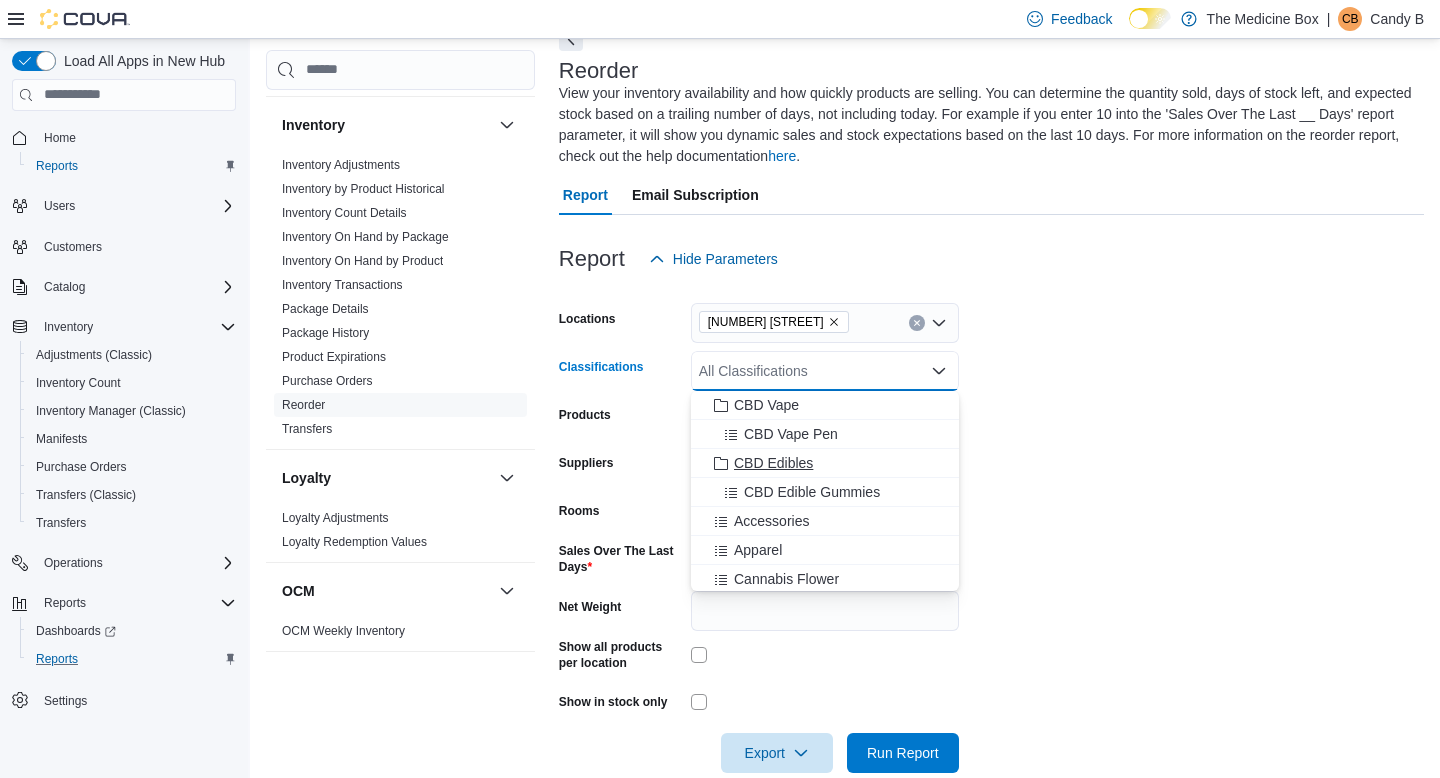 scroll, scrollTop: 94, scrollLeft: 0, axis: vertical 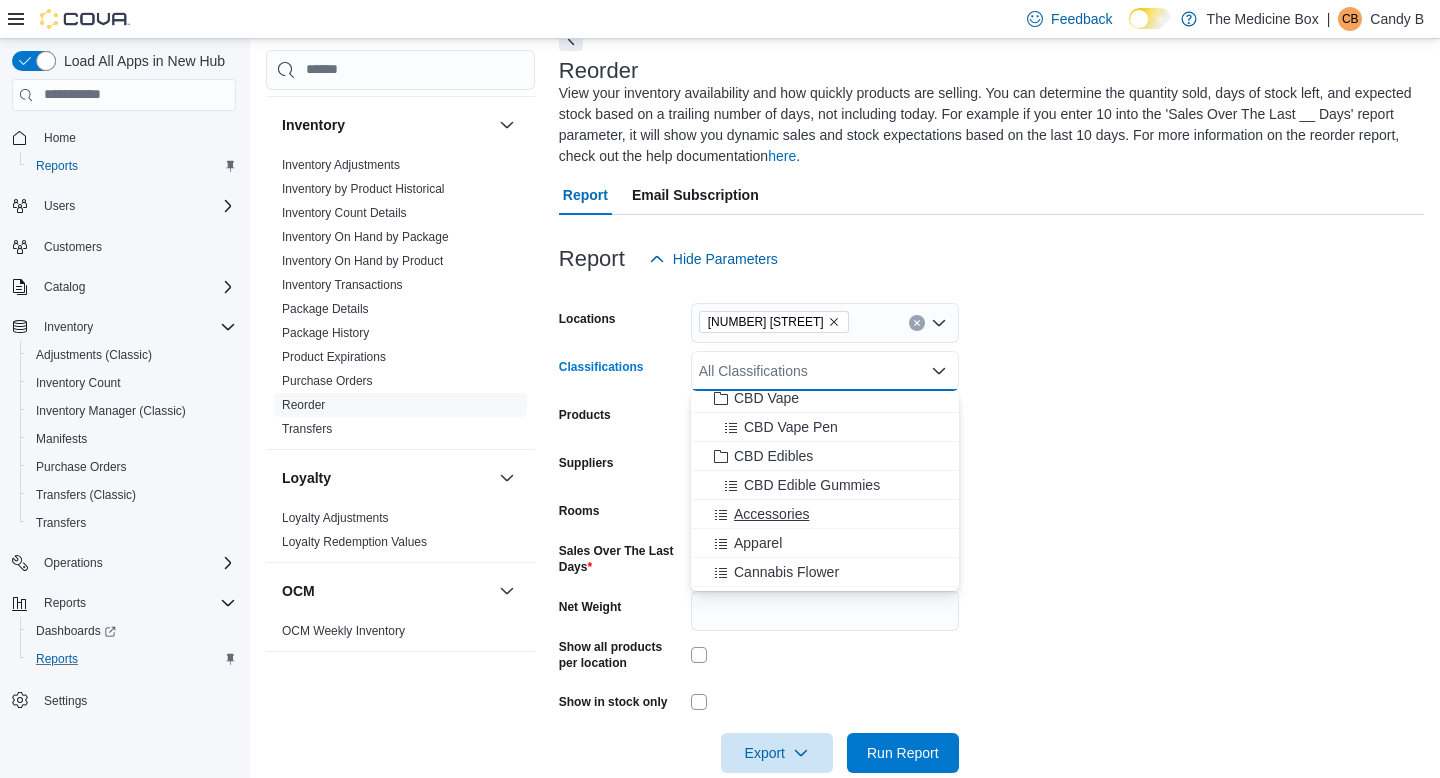 click on "Accessories" at bounding box center [771, 514] 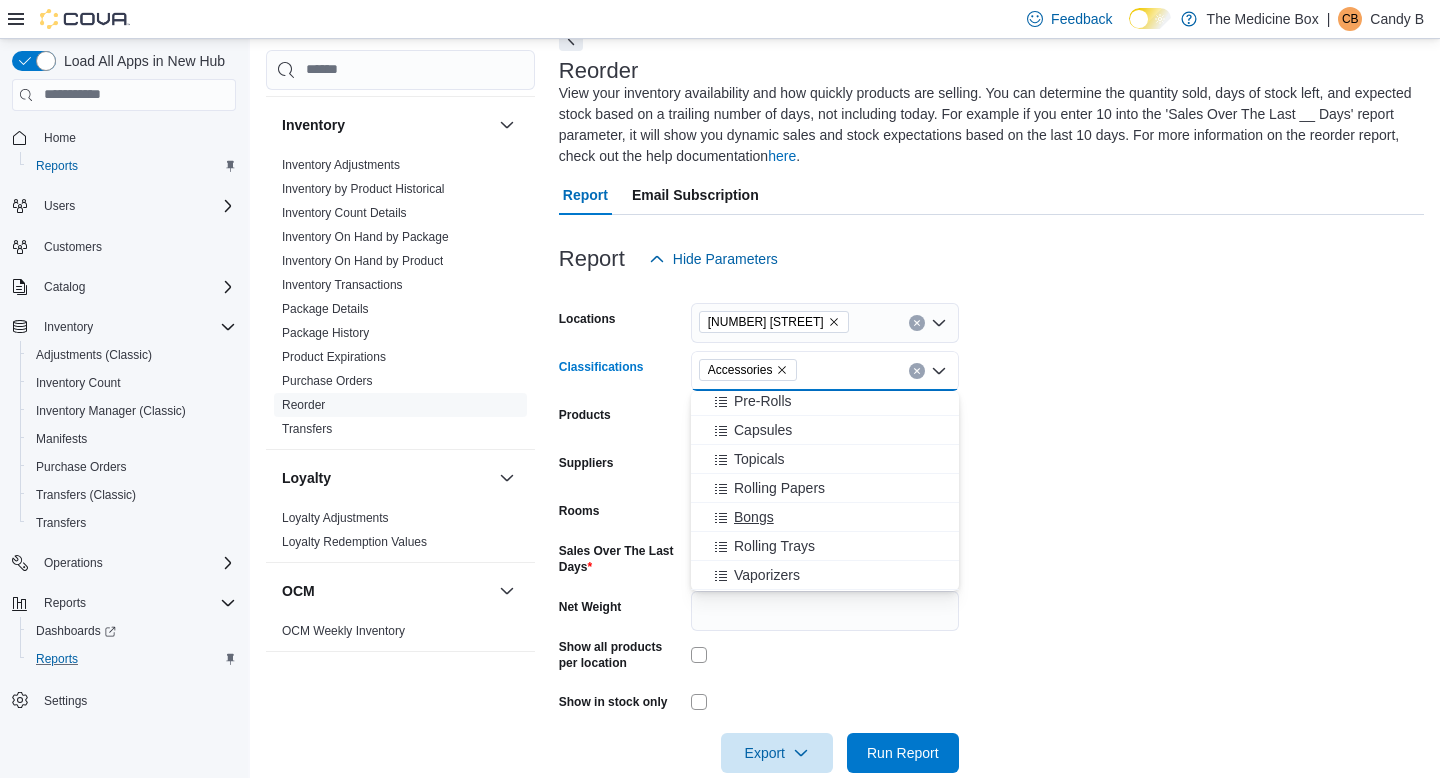 scroll, scrollTop: 327, scrollLeft: 0, axis: vertical 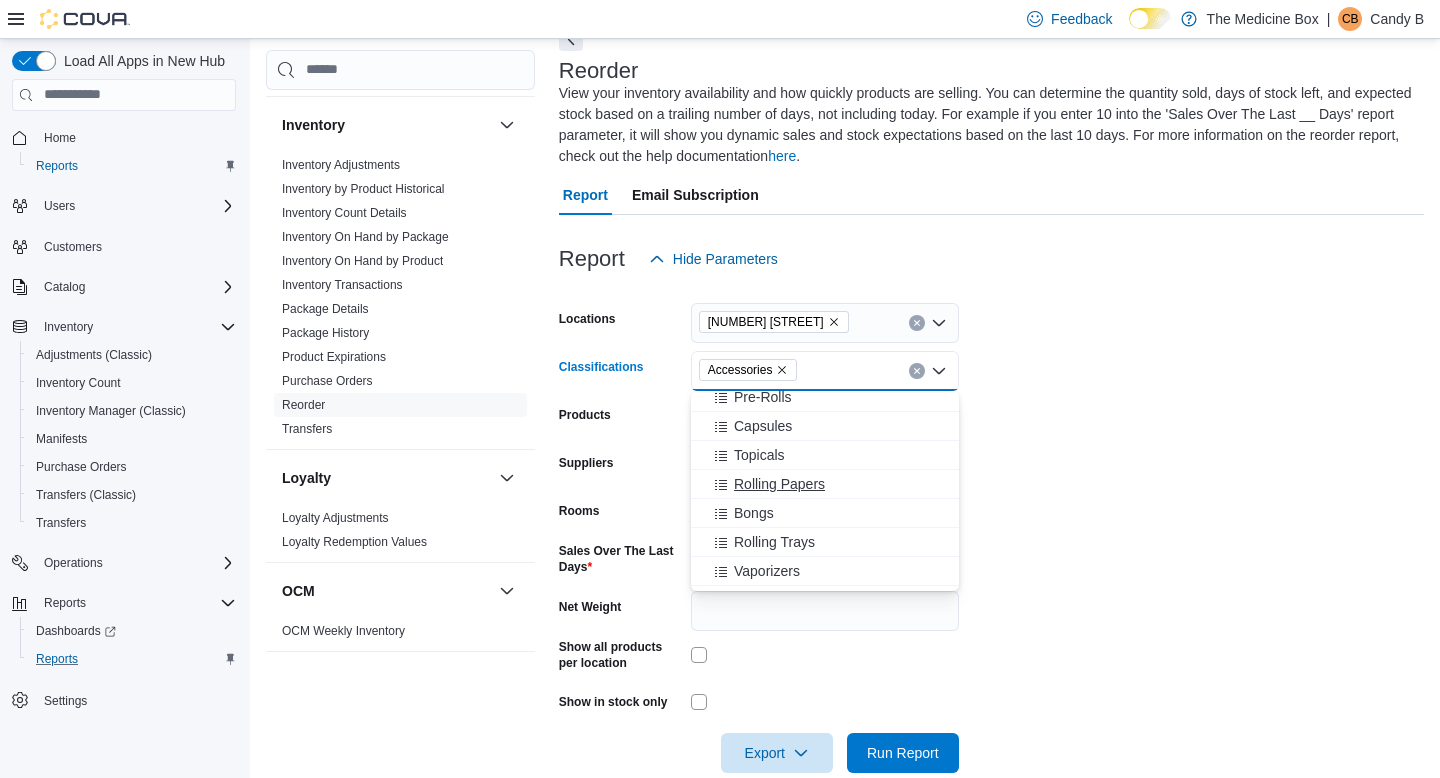 click on "Rolling Papers" at bounding box center (779, 484) 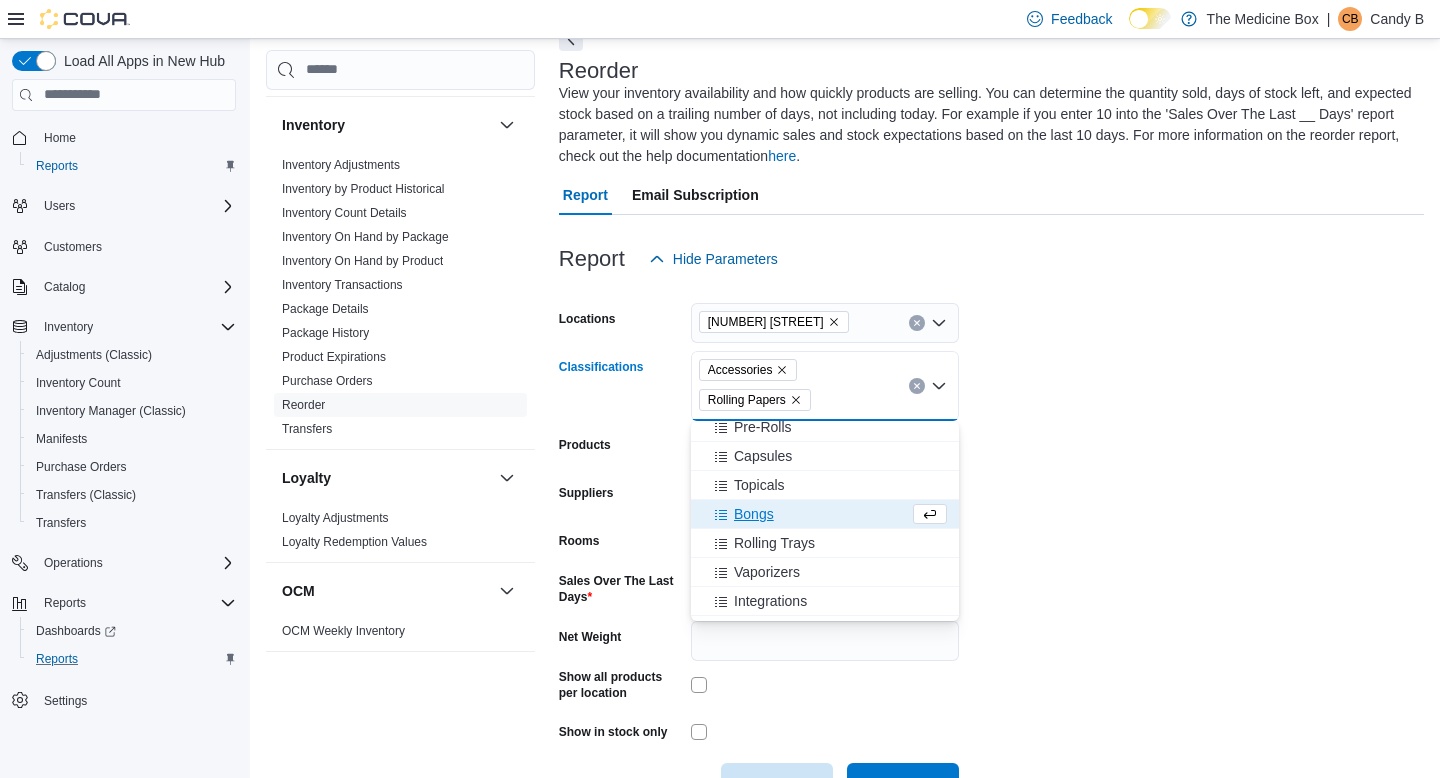 click on "Bongs" at bounding box center [754, 514] 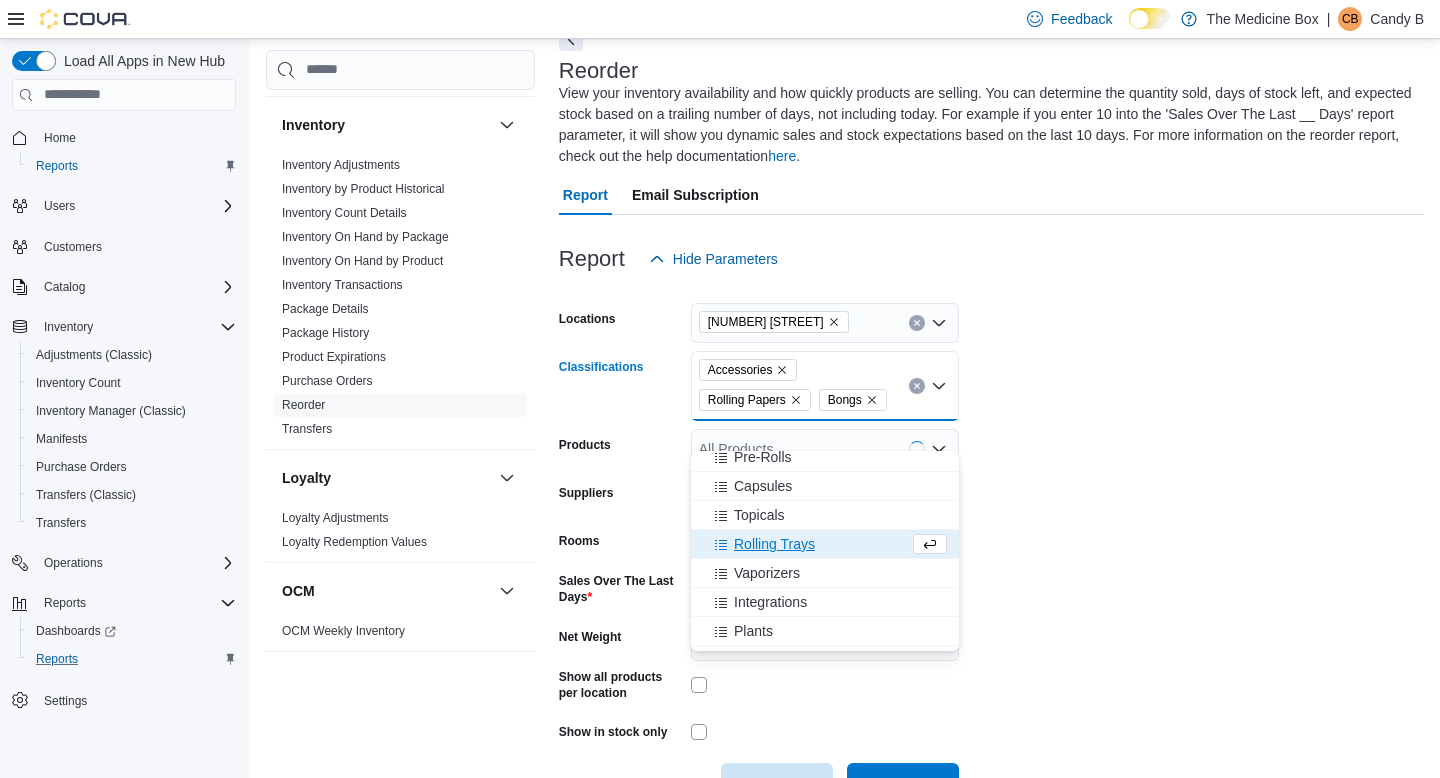 click on "Rolling Trays" at bounding box center [774, 544] 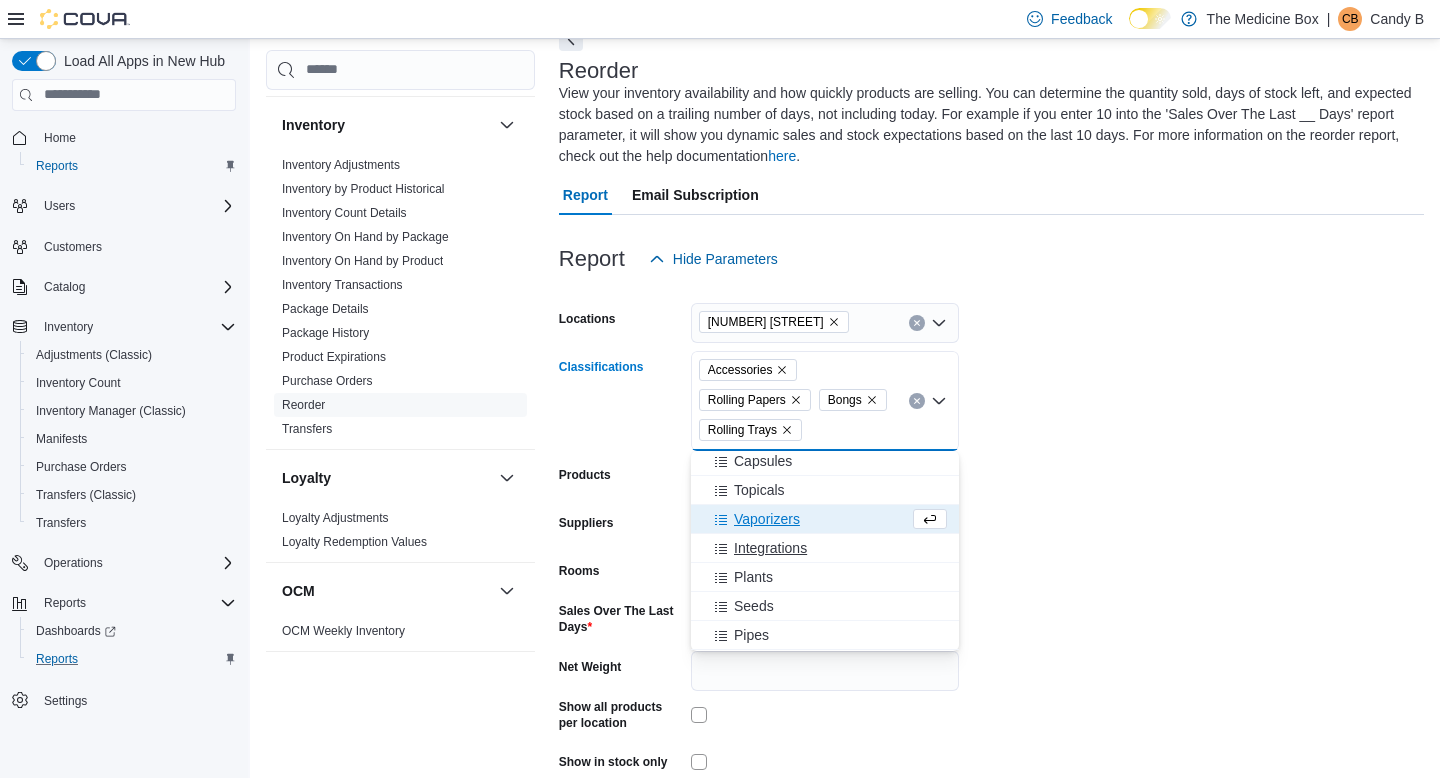 scroll, scrollTop: 364, scrollLeft: 0, axis: vertical 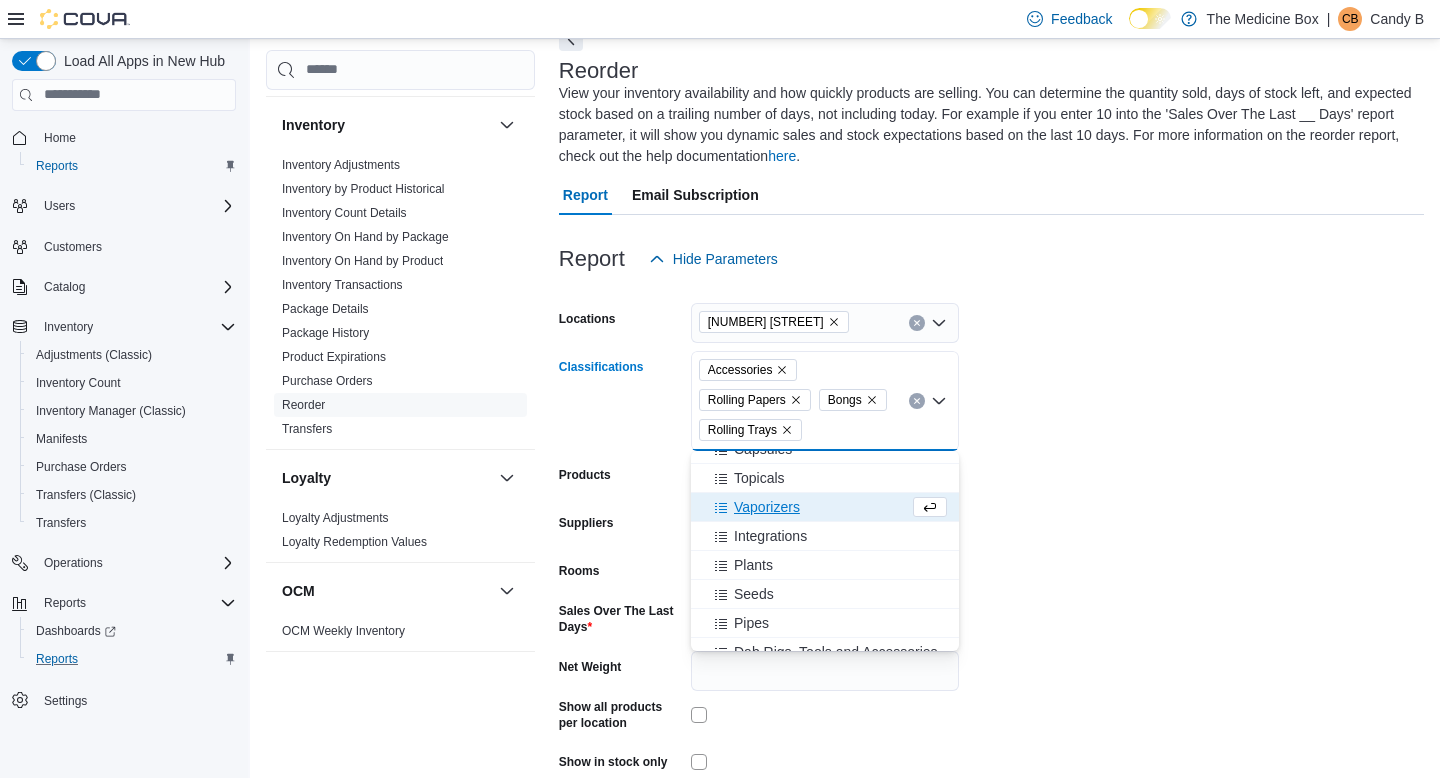 click on "Vaporizers" at bounding box center [825, 507] 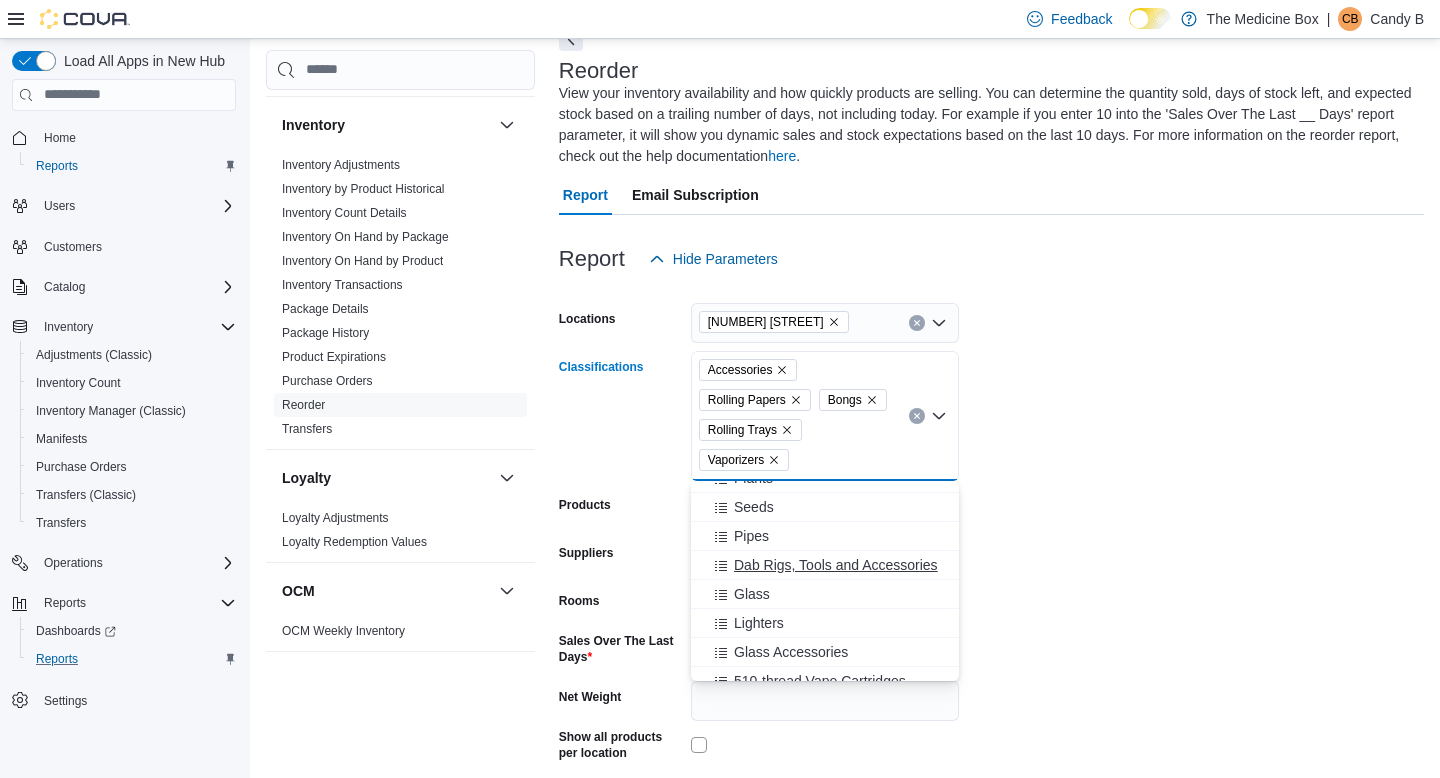 scroll, scrollTop: 453, scrollLeft: 0, axis: vertical 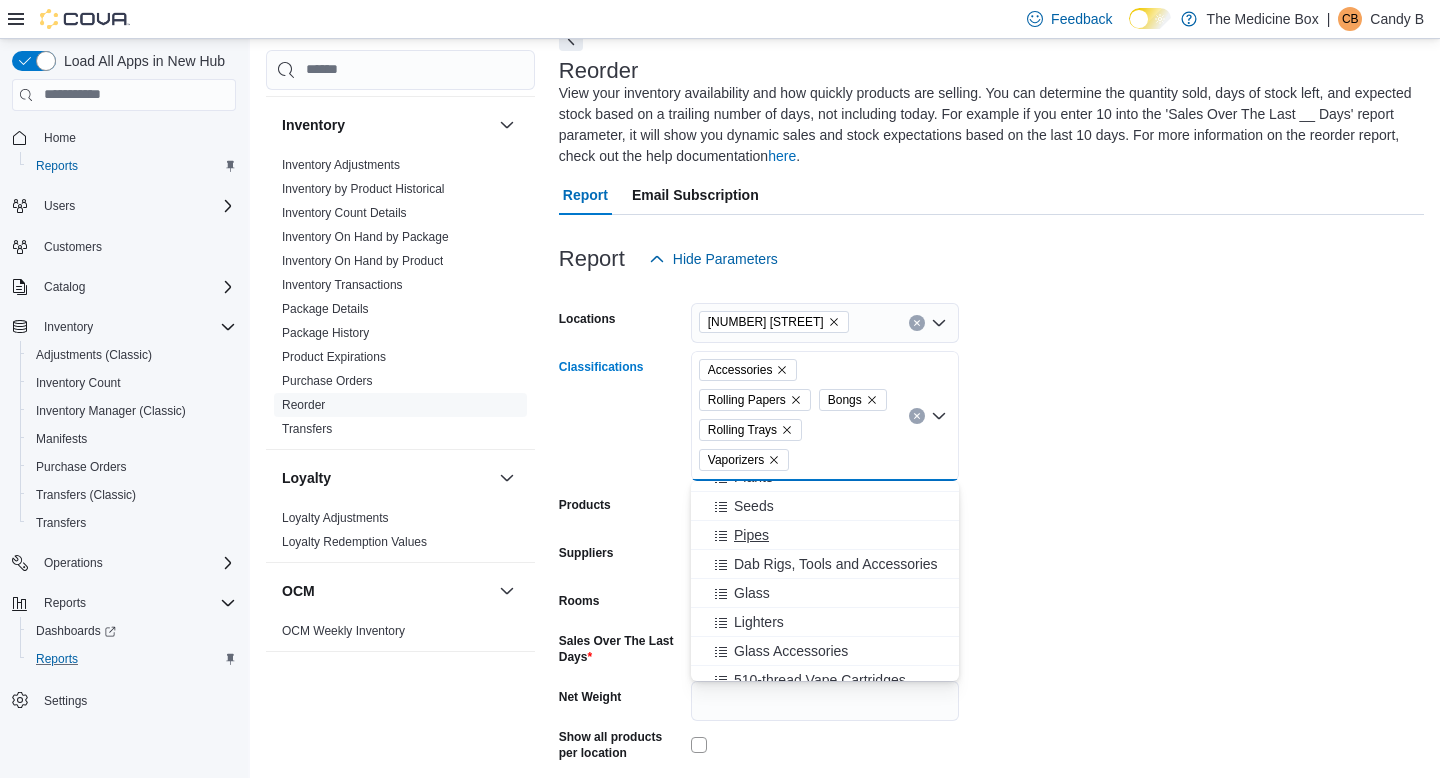 click on "Pipes" at bounding box center [751, 535] 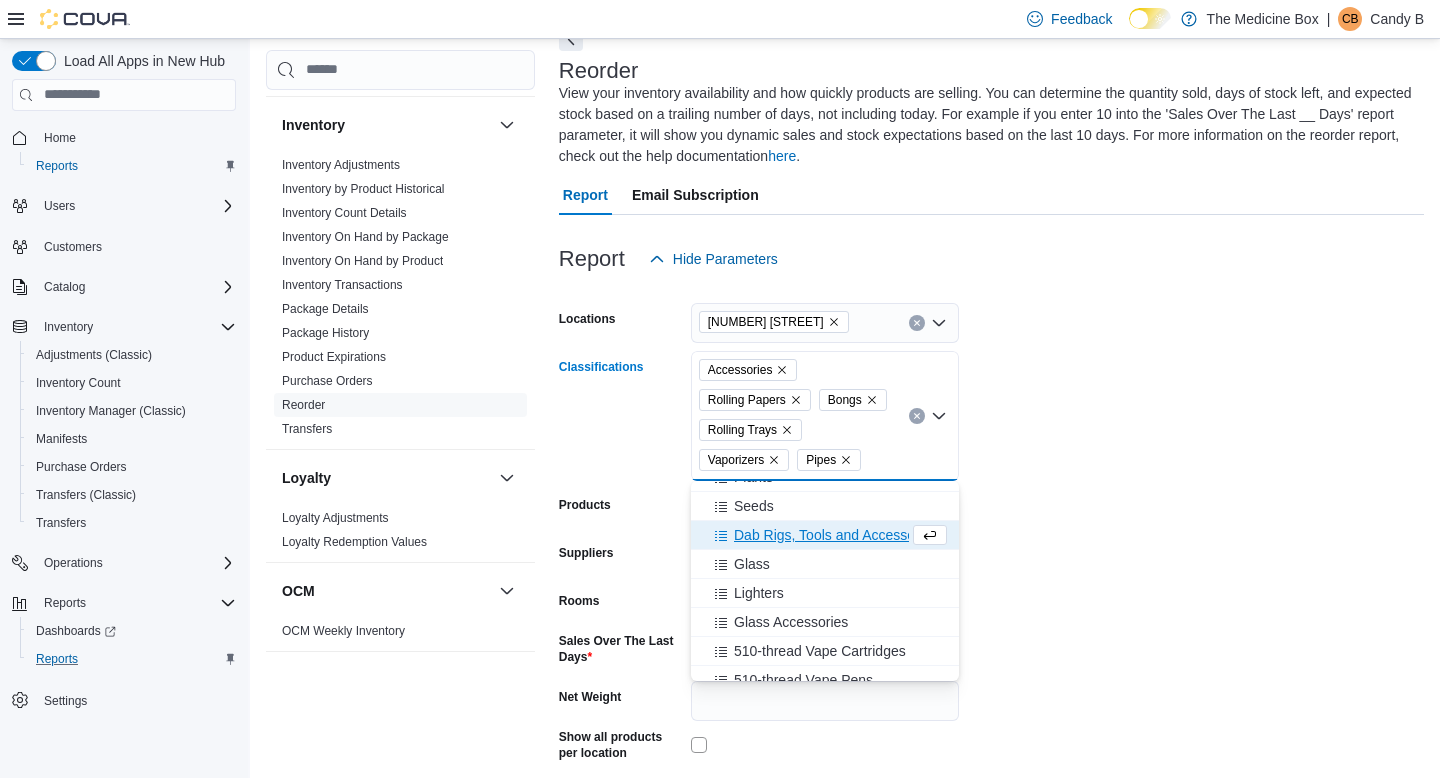 click on "Dab Rigs, Tools and Accessories" at bounding box center [836, 535] 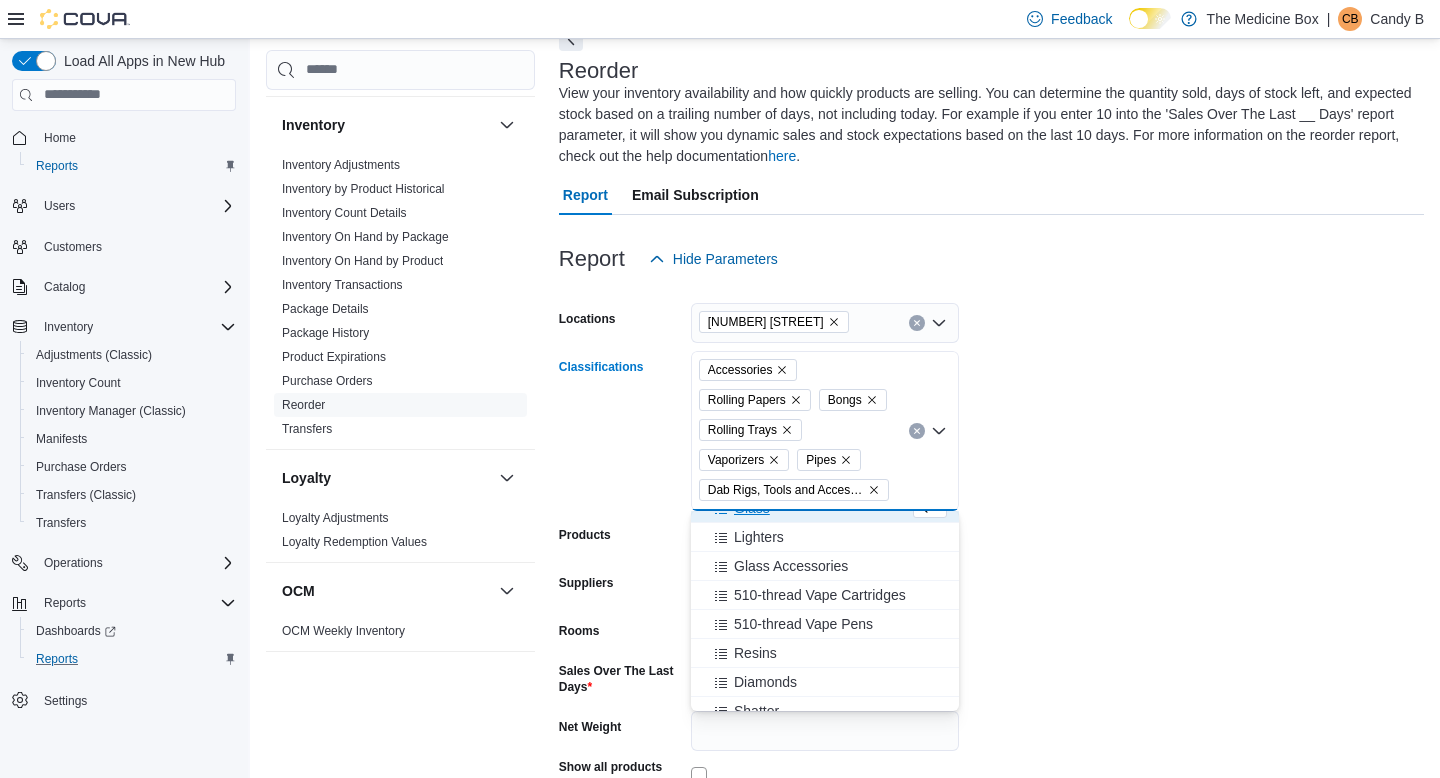 scroll, scrollTop: 513, scrollLeft: 0, axis: vertical 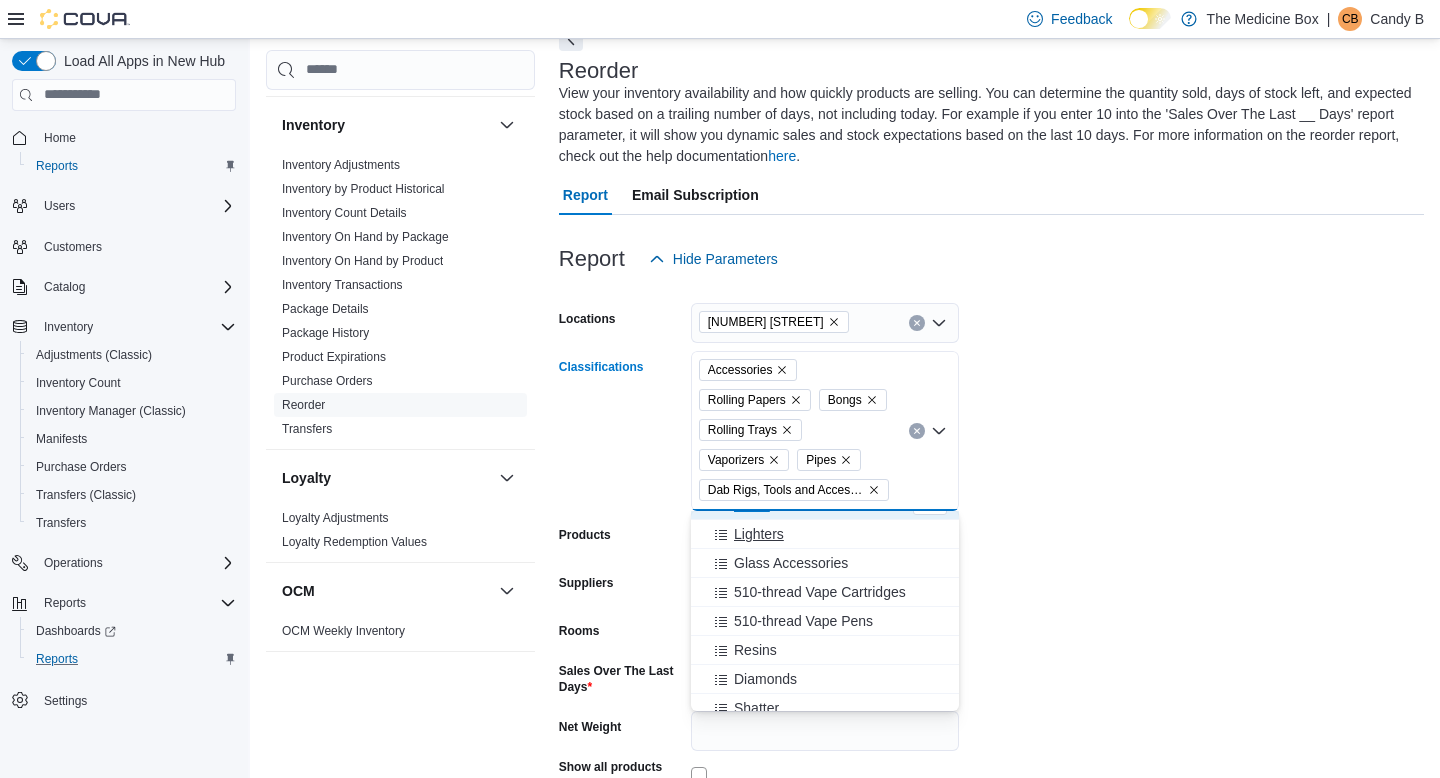 click on "Lighters" at bounding box center [759, 534] 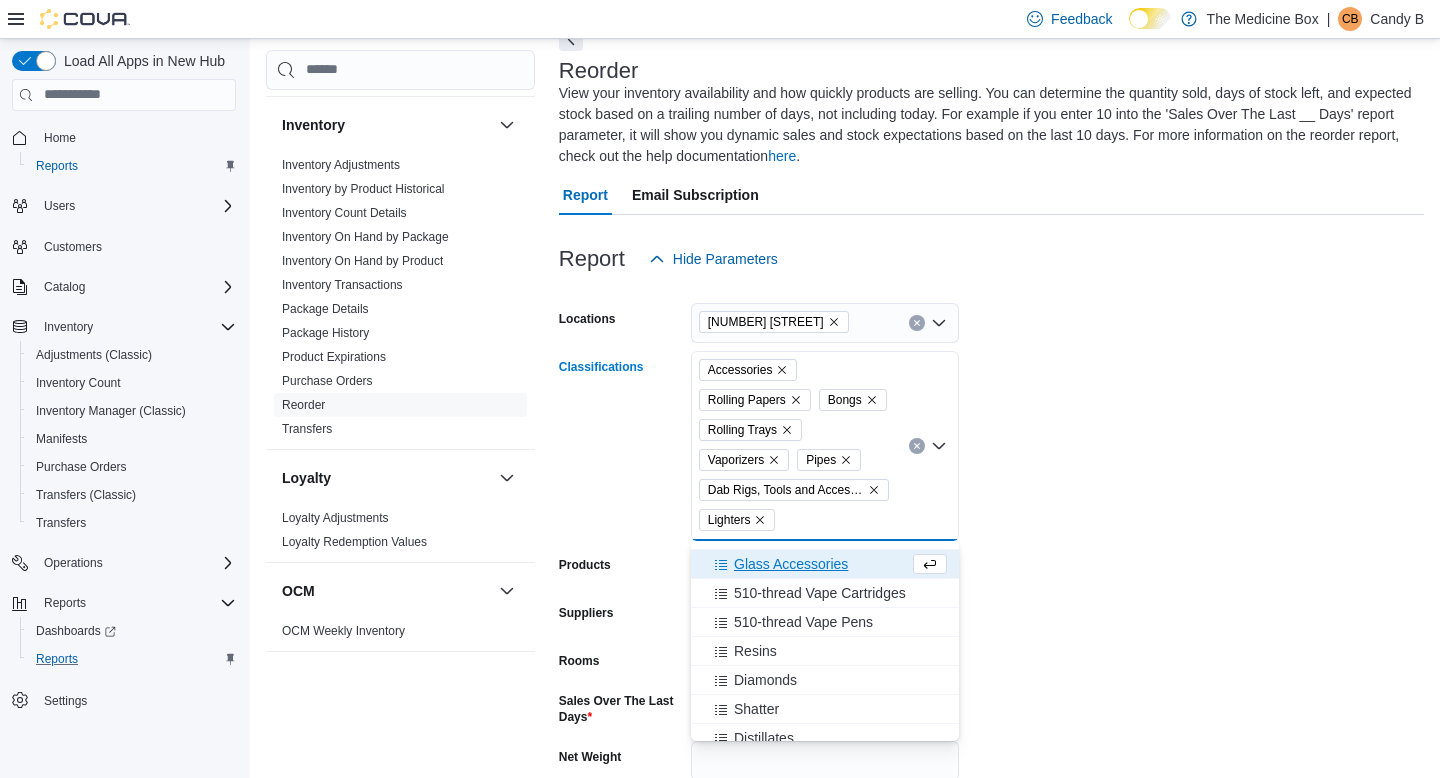 click on "Glass Accessories" at bounding box center (791, 564) 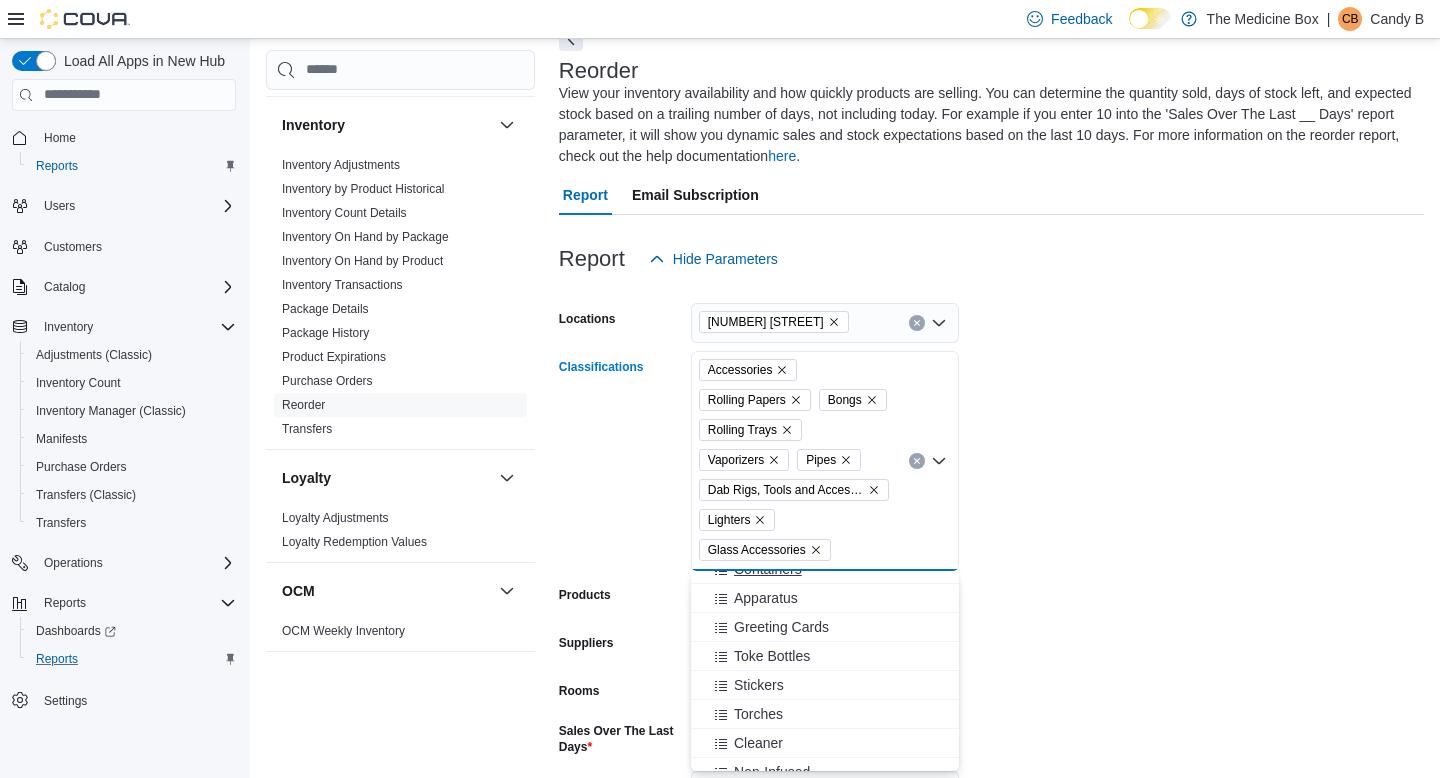 scroll, scrollTop: 957, scrollLeft: 0, axis: vertical 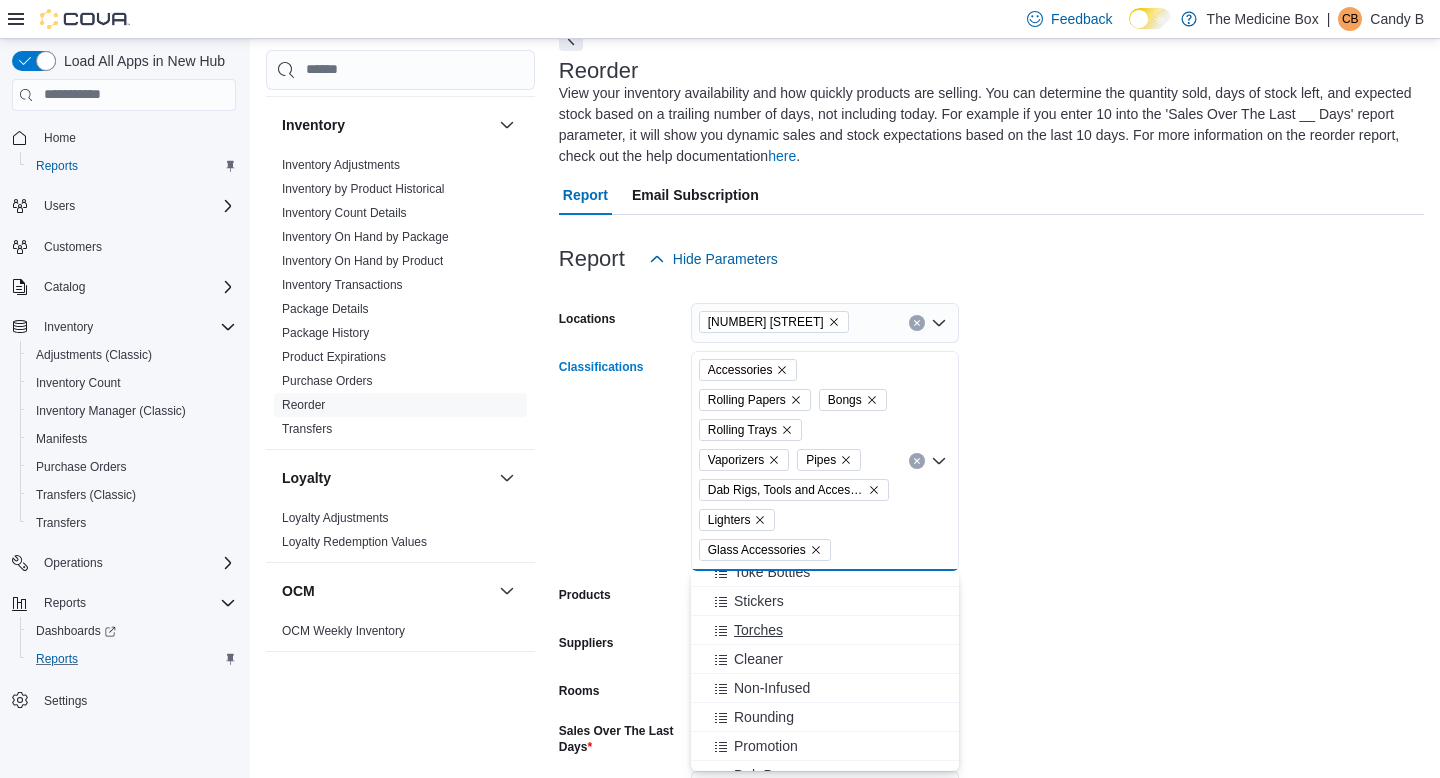 click on "Torches" at bounding box center (758, 630) 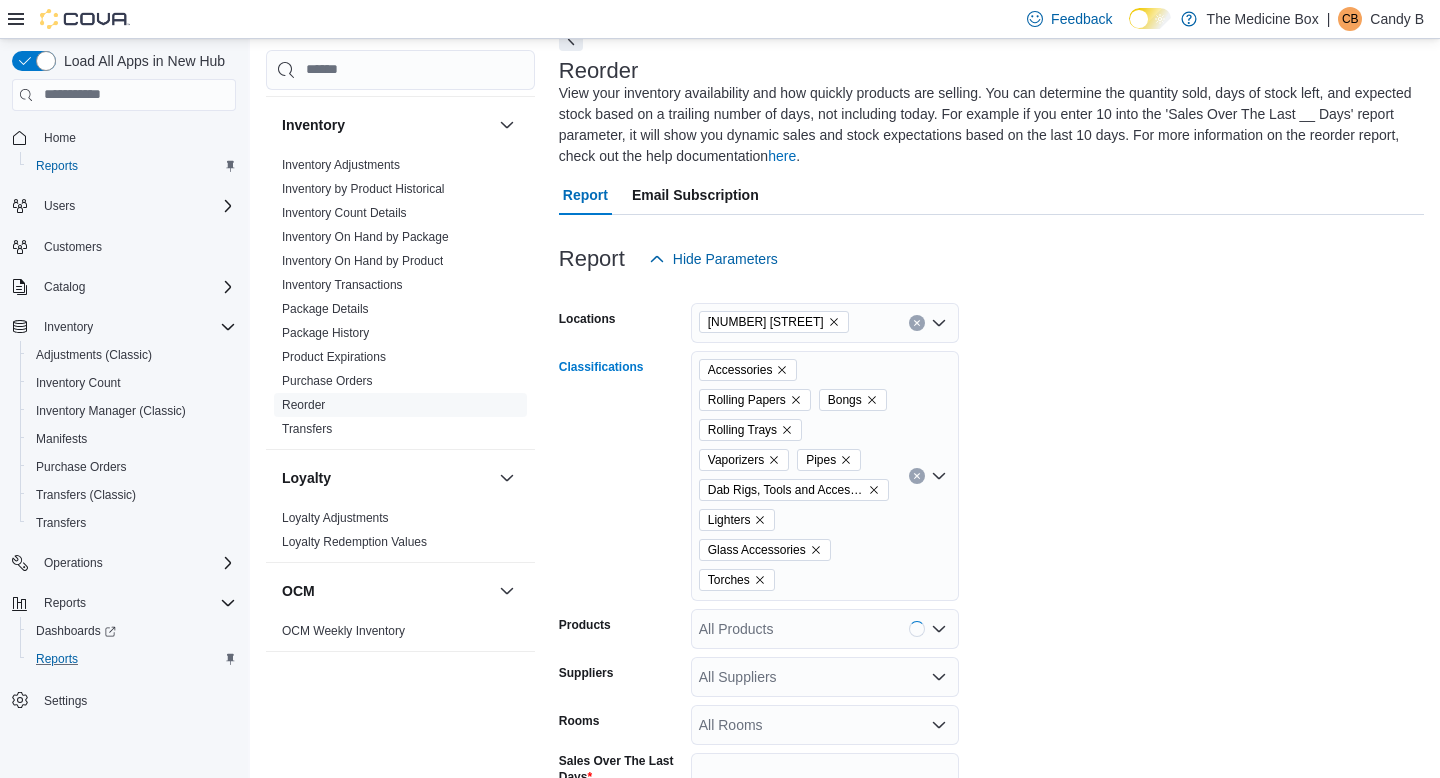 scroll, scrollTop: 132, scrollLeft: 0, axis: vertical 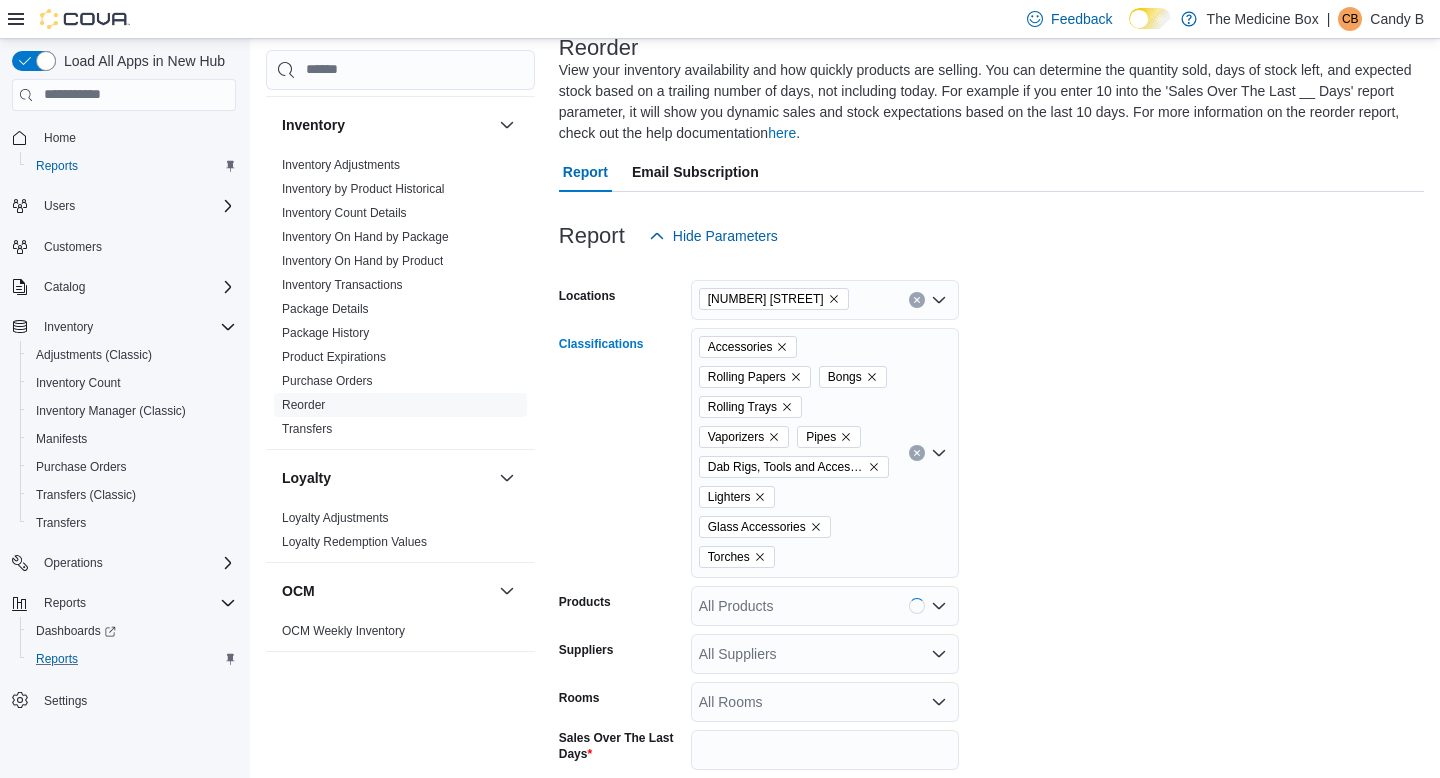 click on "Accessories Rolling Papers Bongs Rolling Trays Vaporizers Pipes Dab Rigs, Tools and Accessories Lighters Glass Accessories Torches" at bounding box center (825, 453) 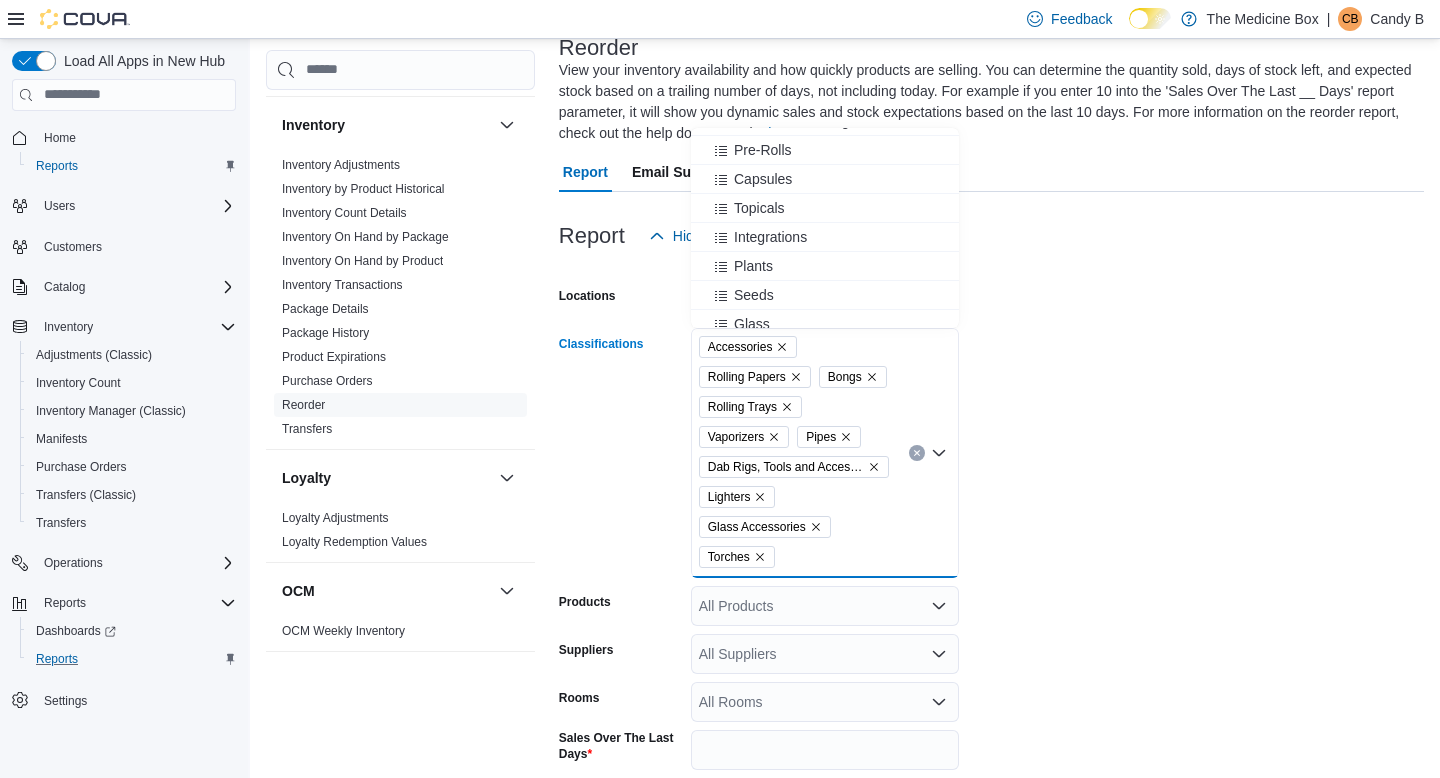 scroll, scrollTop: 387, scrollLeft: 0, axis: vertical 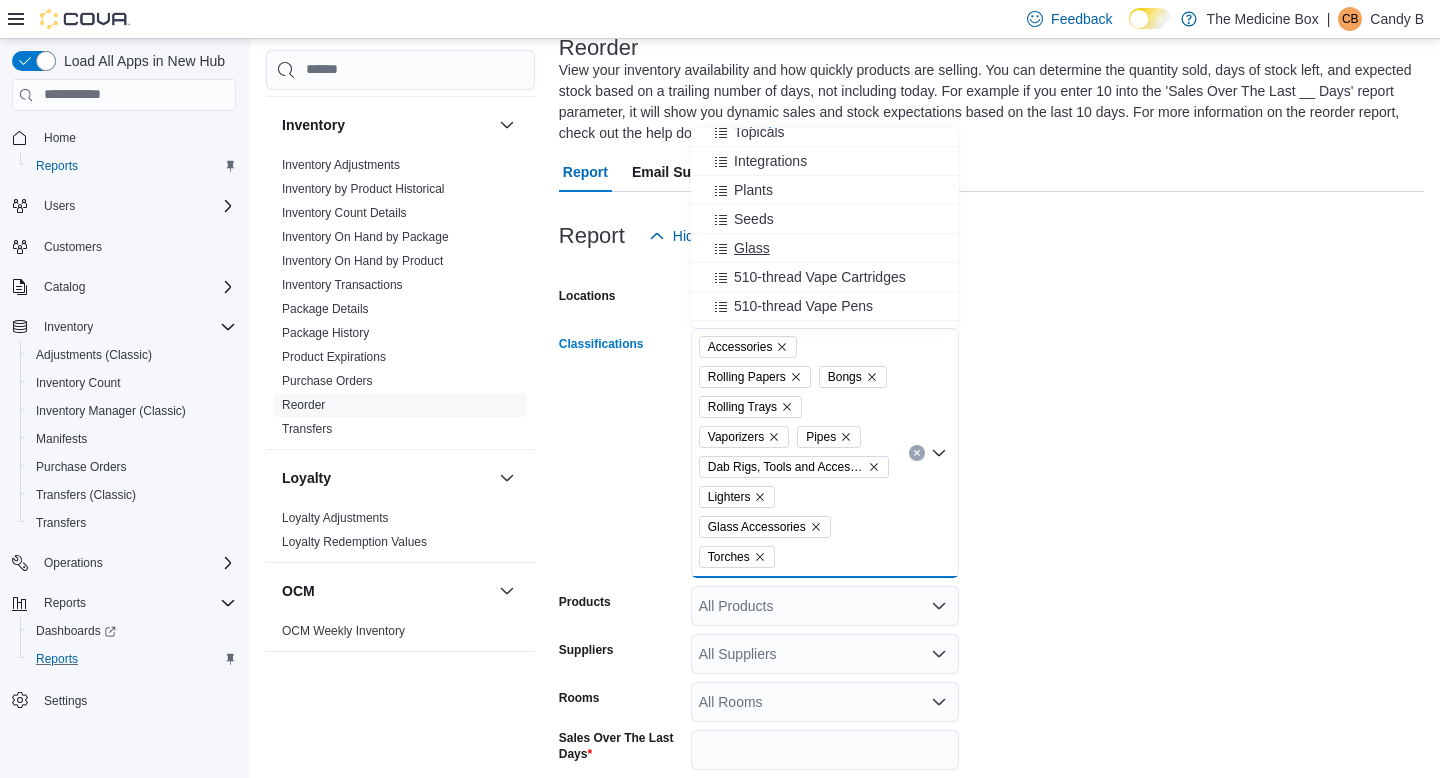 click on "Glass" at bounding box center [752, 248] 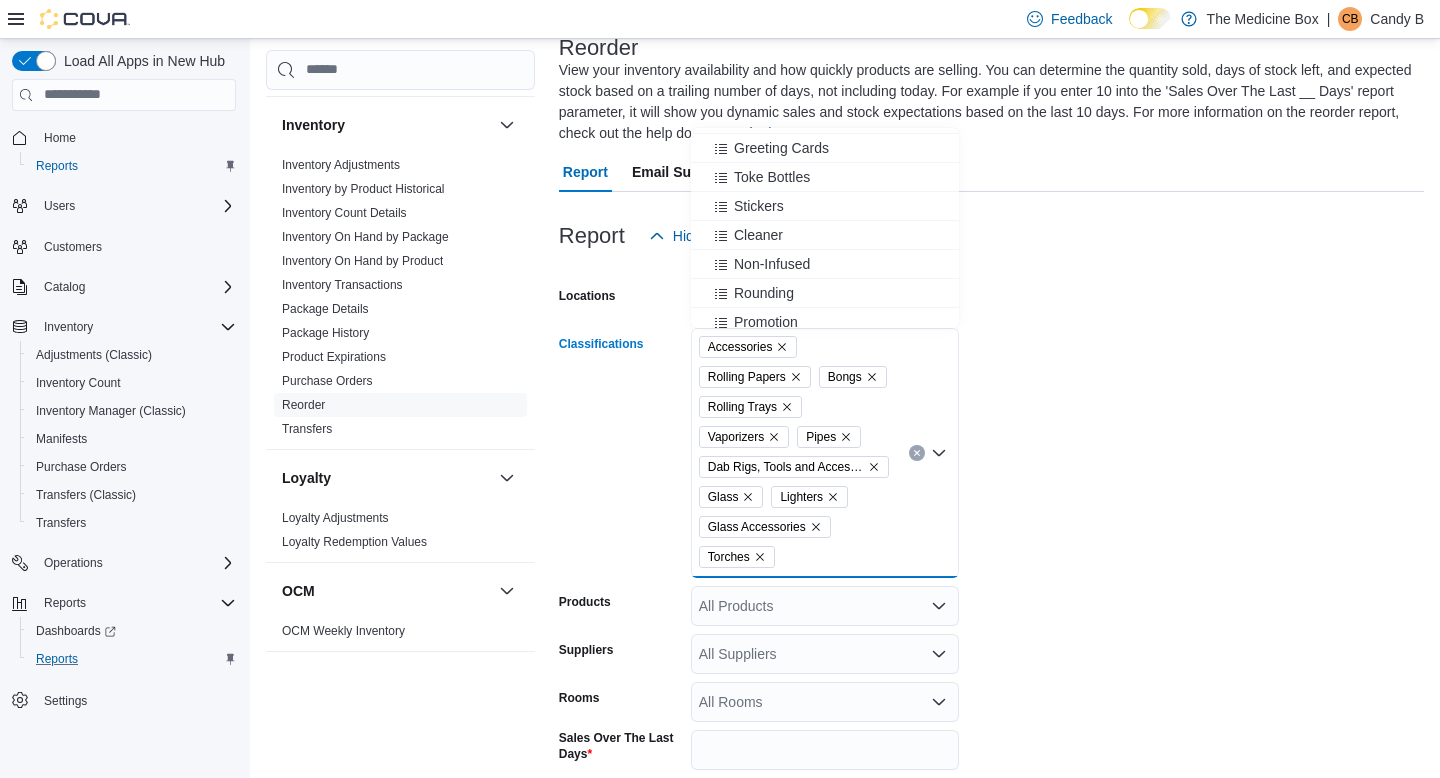 scroll, scrollTop: 924, scrollLeft: 0, axis: vertical 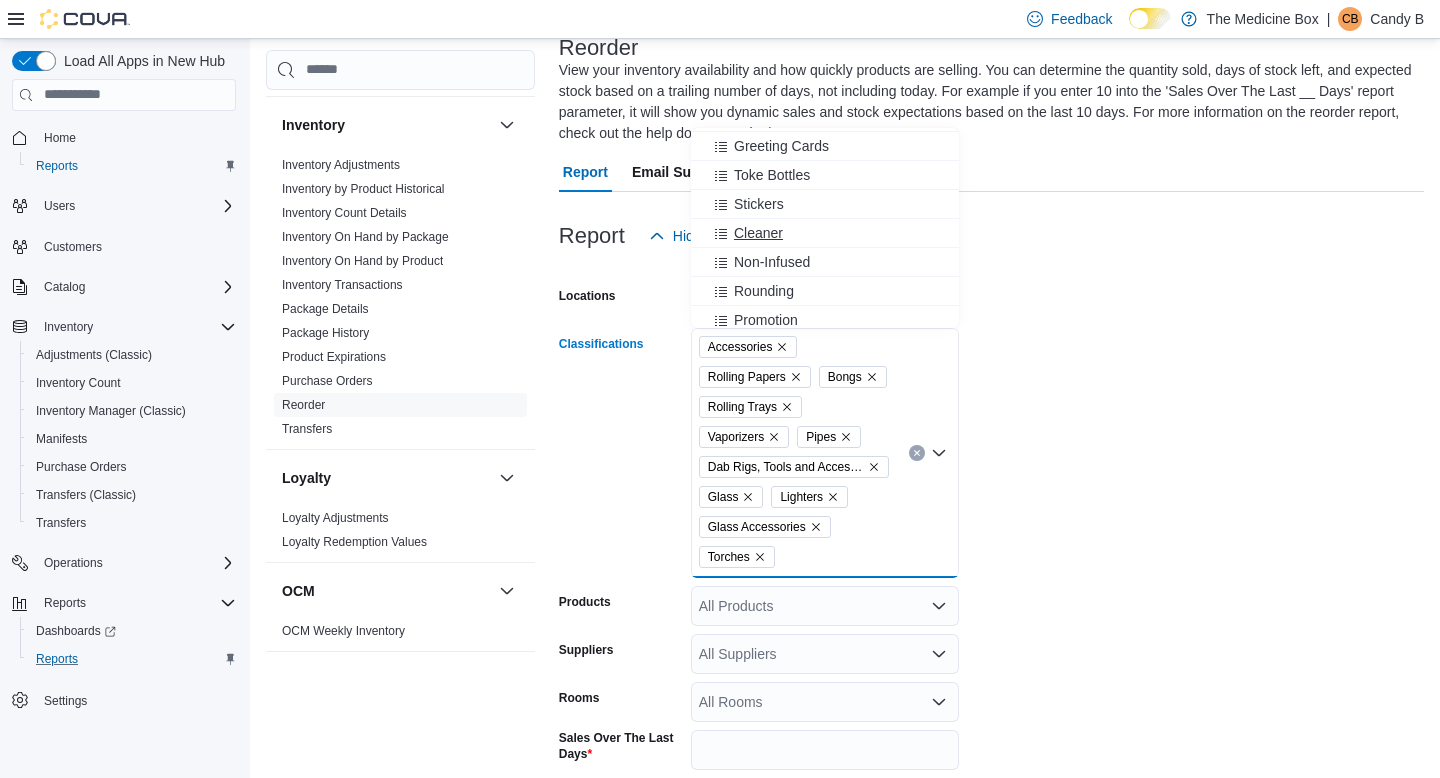 click on "Cleaner" at bounding box center [758, 233] 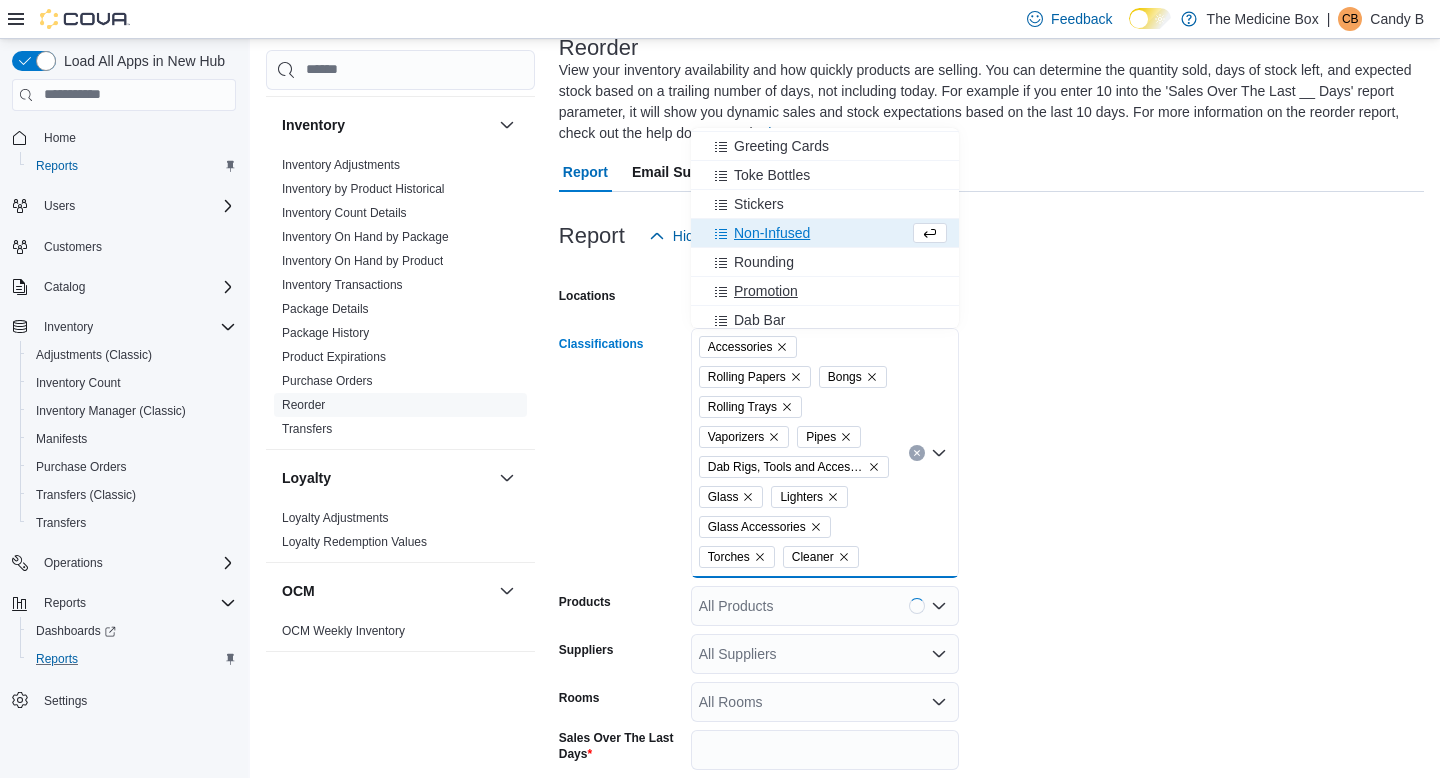 scroll, scrollTop: 931, scrollLeft: 0, axis: vertical 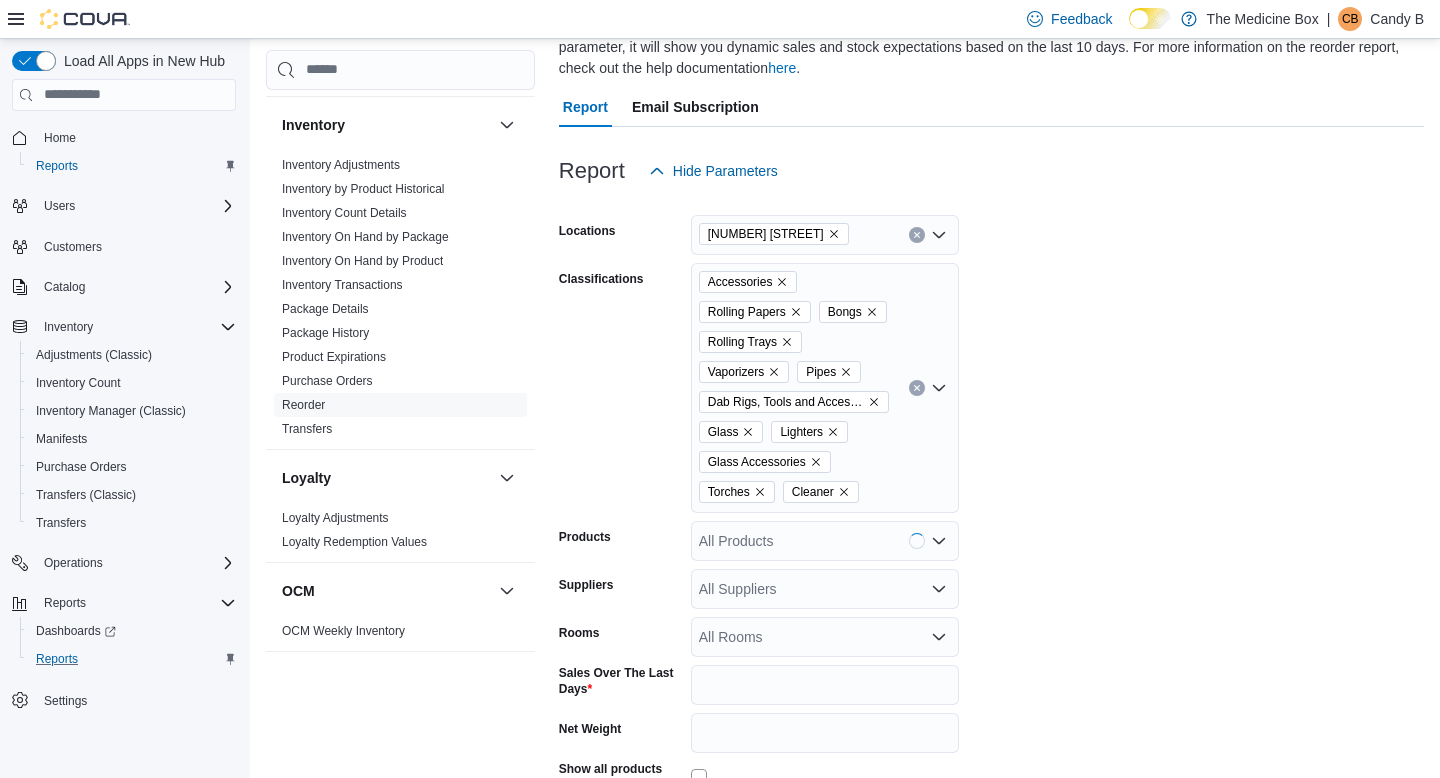 click on "Locations [NUMBER] [STREET] Classifications Accessories Rolling Papers Bongs Rolling Trays Vaporizers Pipes Dab Rigs, Tools and Accessories Glass Lighters Glass Accessories Torches Cleaner Products All Products Suppliers All Products Rooms All Rooms Sales Over The Last Days * Net Weight Show all products per location Show in stock only Export Run Report" at bounding box center [991, 543] 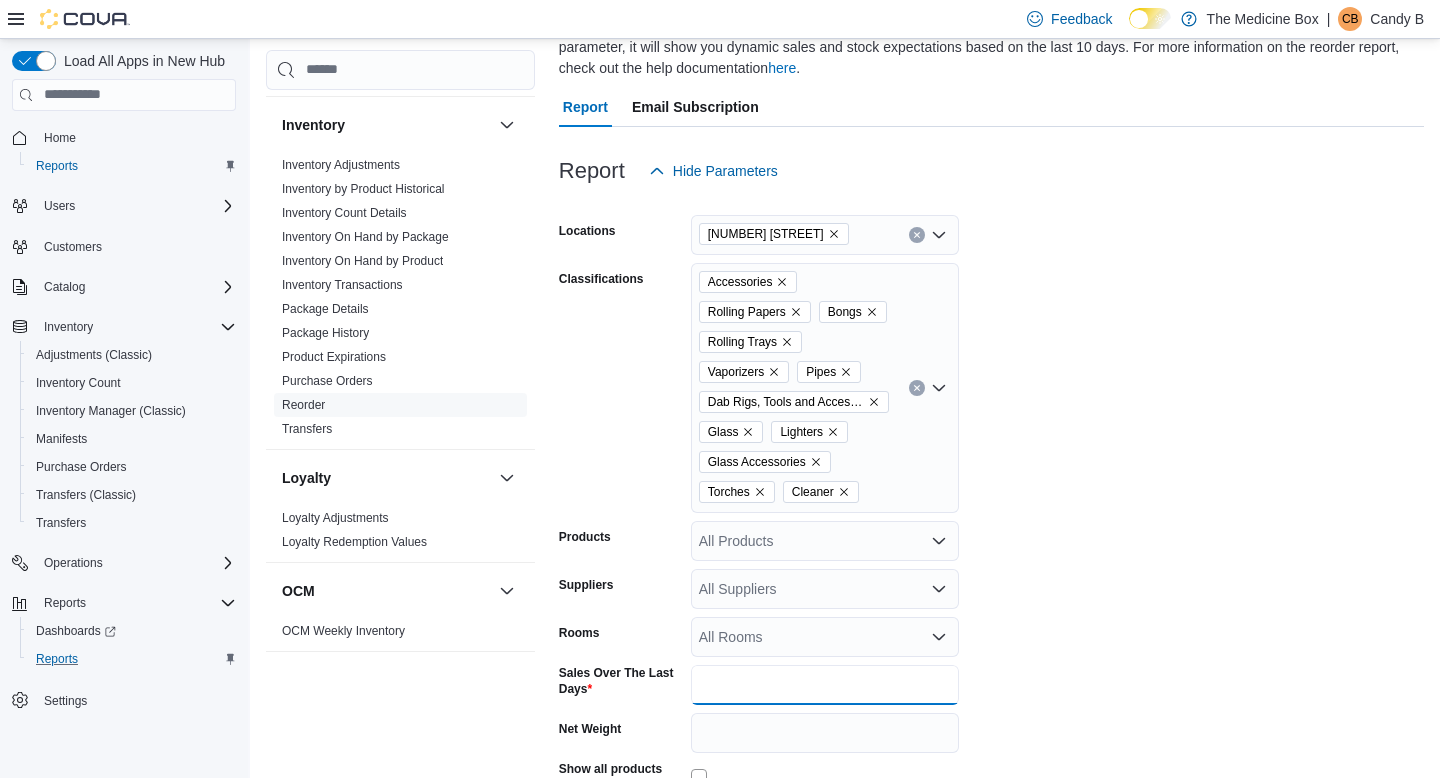click on "*" at bounding box center [825, 685] 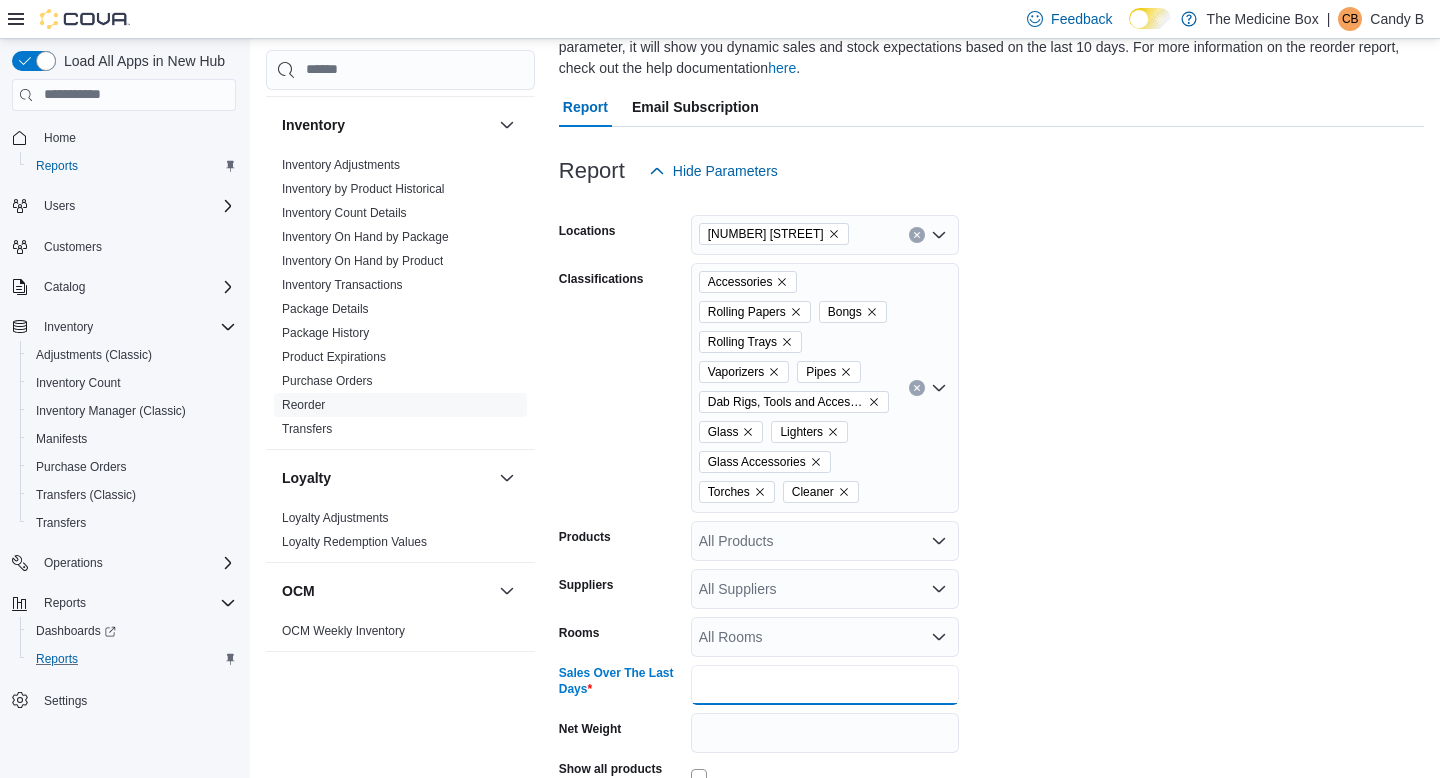 type on "**" 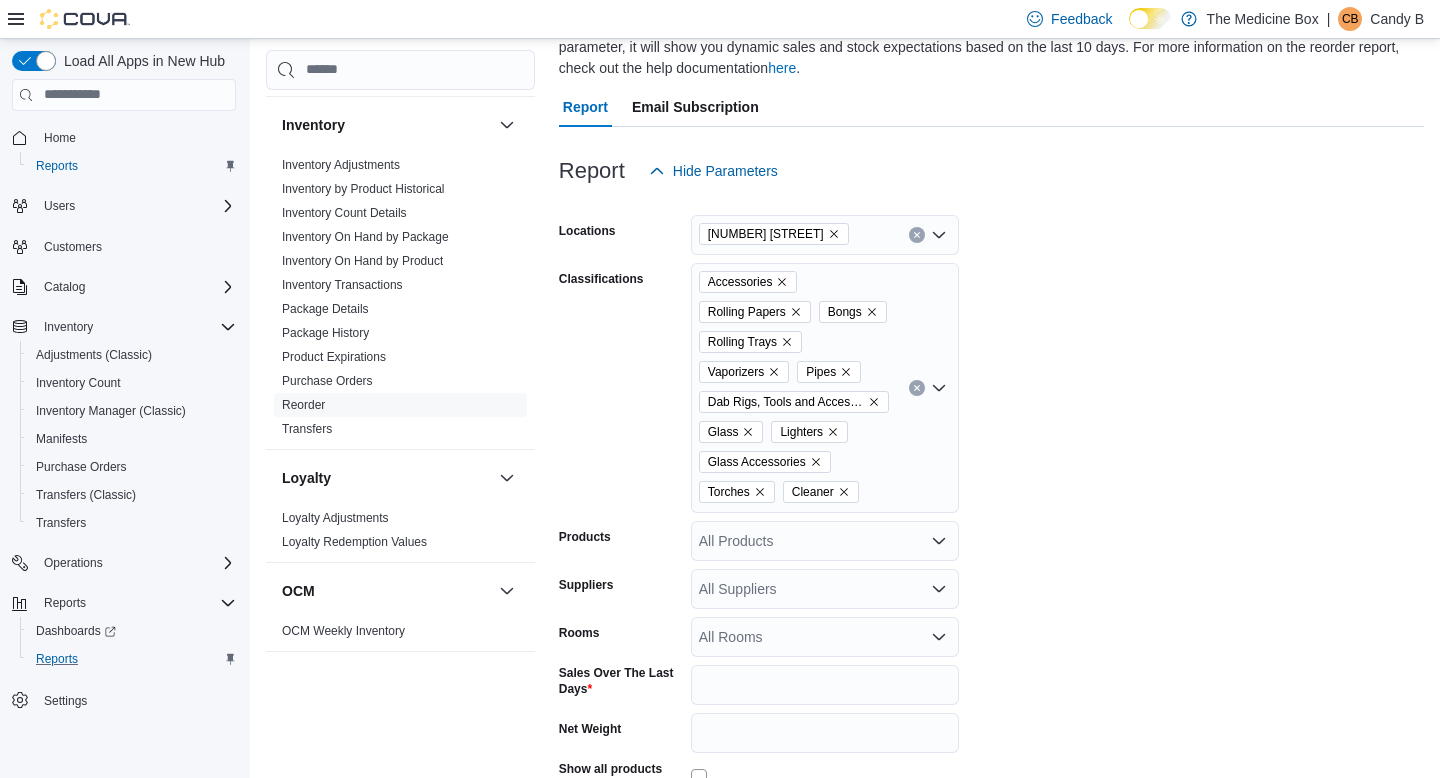 click on "Locations [NUMBER] [STREET] Classifications Accessories Rolling Papers Bongs Rolling Trays Vaporizers Pipes Dab Rigs, Tools and Accessories Glass Lighters Glass Accessories Torches Cleaner Products All Products Suppliers All Suppliers Rooms All Rooms Sales Over The Last Days ** Net Weight Show all products per location Show in stock only Export Run Report" at bounding box center [991, 543] 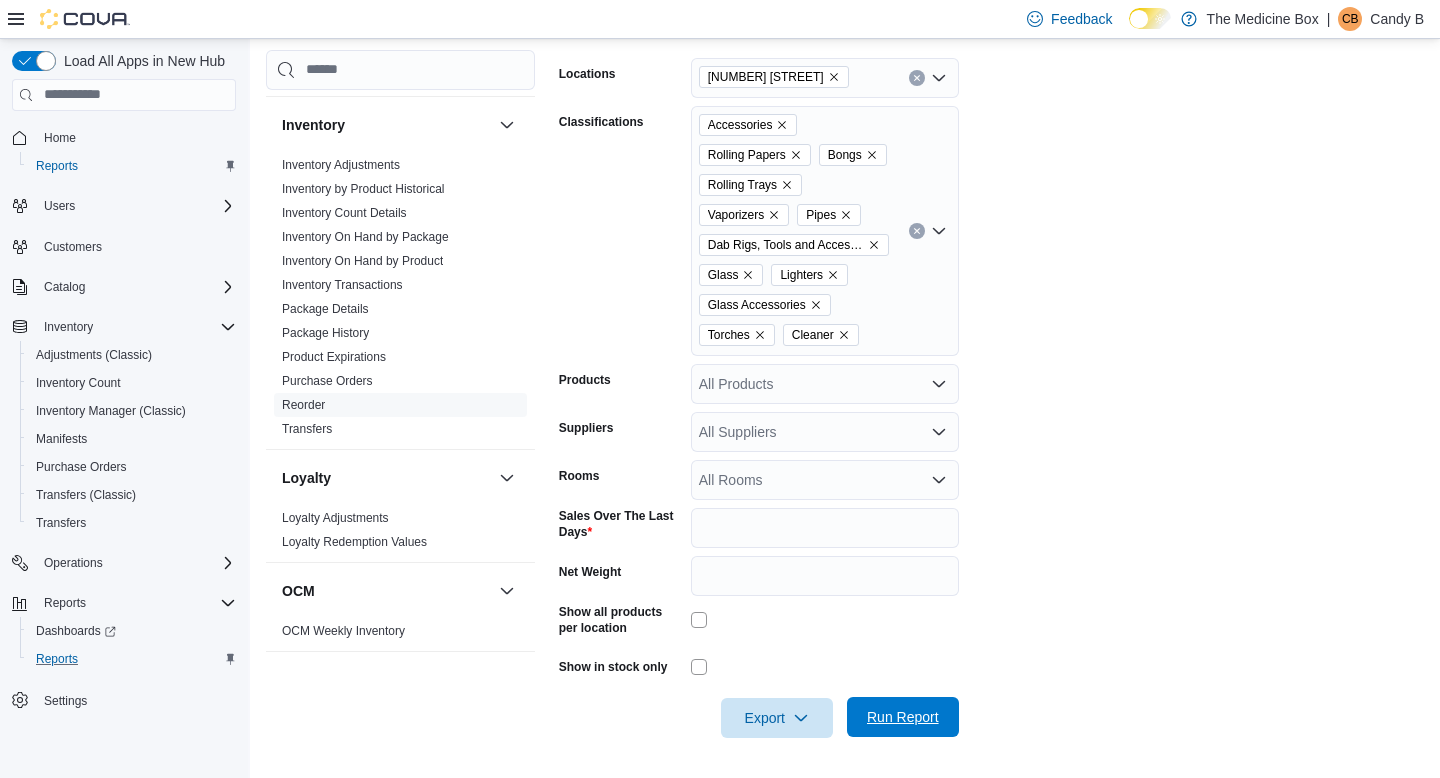 click on "Run Report" at bounding box center [903, 717] 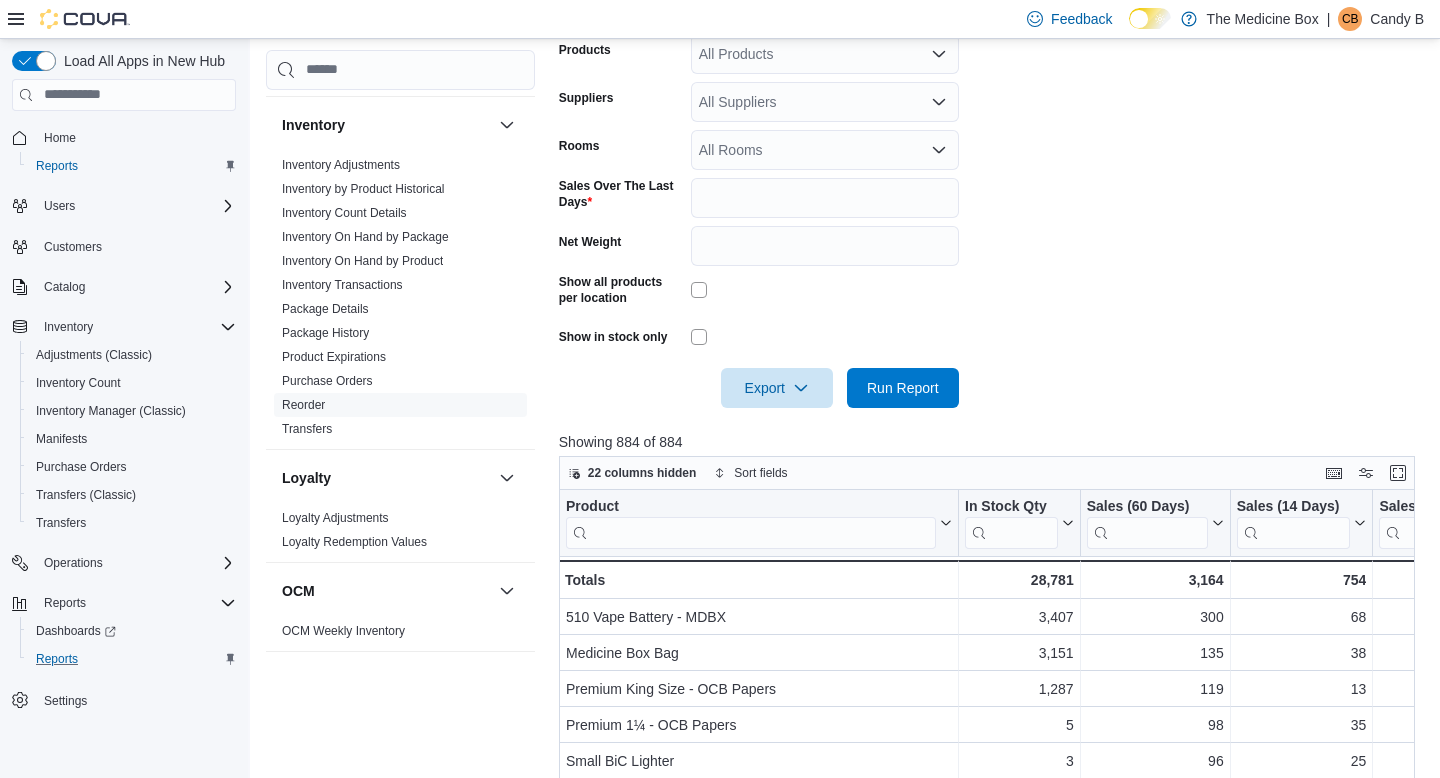 scroll, scrollTop: 726, scrollLeft: 0, axis: vertical 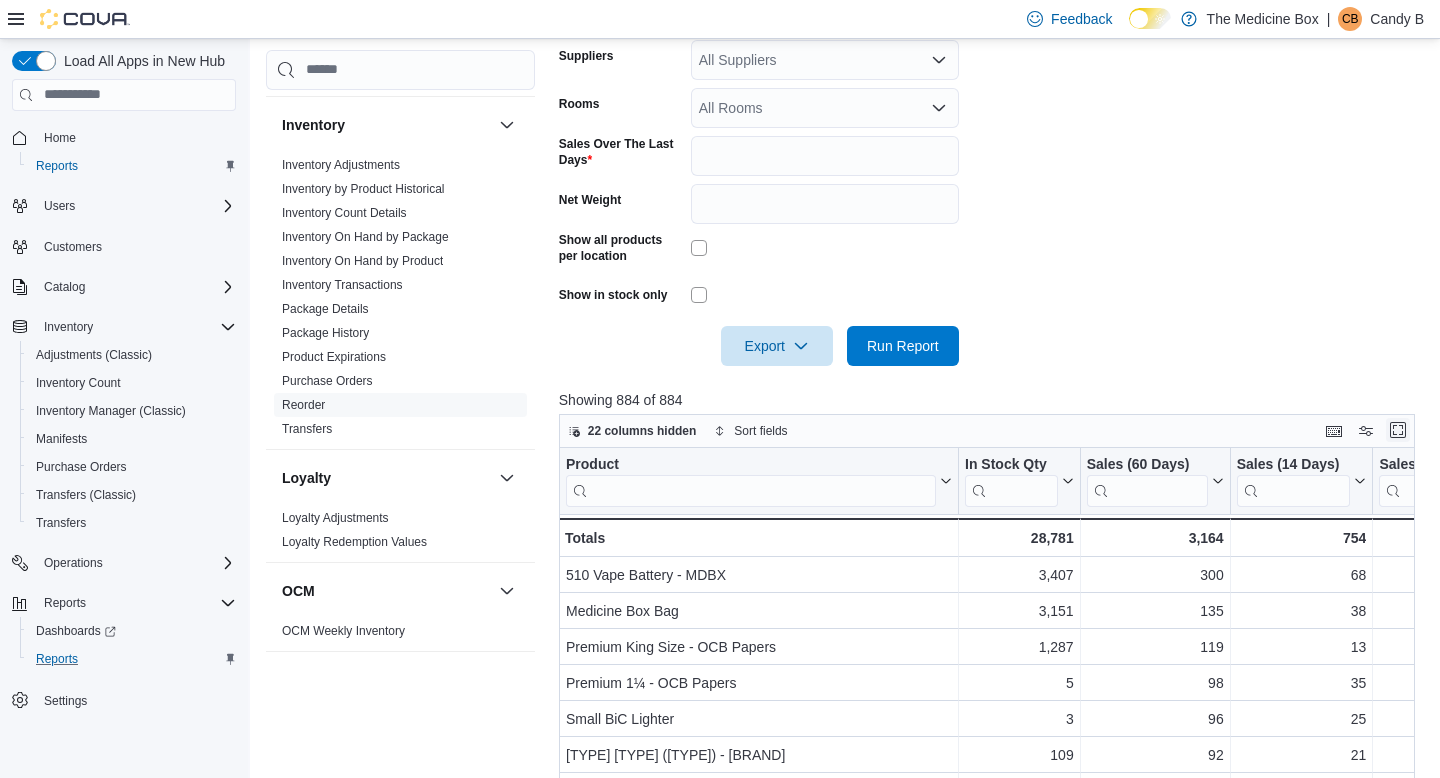 click at bounding box center [1398, 430] 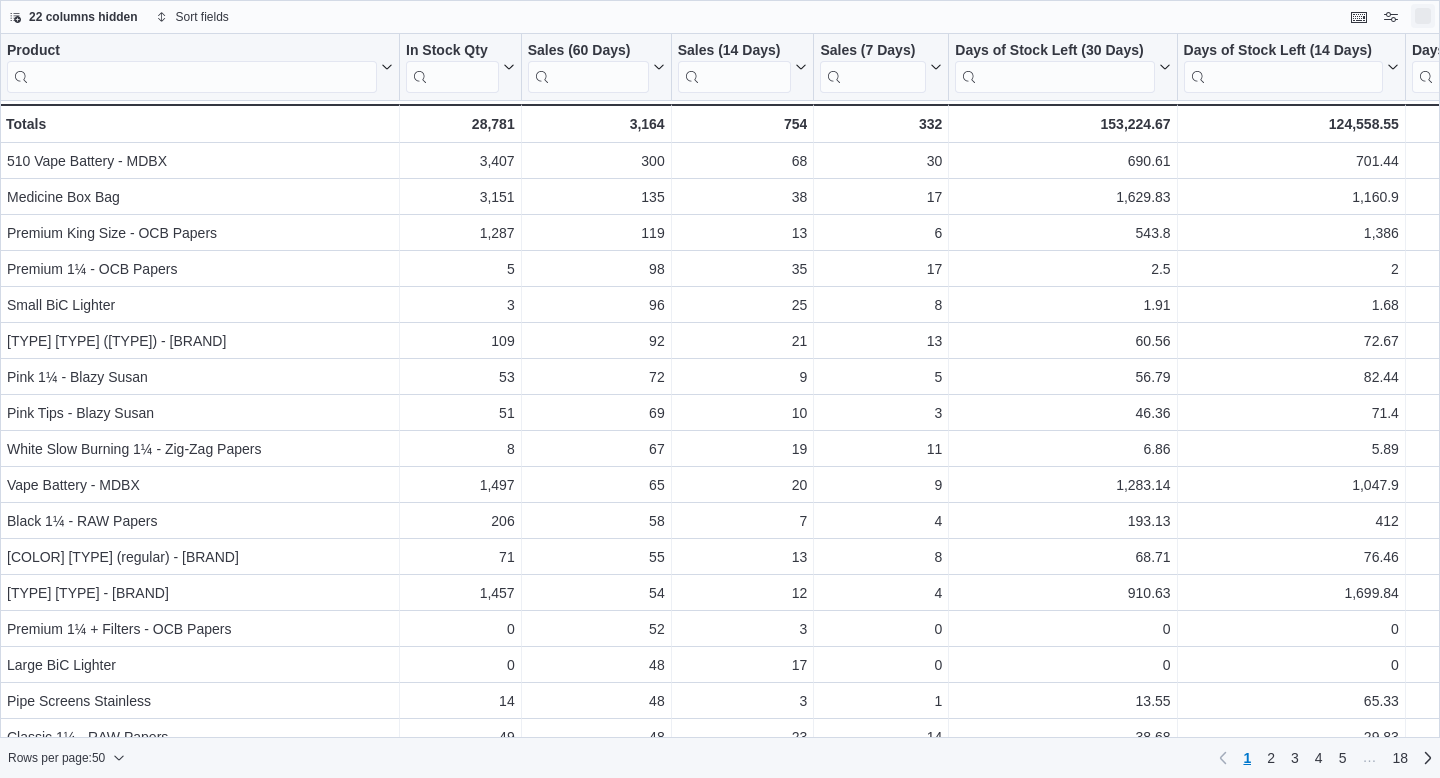 scroll, scrollTop: 0, scrollLeft: 0, axis: both 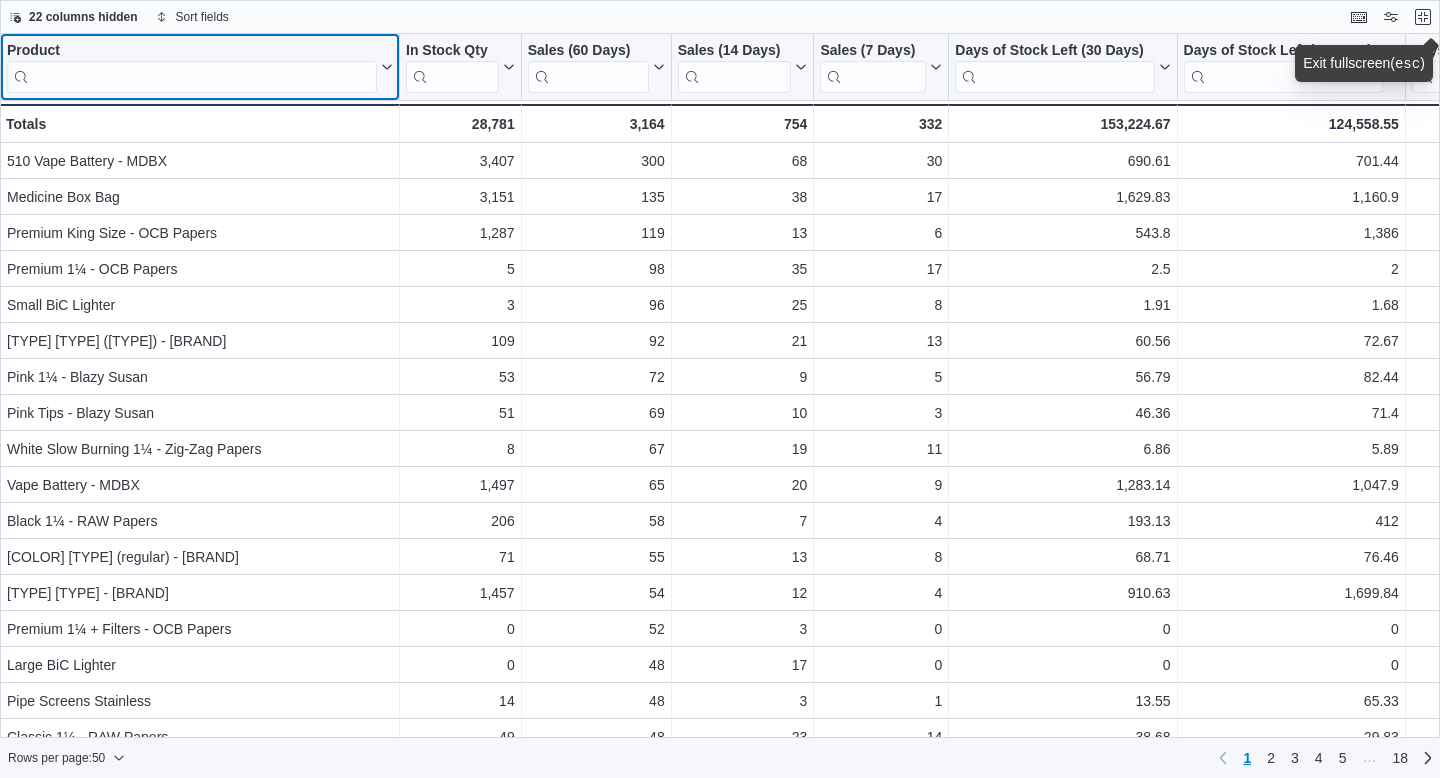 click at bounding box center (192, 77) 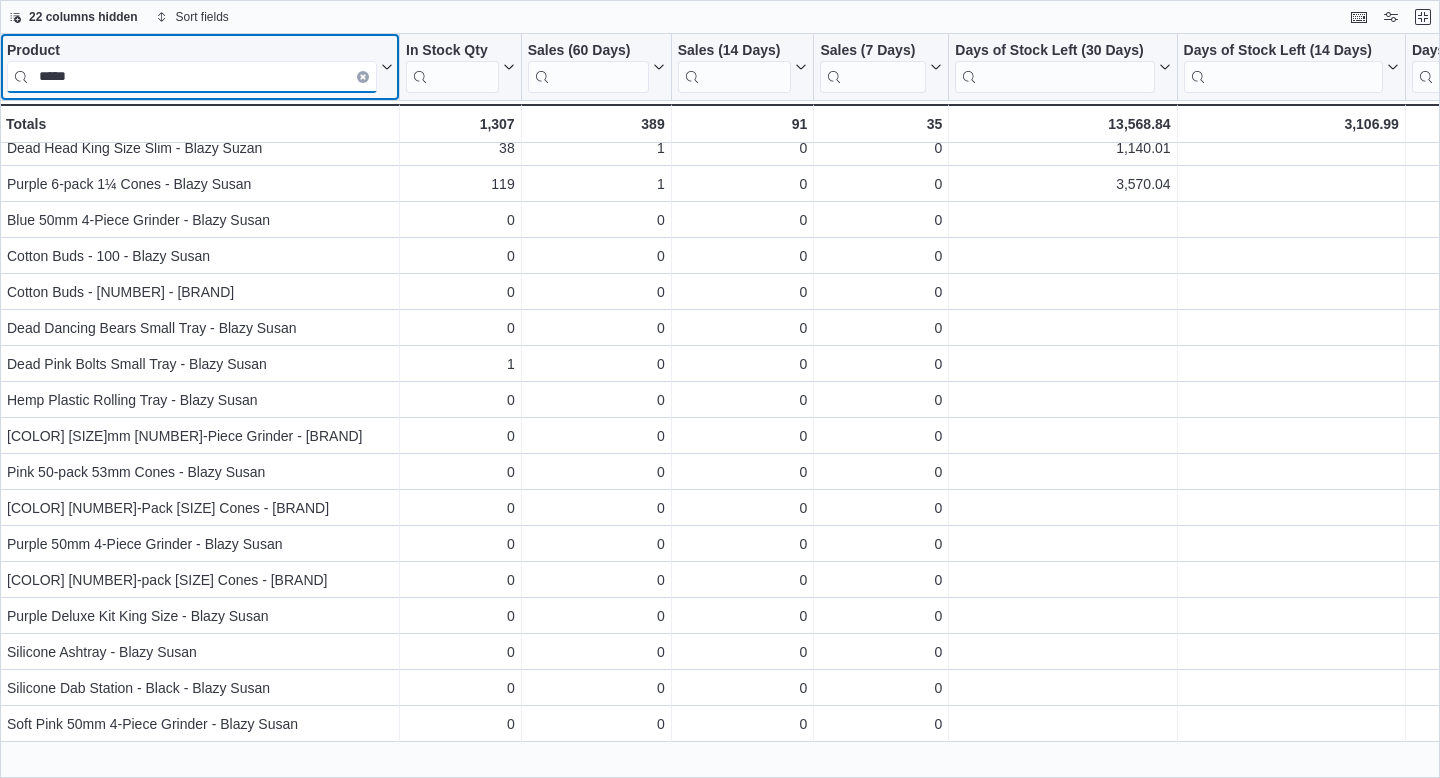 scroll, scrollTop: 0, scrollLeft: 0, axis: both 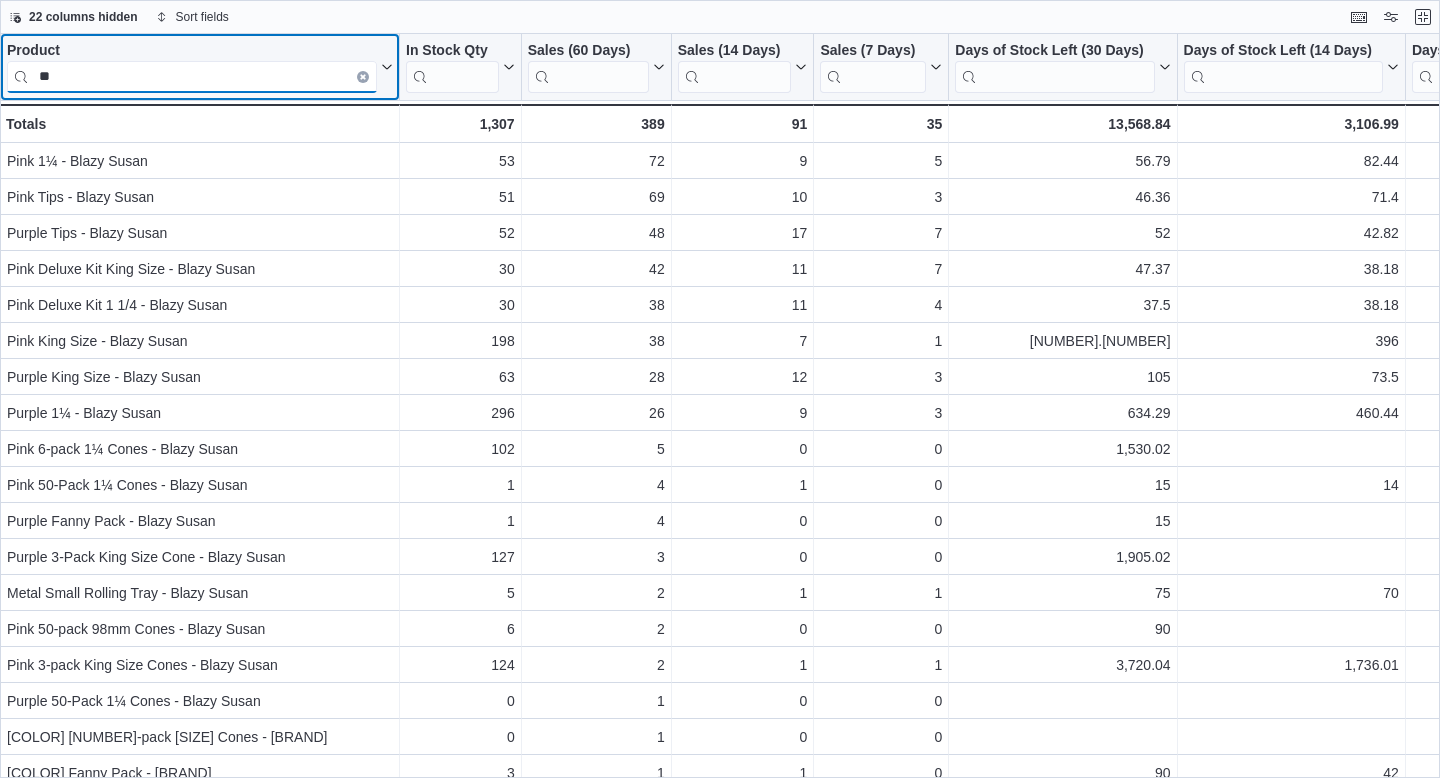 type on "*" 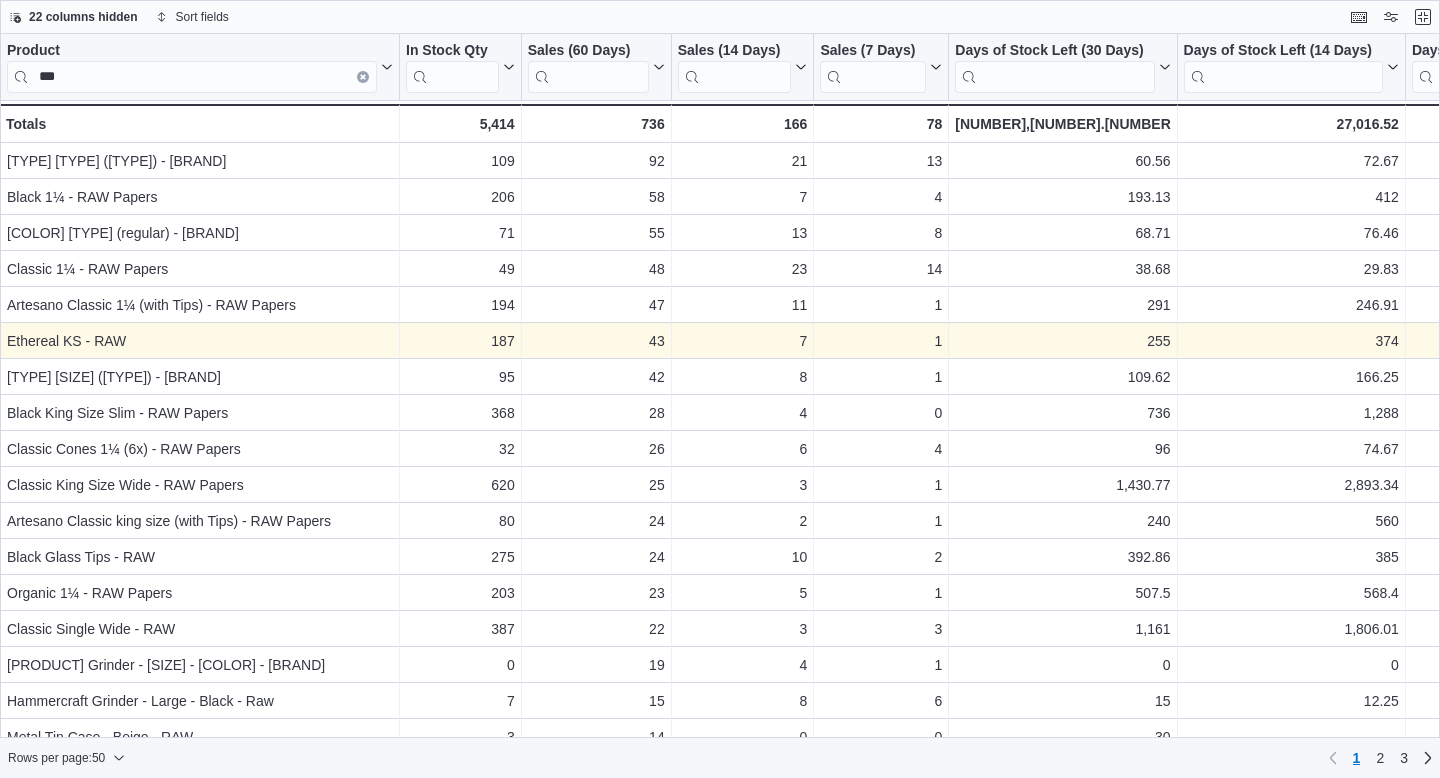 scroll, scrollTop: 332, scrollLeft: 0, axis: vertical 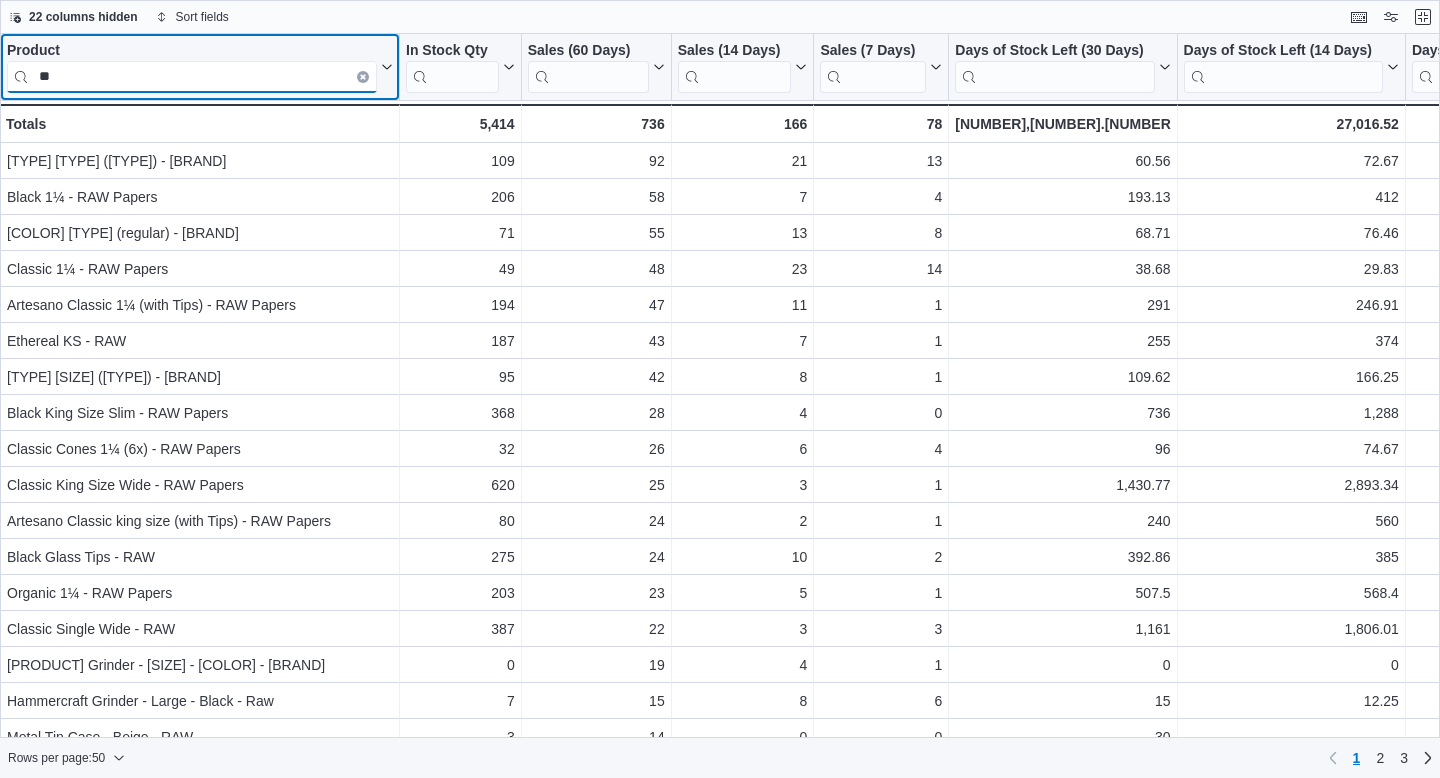 type on "*" 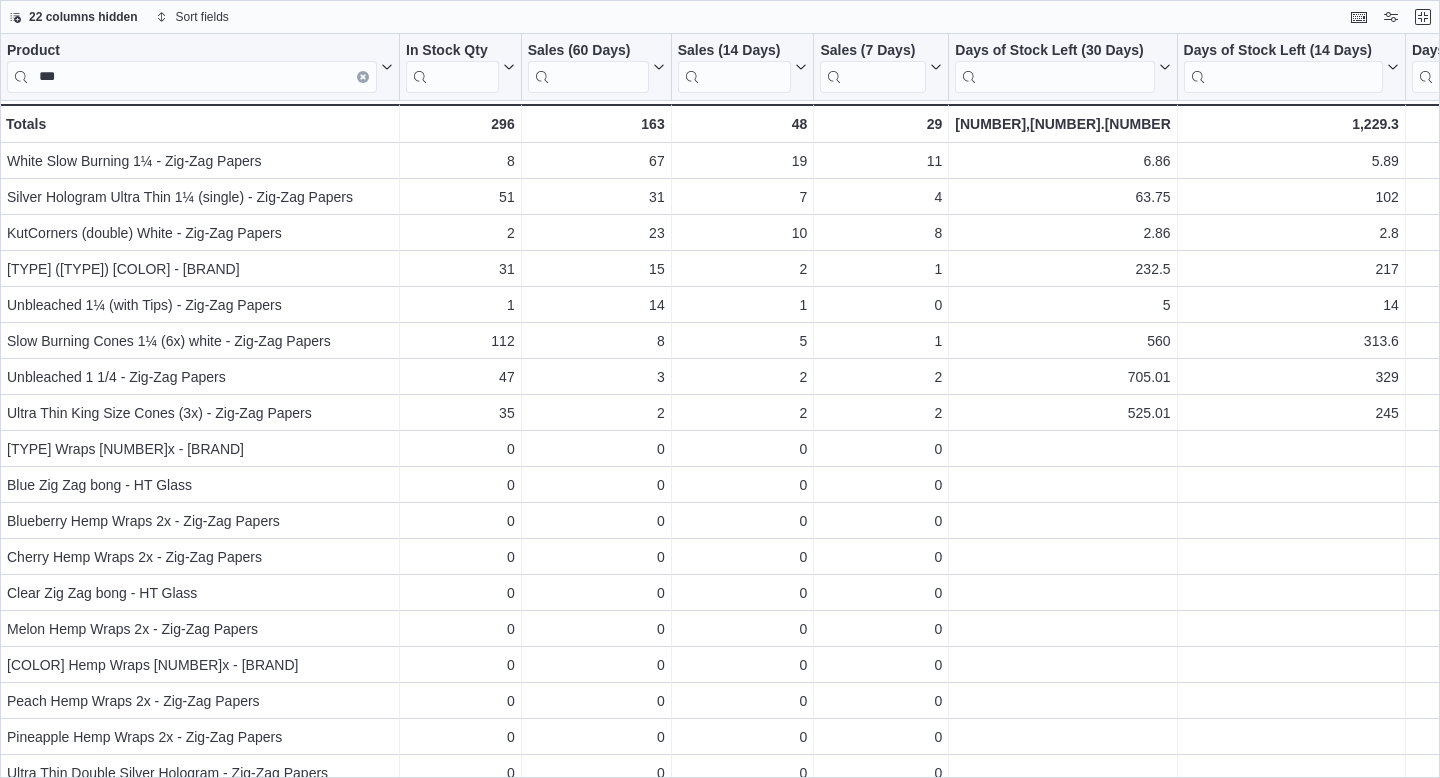 scroll, scrollTop: 332, scrollLeft: 0, axis: vertical 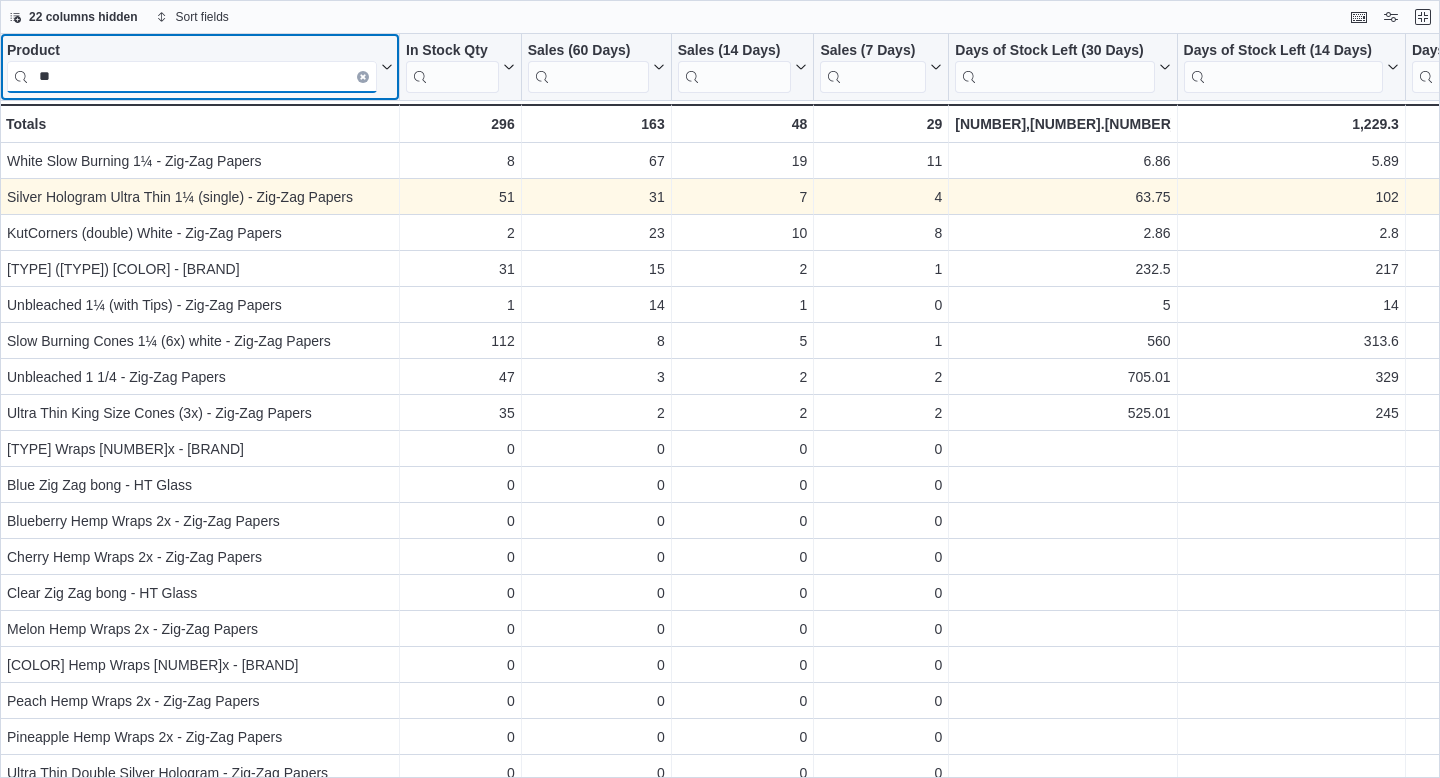 type on "*" 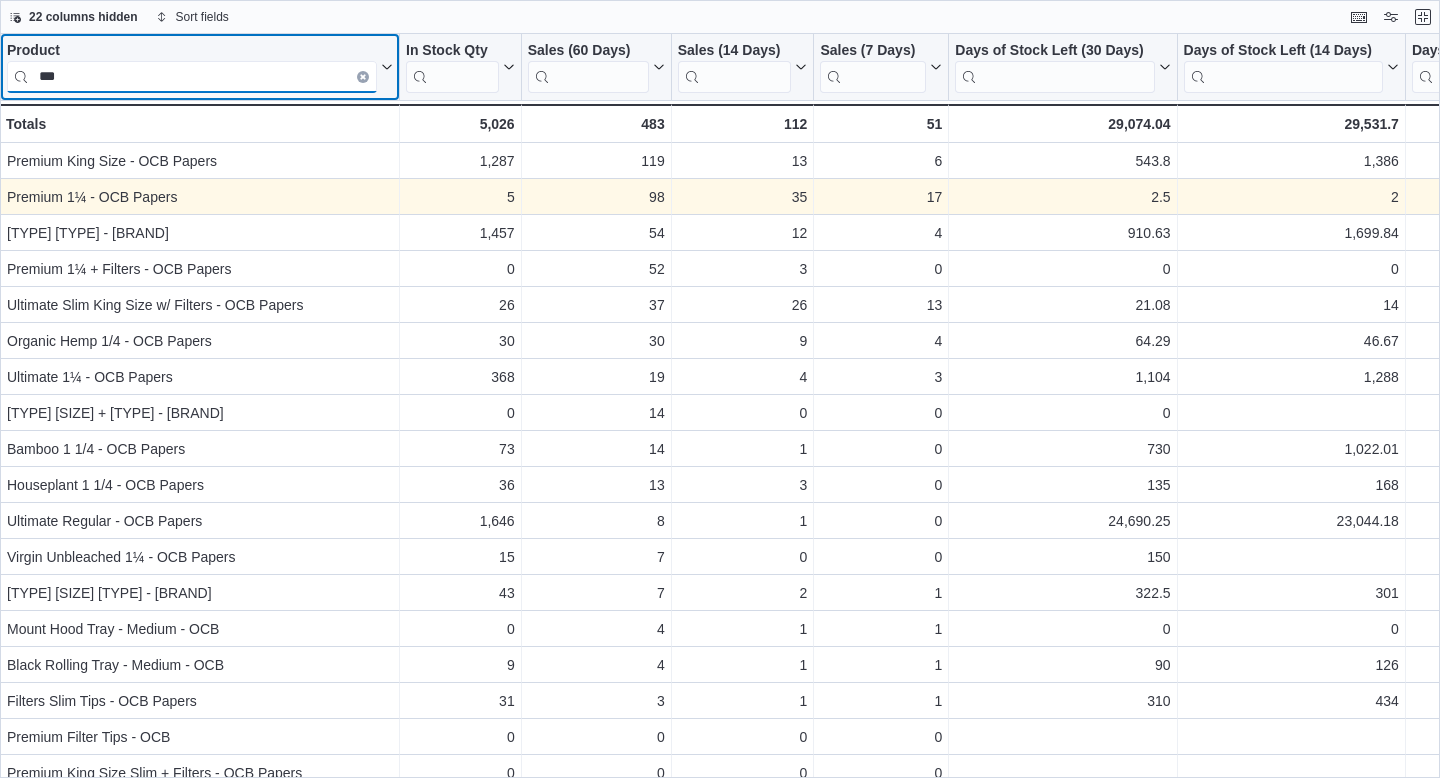 type on "***" 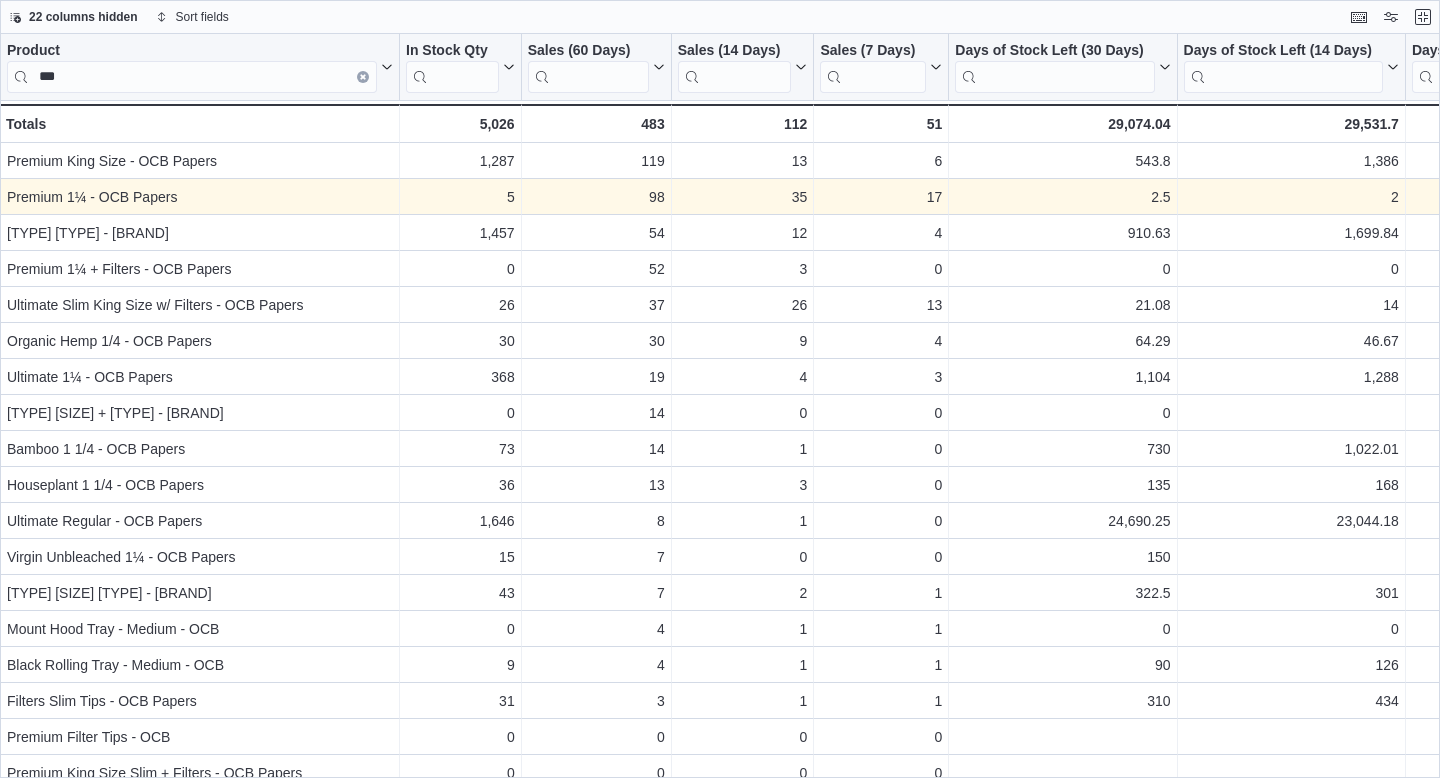 scroll, scrollTop: 332, scrollLeft: 0, axis: vertical 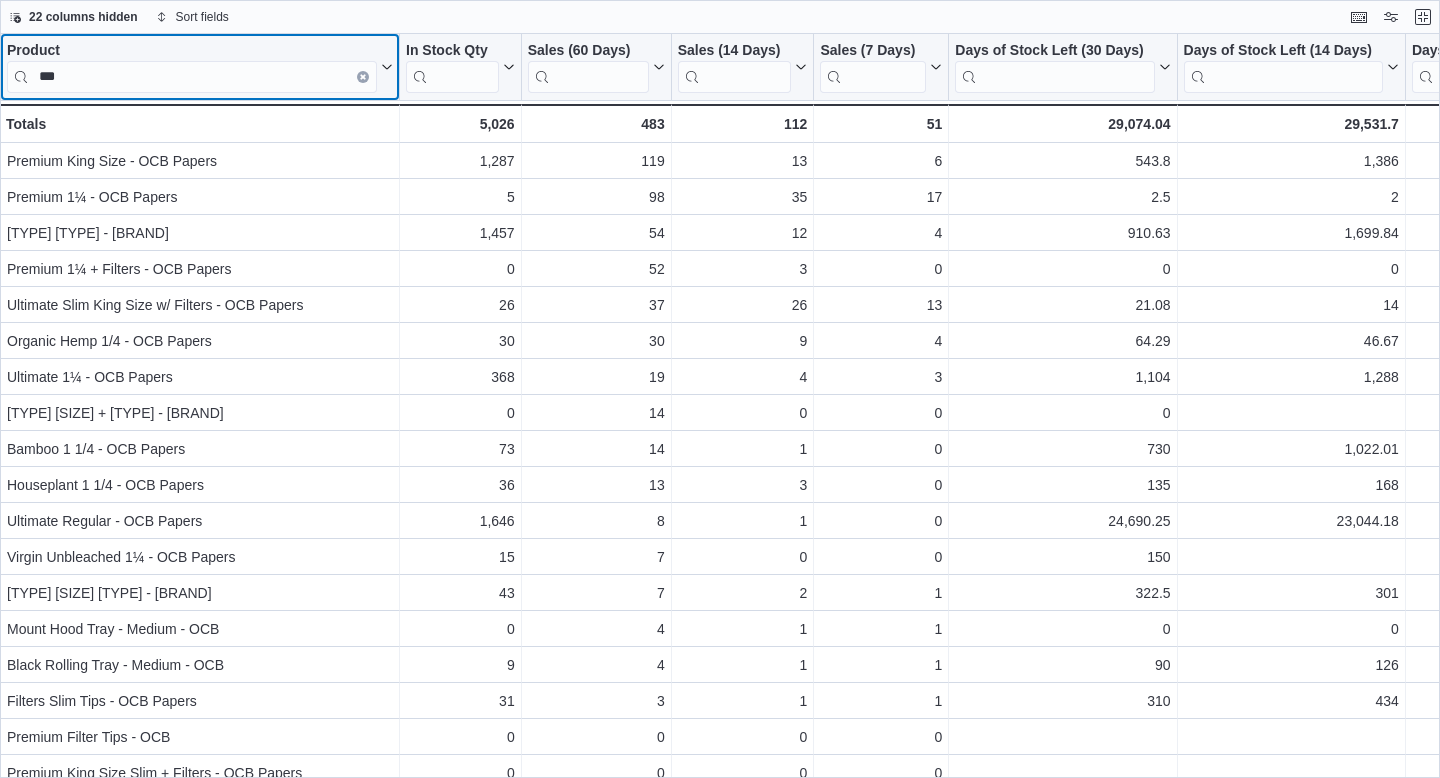 click 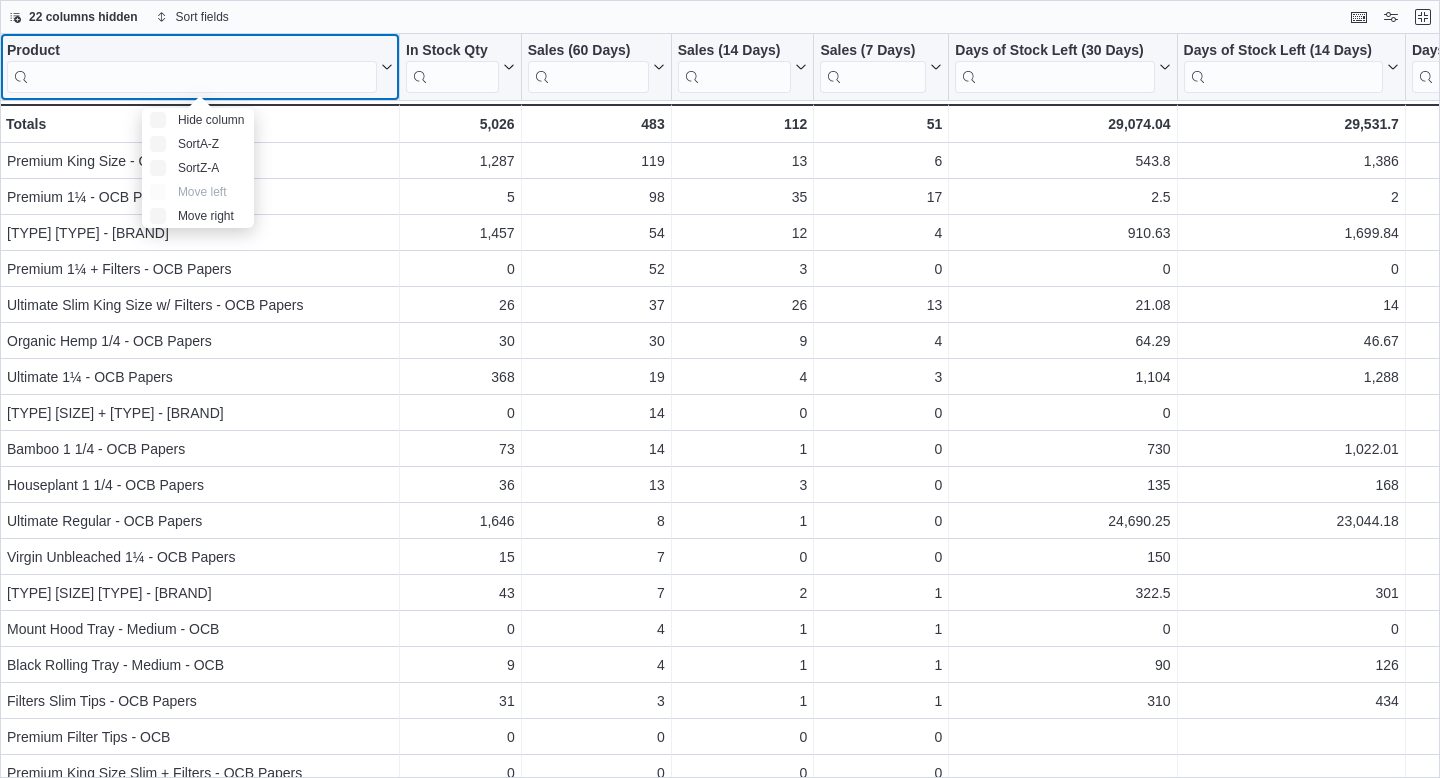 click at bounding box center (192, 77) 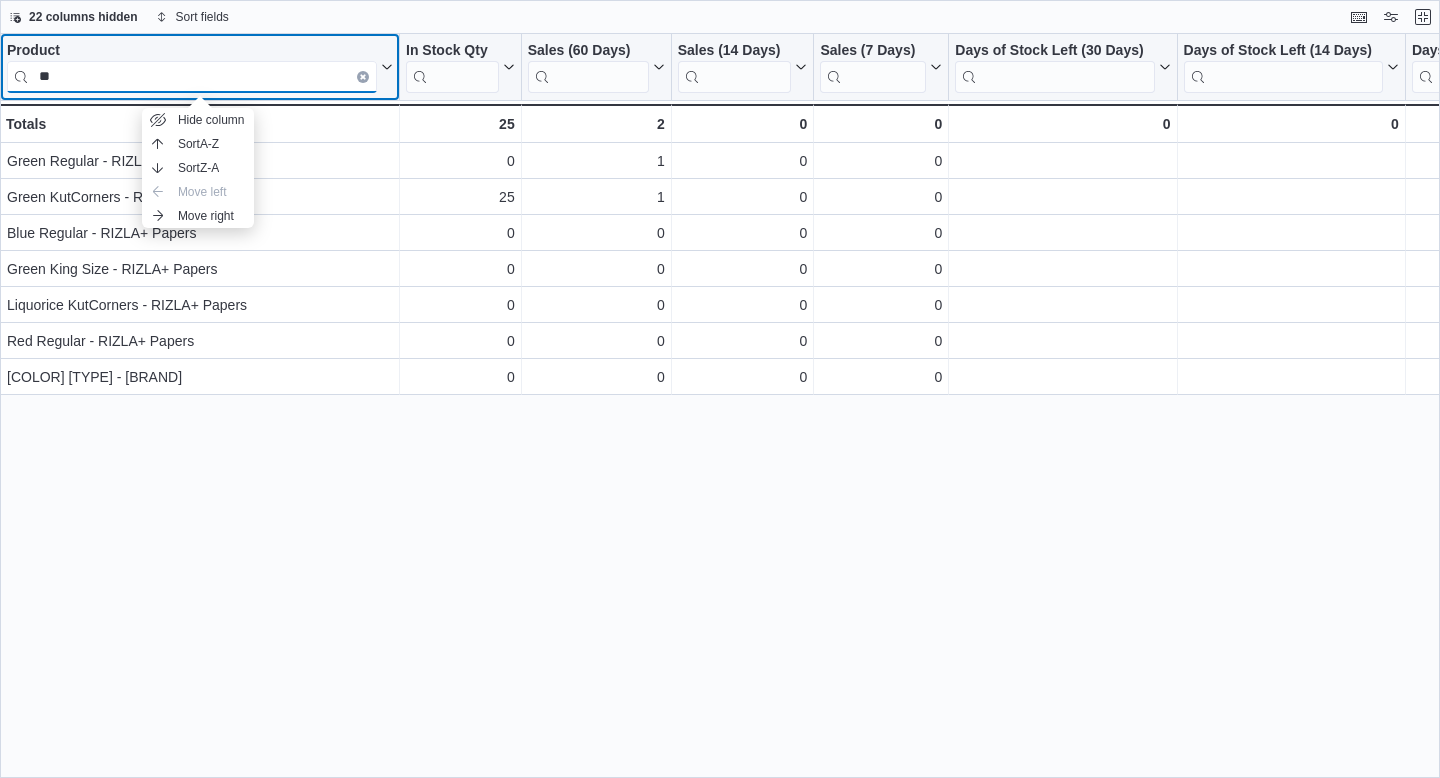 type on "*" 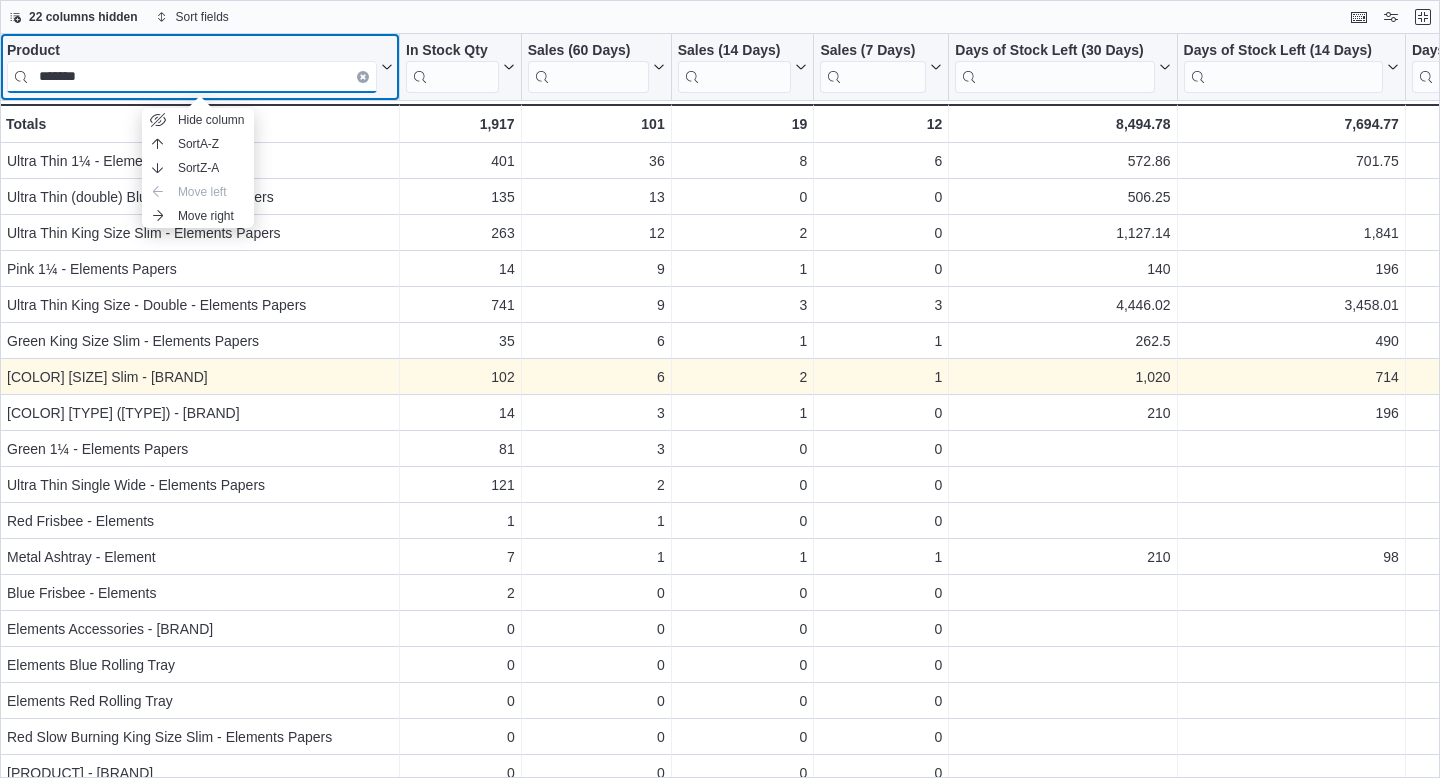 type on "*******" 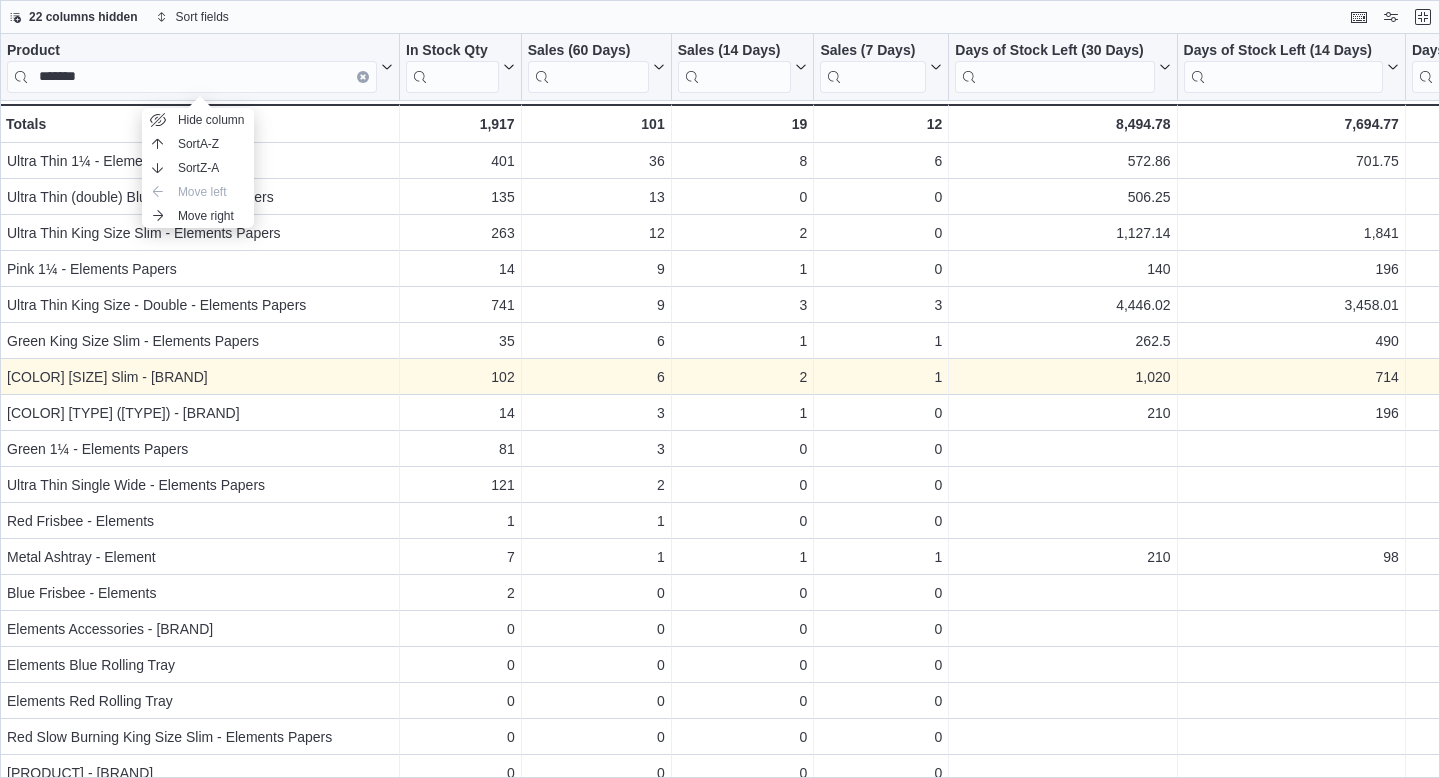 scroll, scrollTop: 332, scrollLeft: 0, axis: vertical 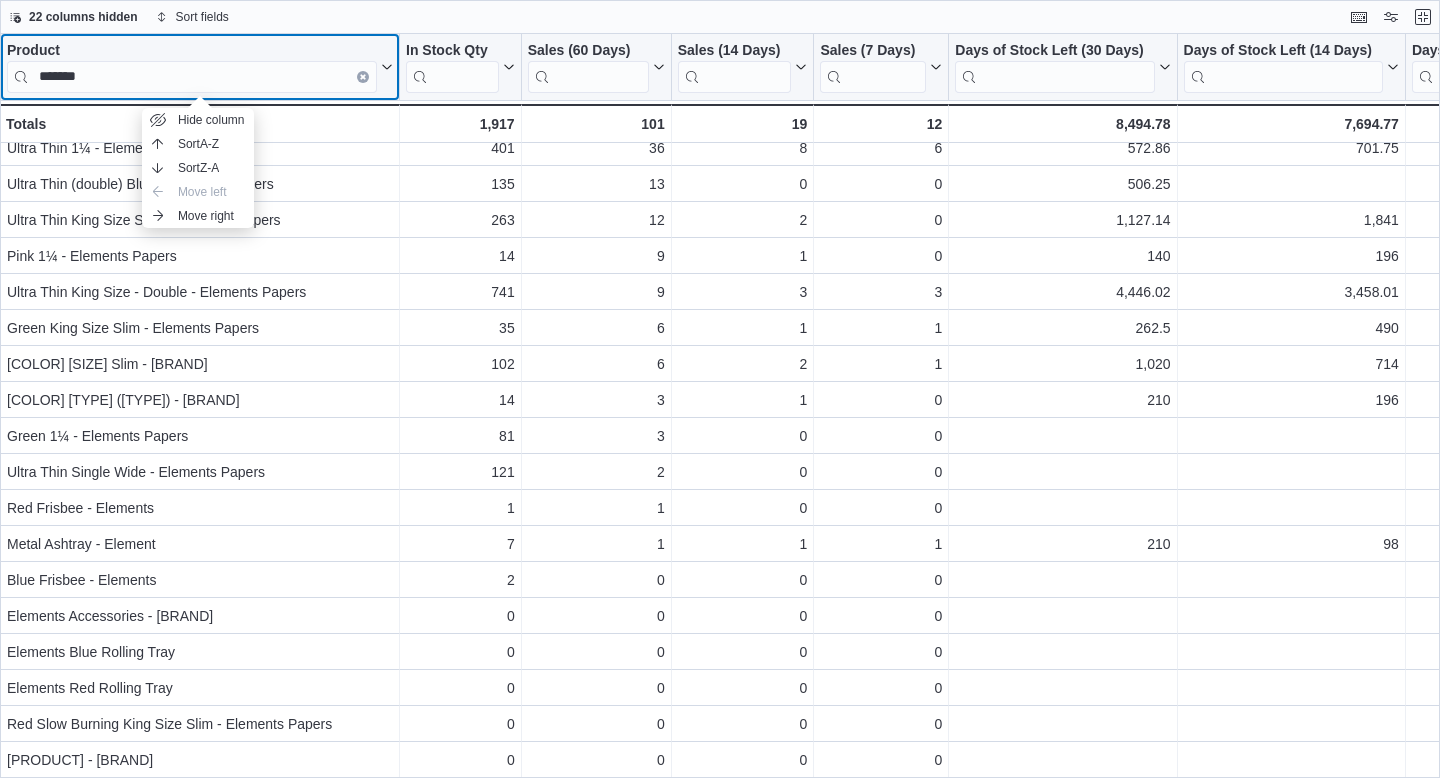 click 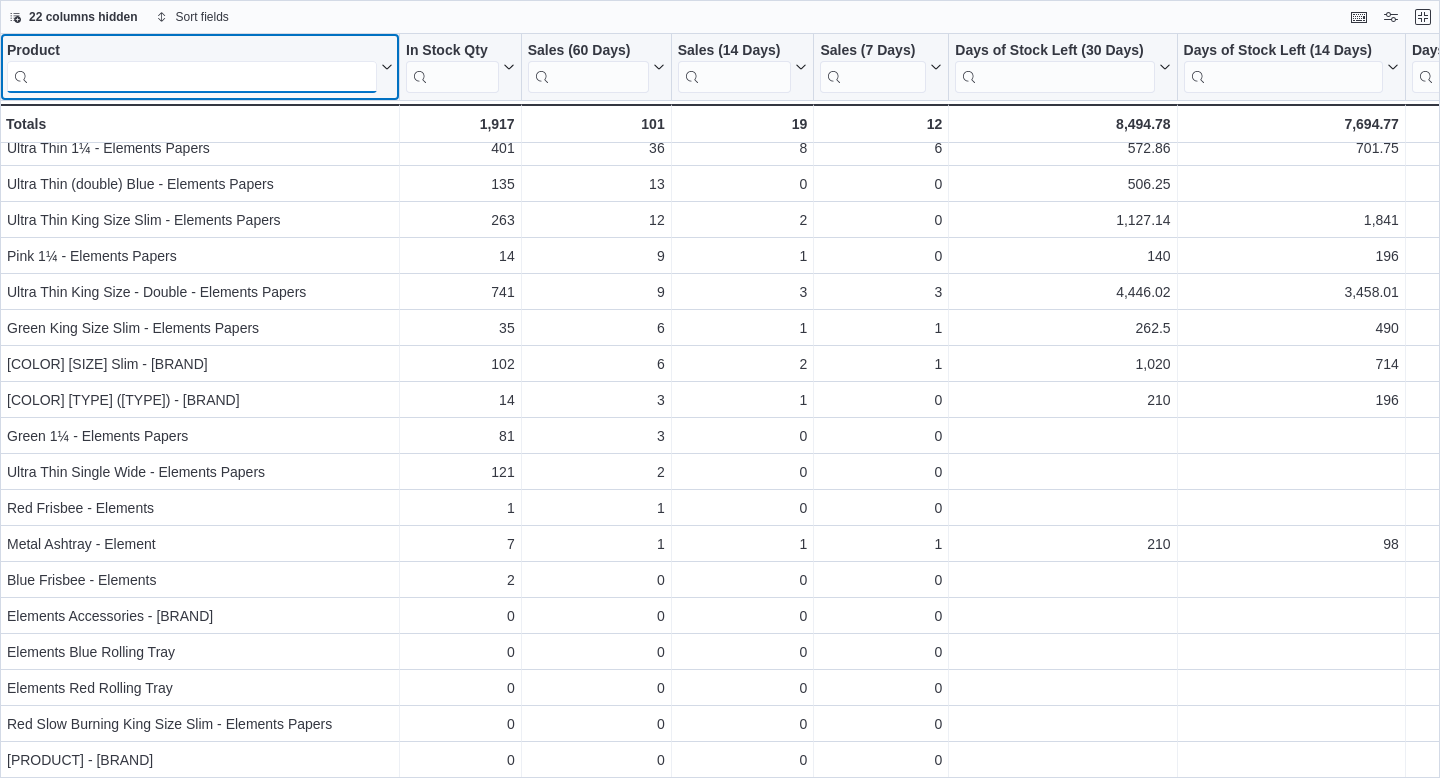 click at bounding box center (192, 77) 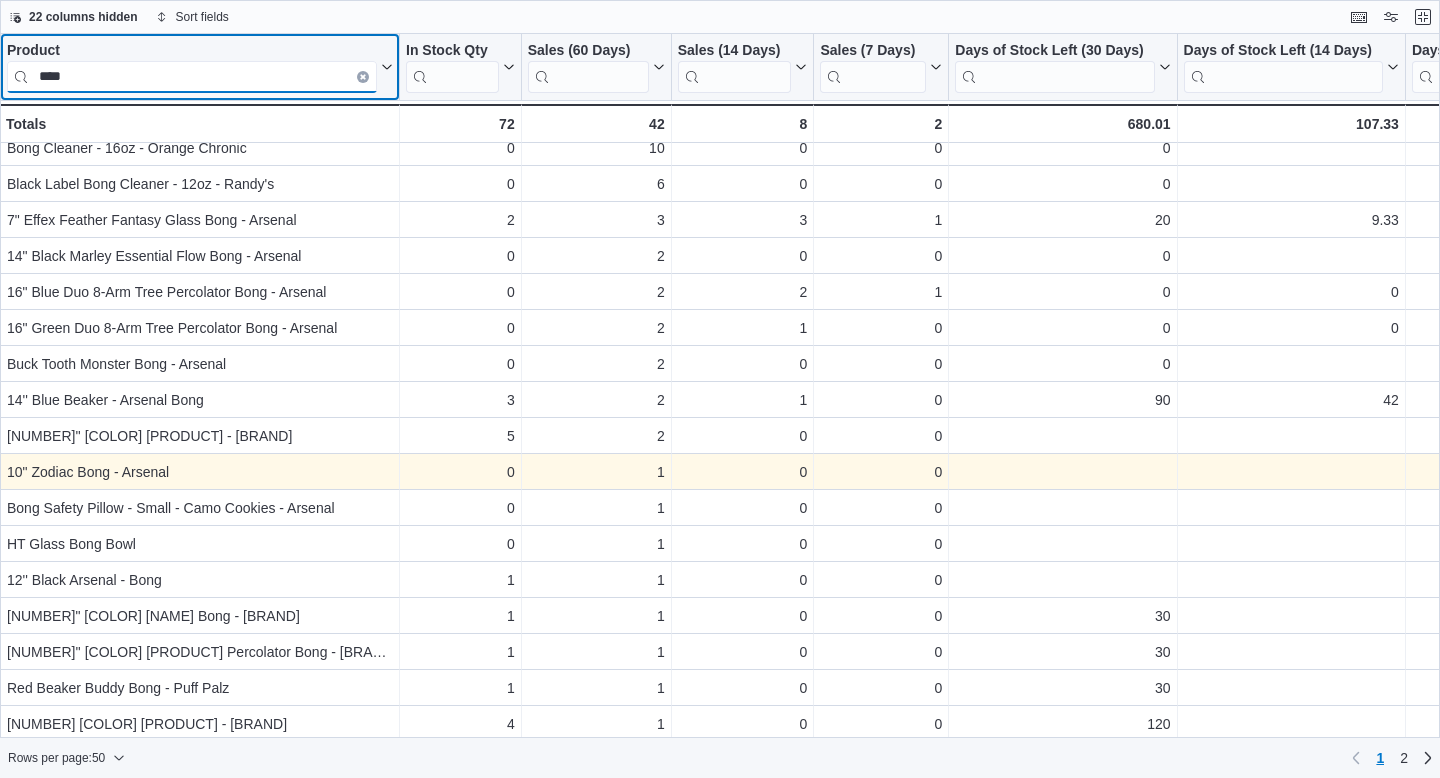 scroll, scrollTop: 0, scrollLeft: 0, axis: both 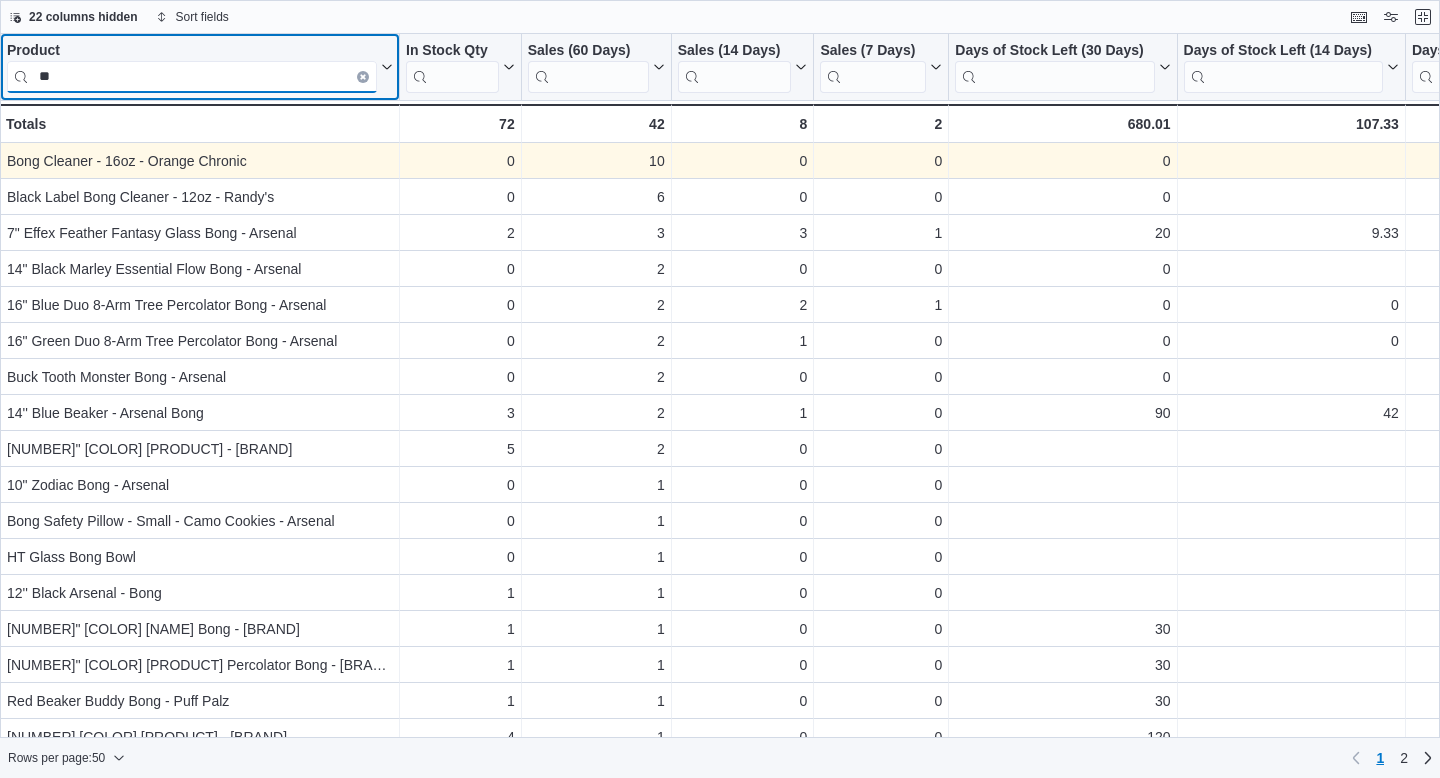 type on "*" 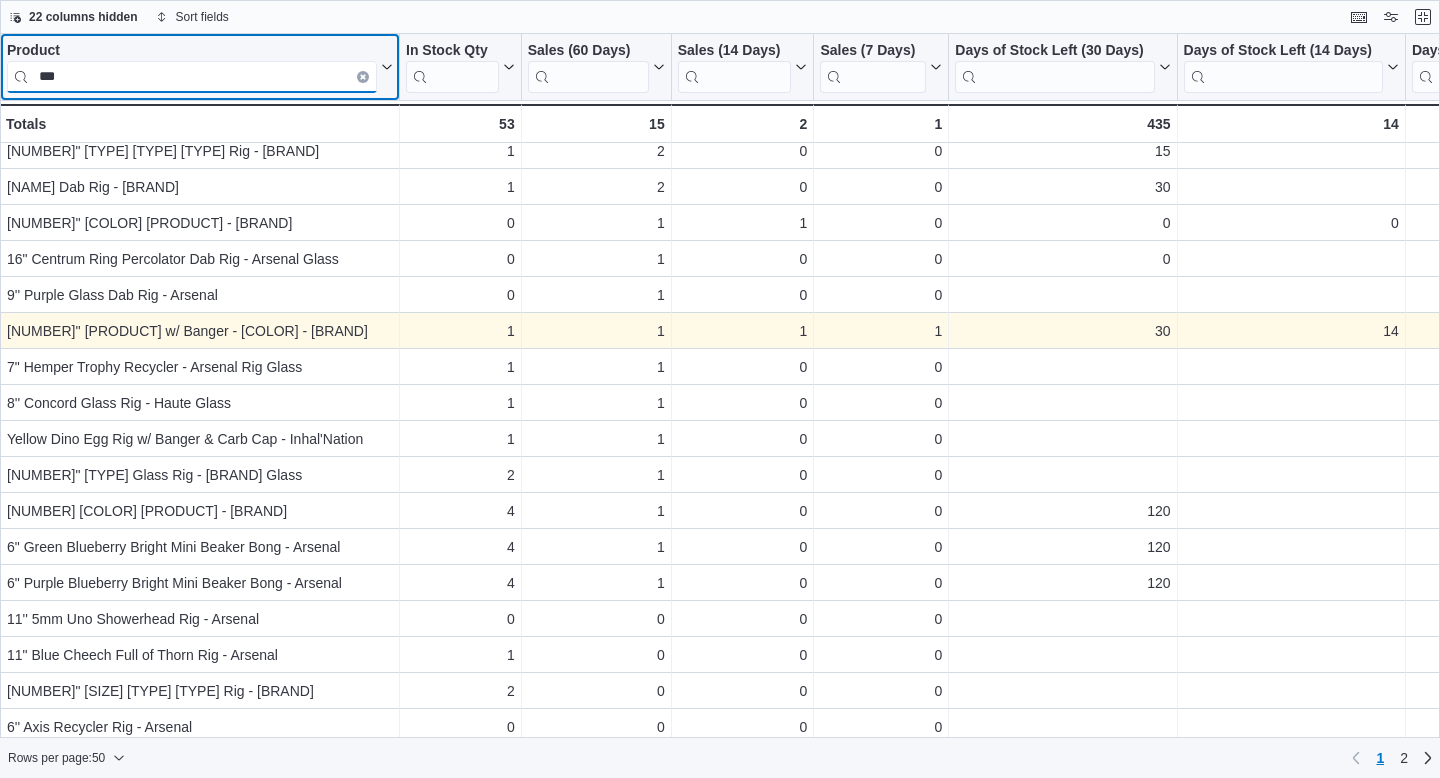 scroll, scrollTop: 0, scrollLeft: 0, axis: both 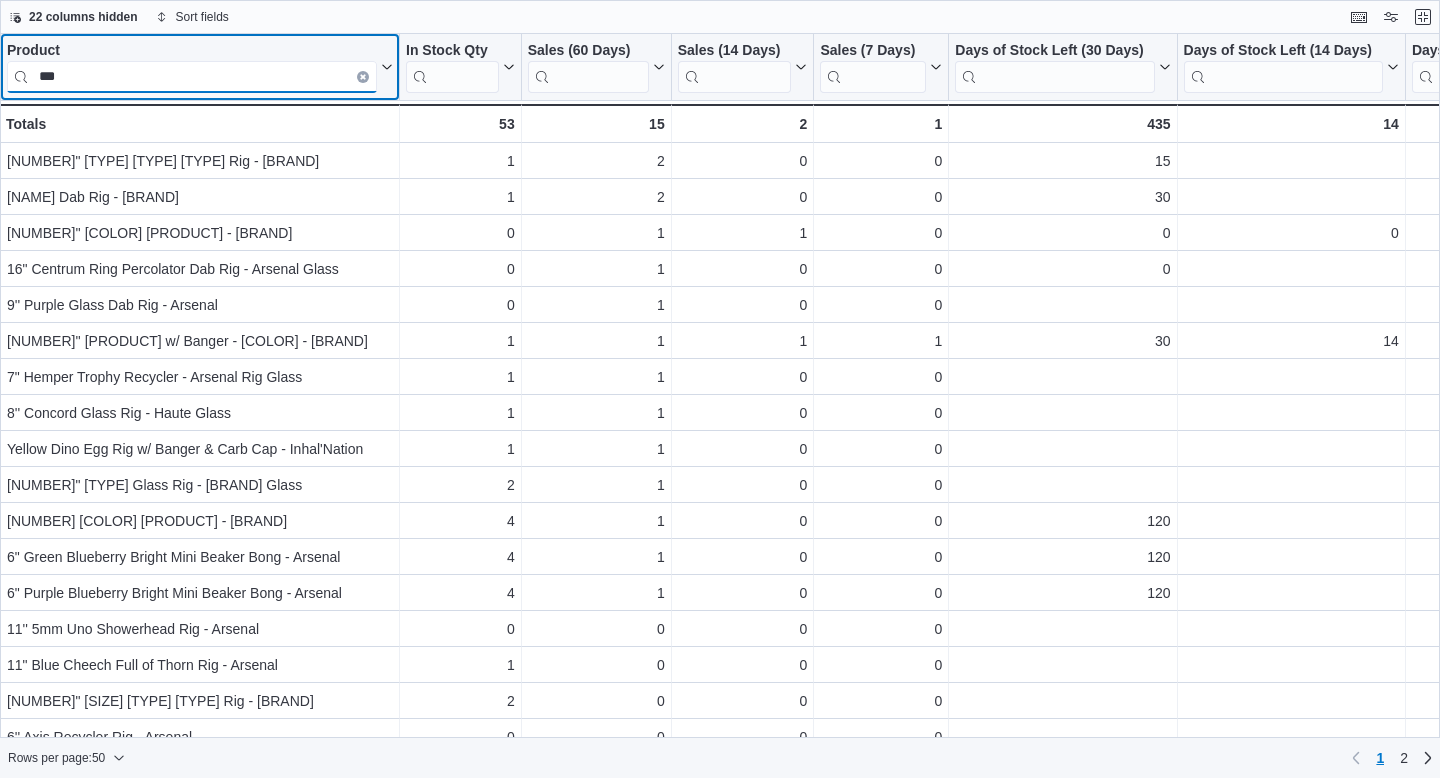 drag, startPoint x: 152, startPoint y: 80, endPoint x: 0, endPoint y: 86, distance: 152.11838 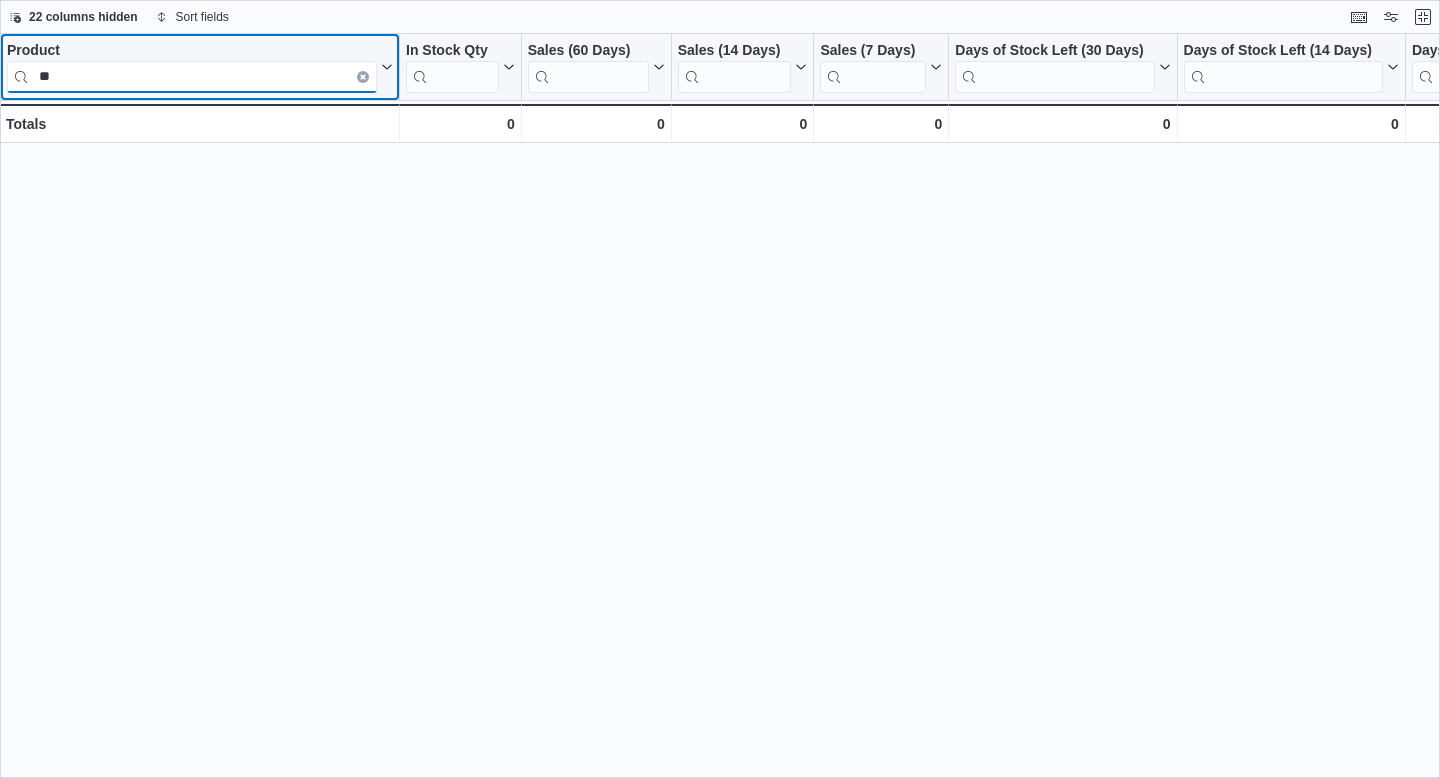 type on "*" 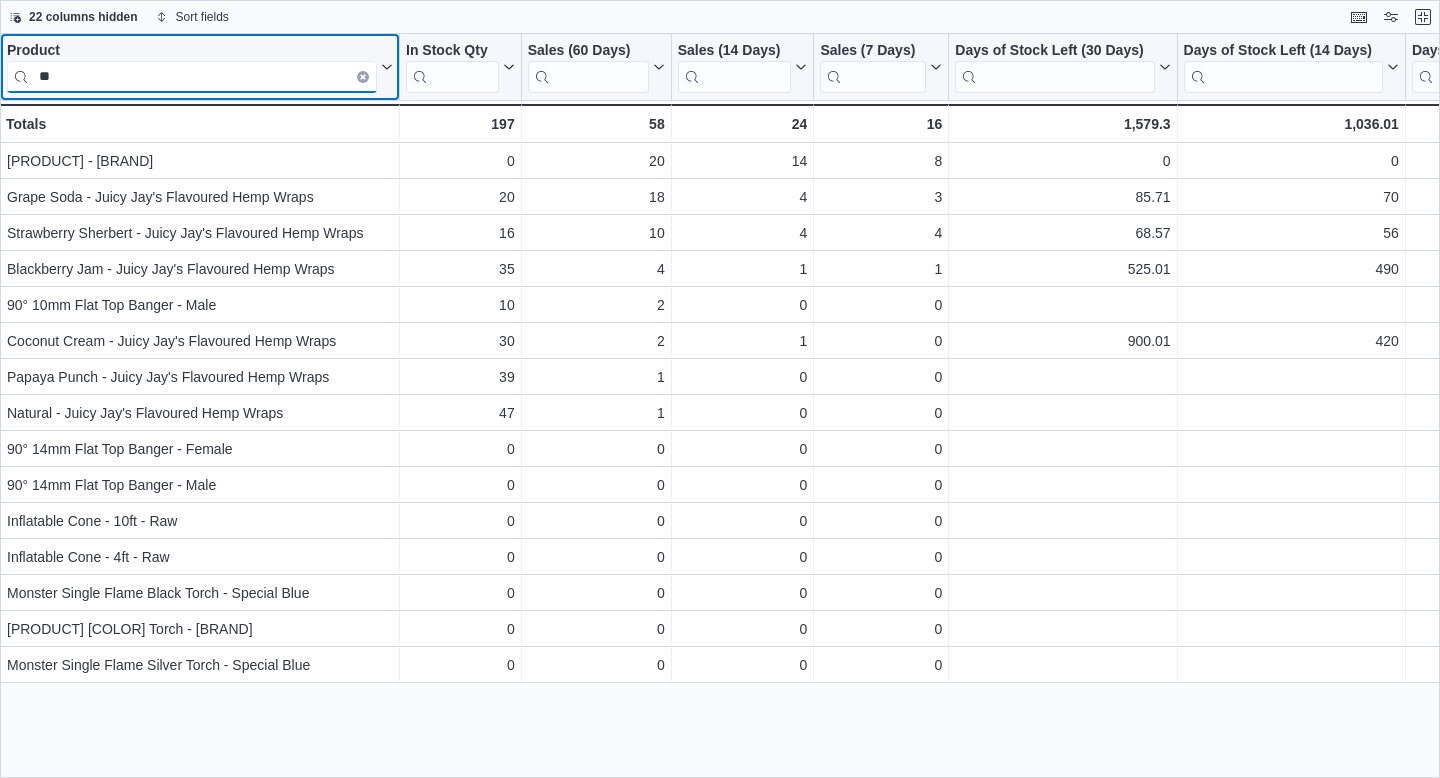 type on "*" 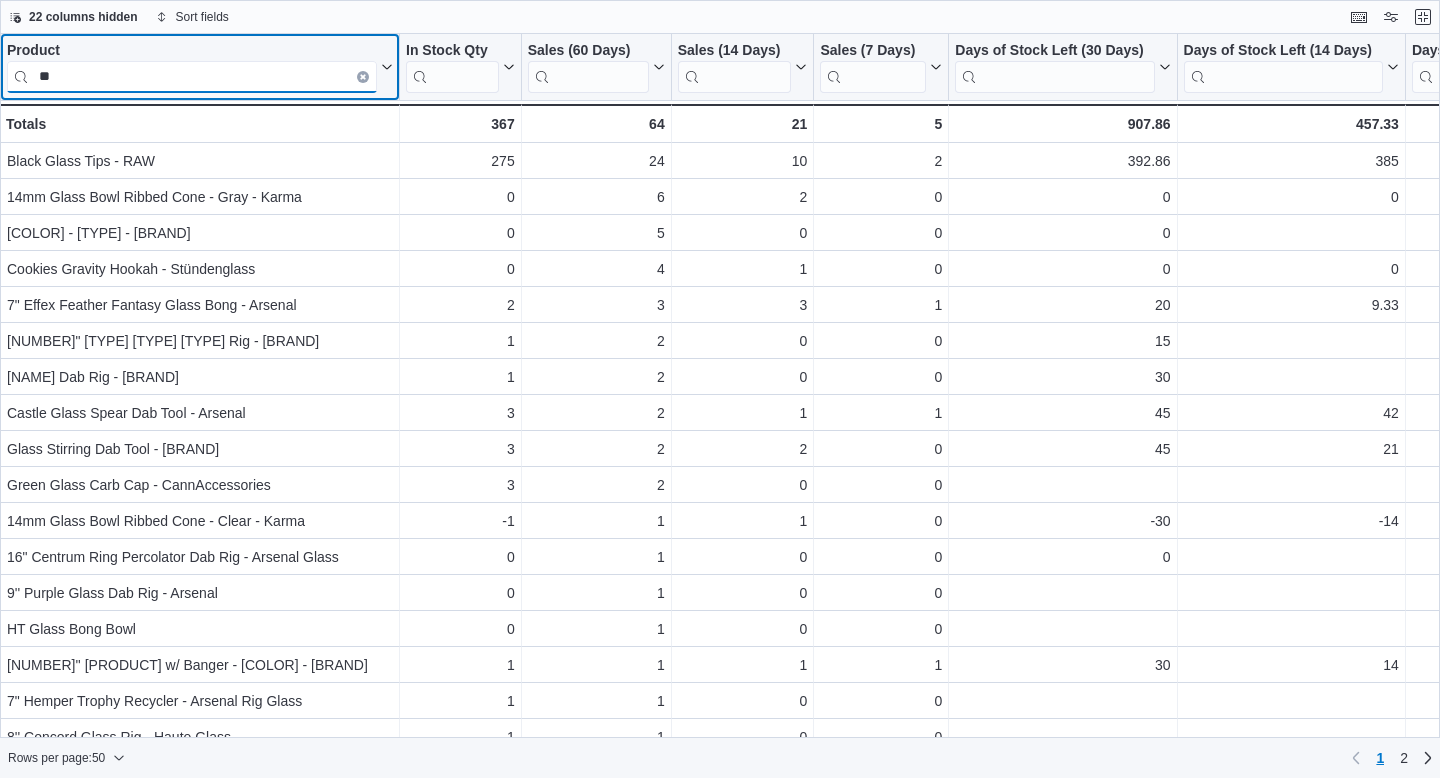 type on "*" 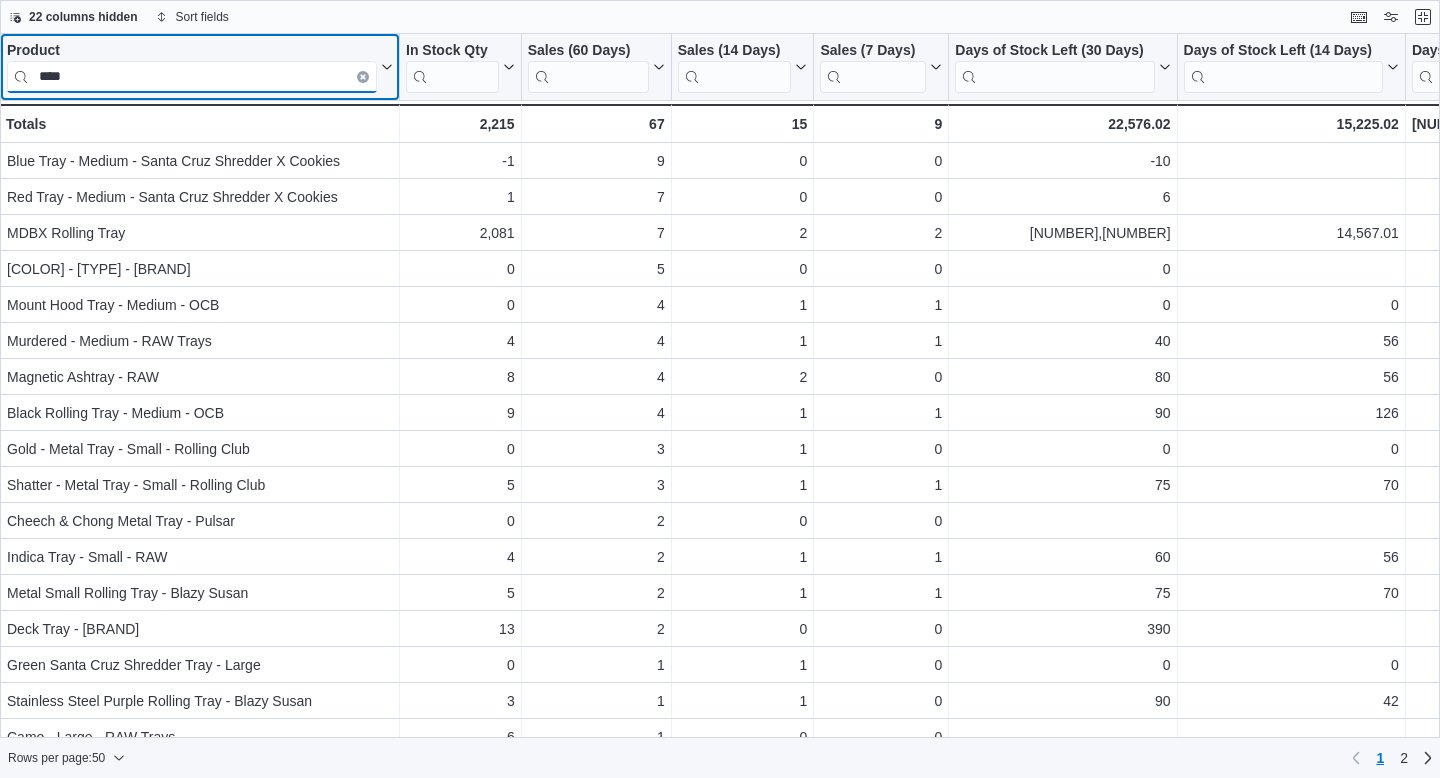 type on "****" 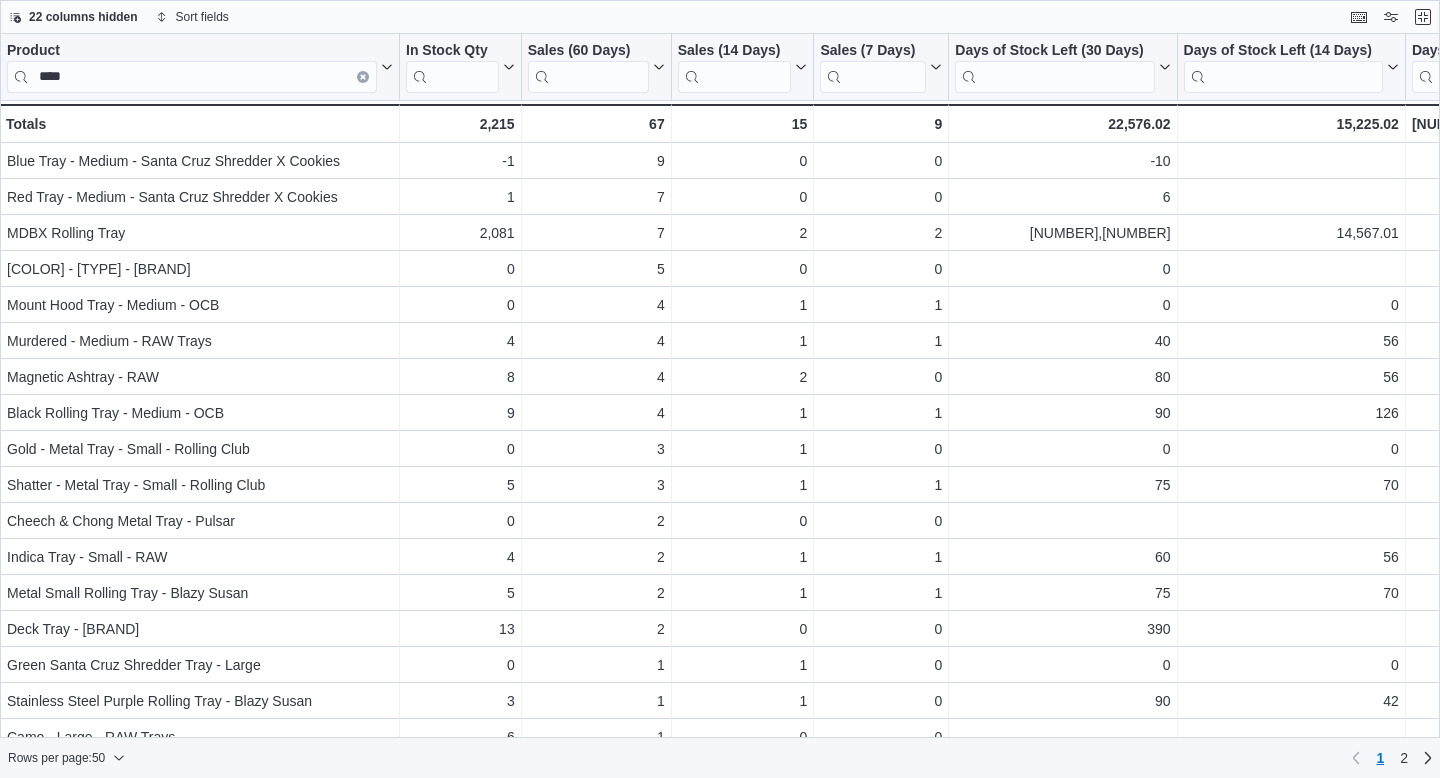 scroll, scrollTop: 332, scrollLeft: 0, axis: vertical 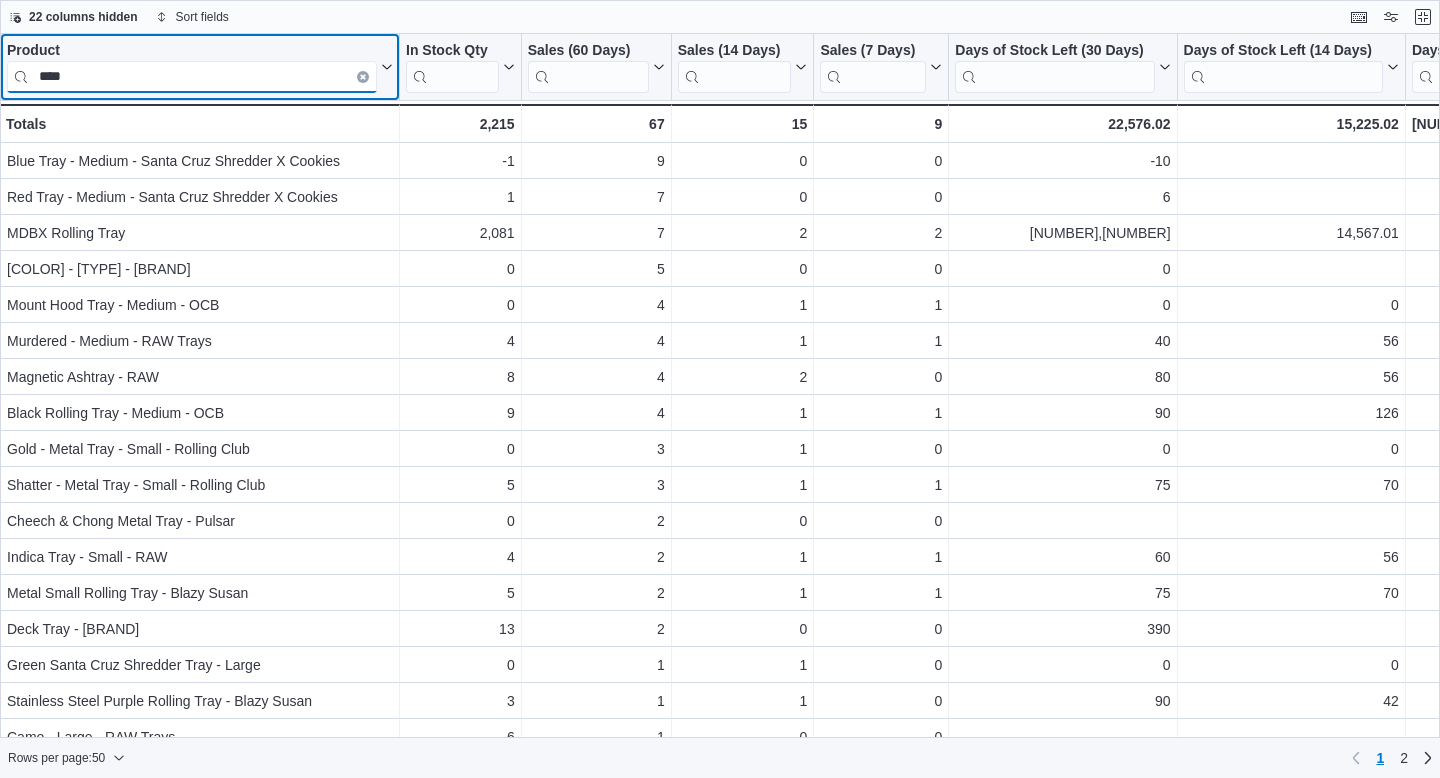 drag, startPoint x: 129, startPoint y: 85, endPoint x: 0, endPoint y: 79, distance: 129.13947 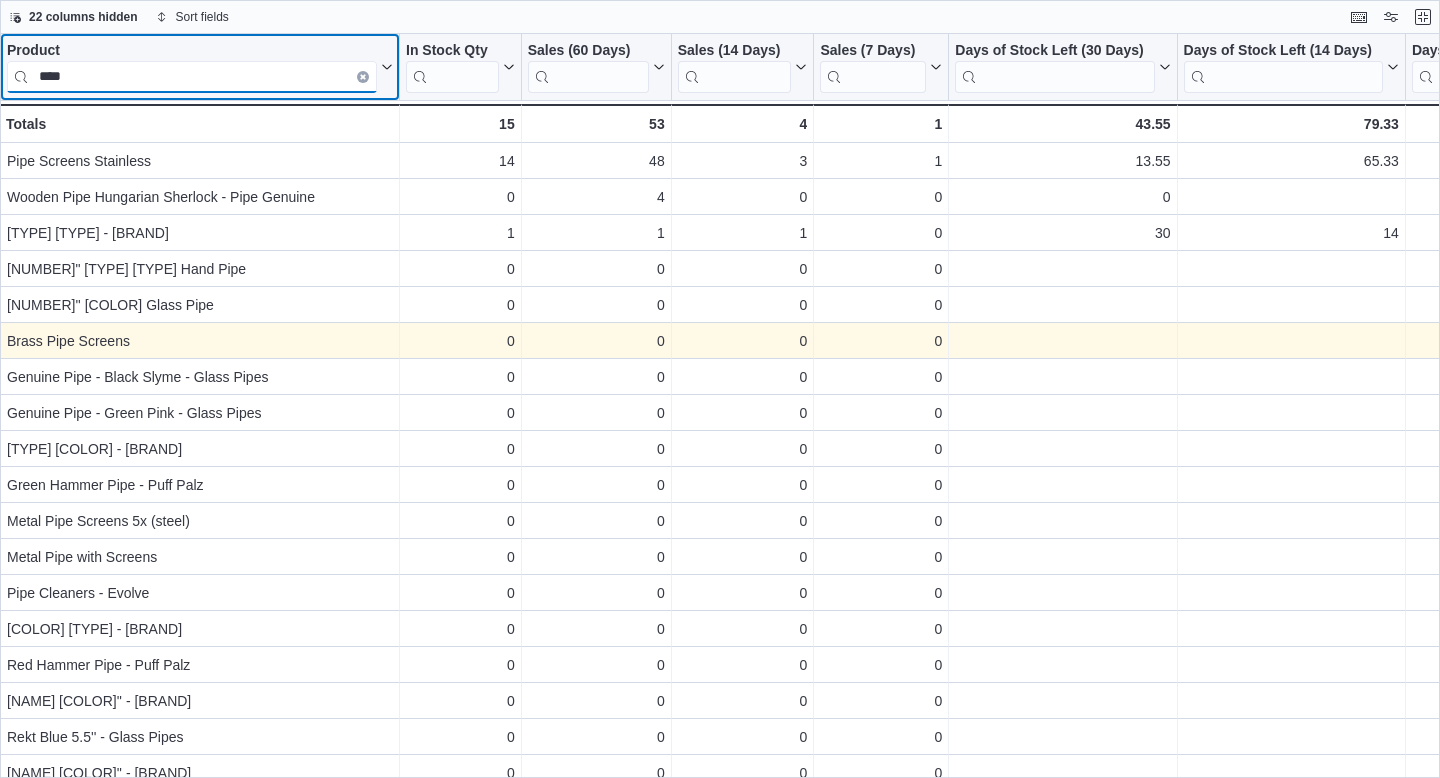 type on "****" 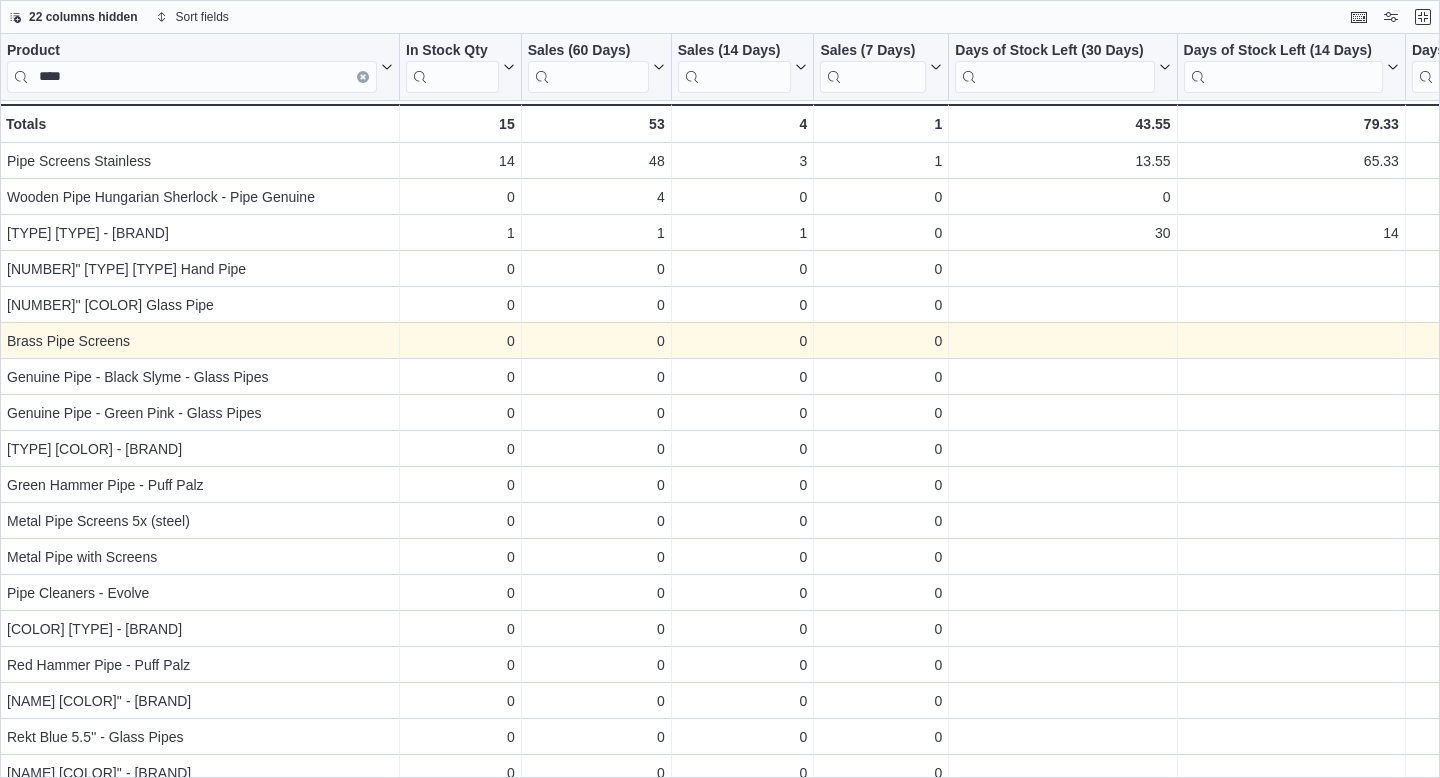 scroll, scrollTop: 332, scrollLeft: 0, axis: vertical 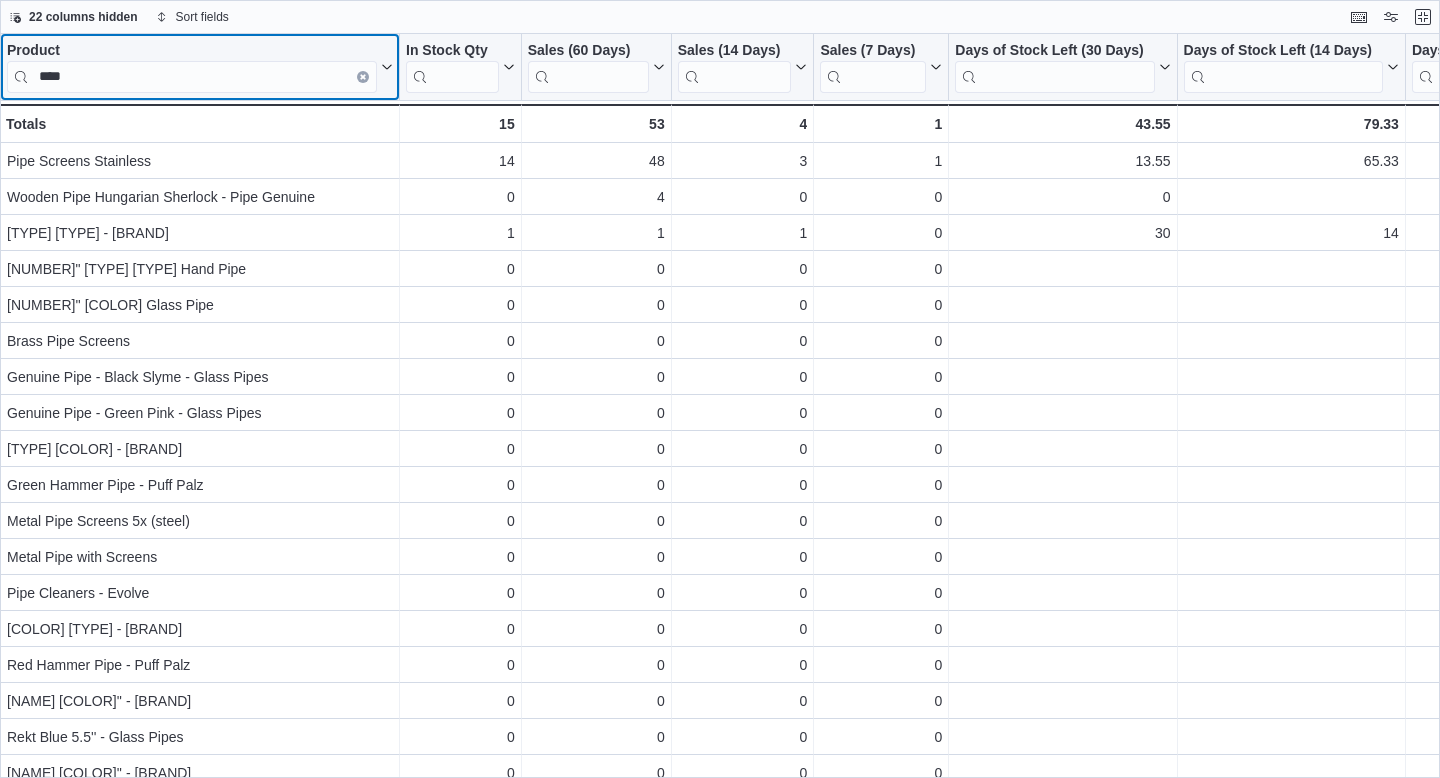 click at bounding box center (363, 77) 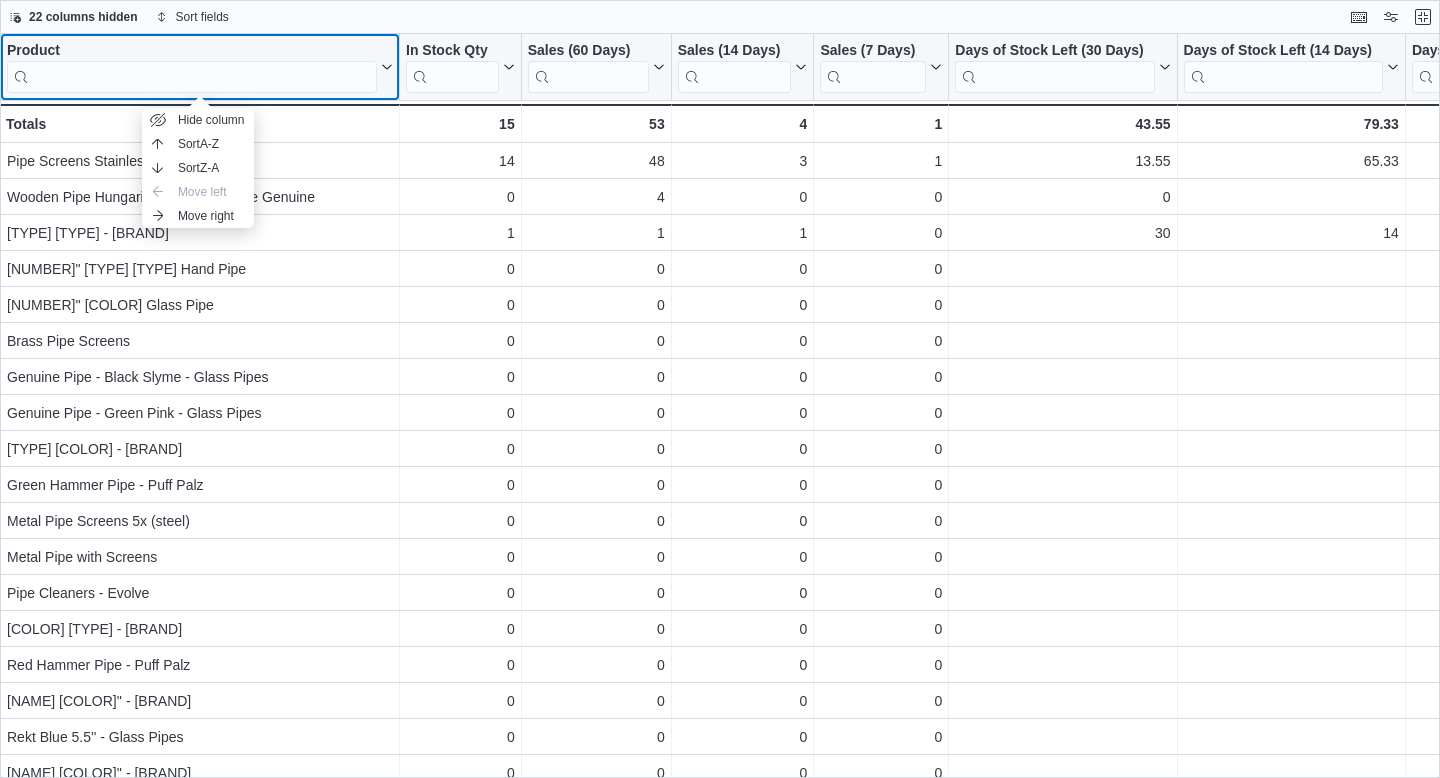 click at bounding box center [192, 77] 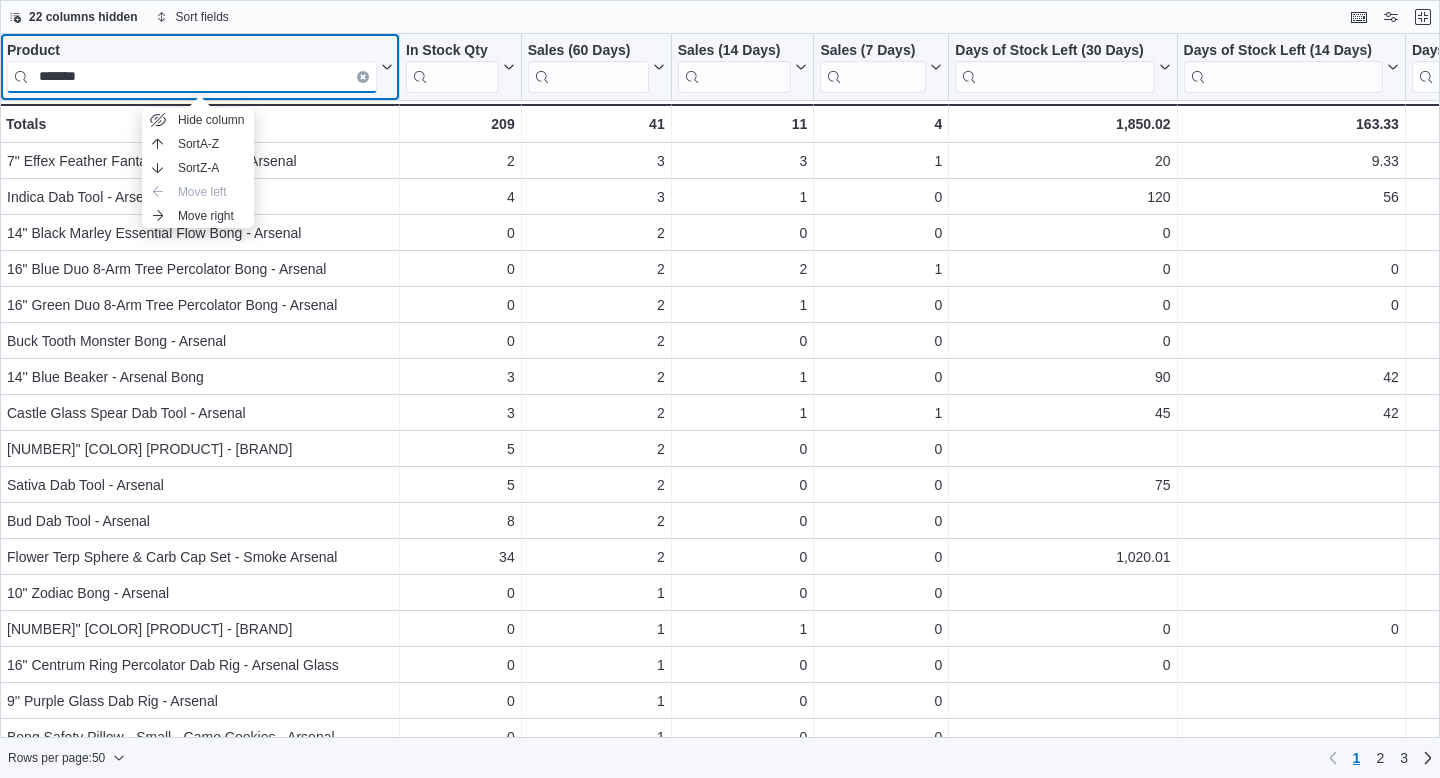 click on "*******" at bounding box center [192, 77] 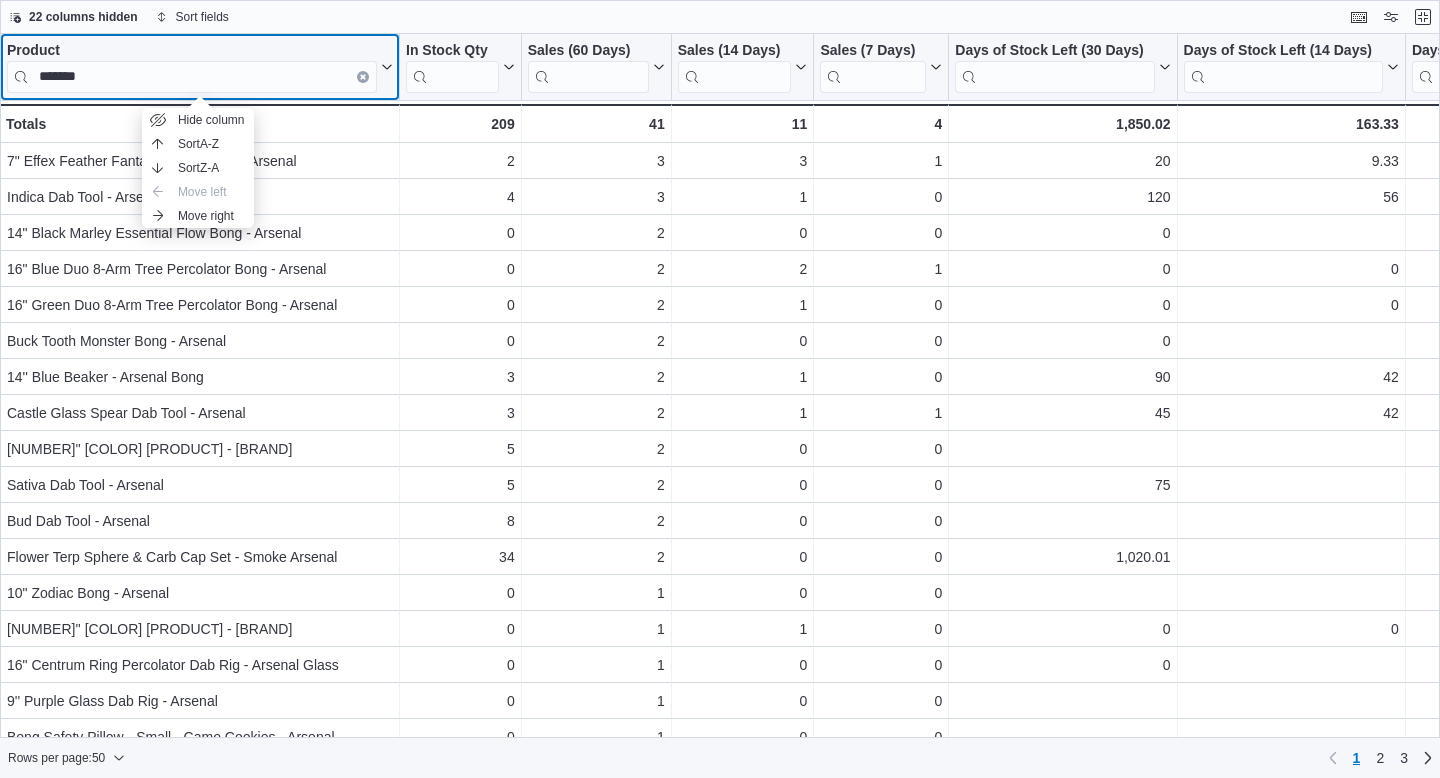 click 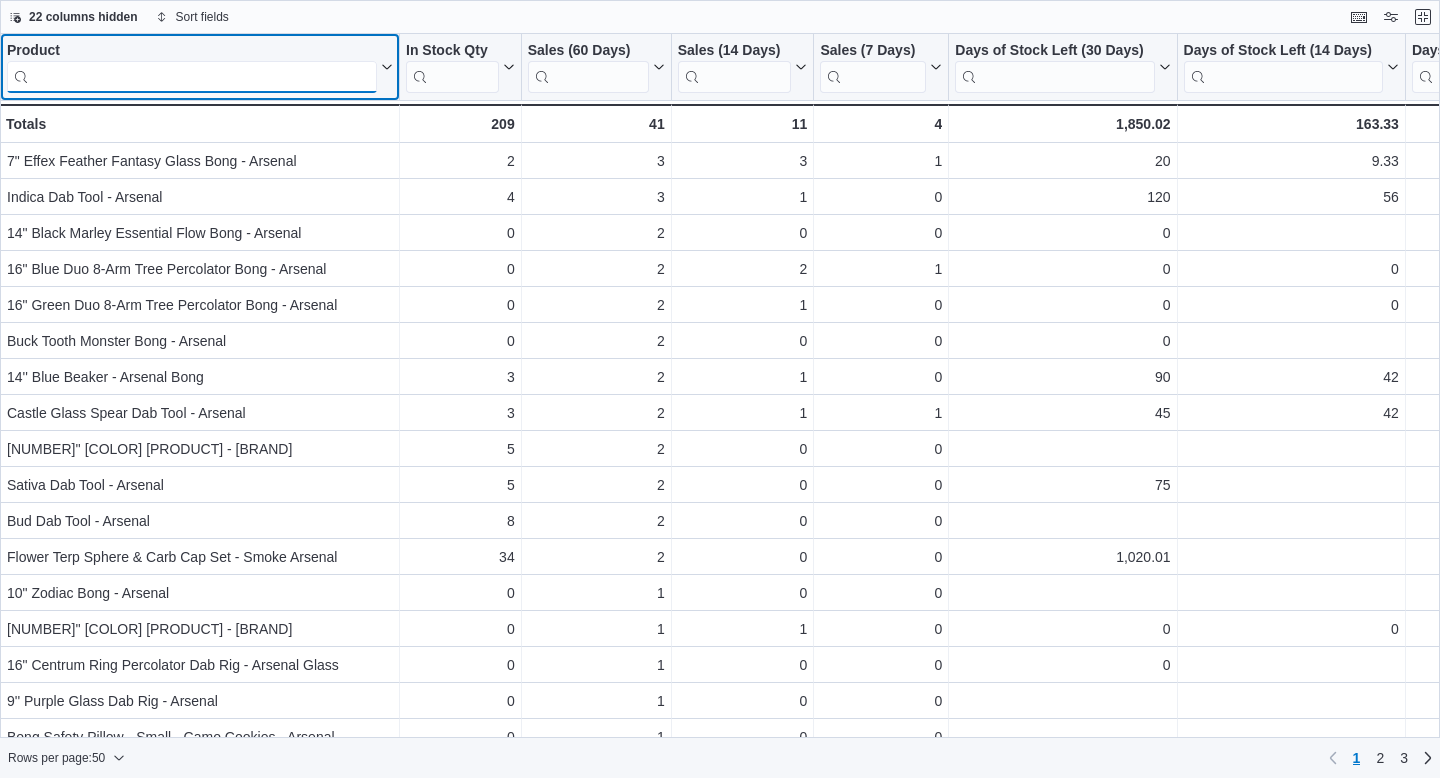 click at bounding box center (192, 77) 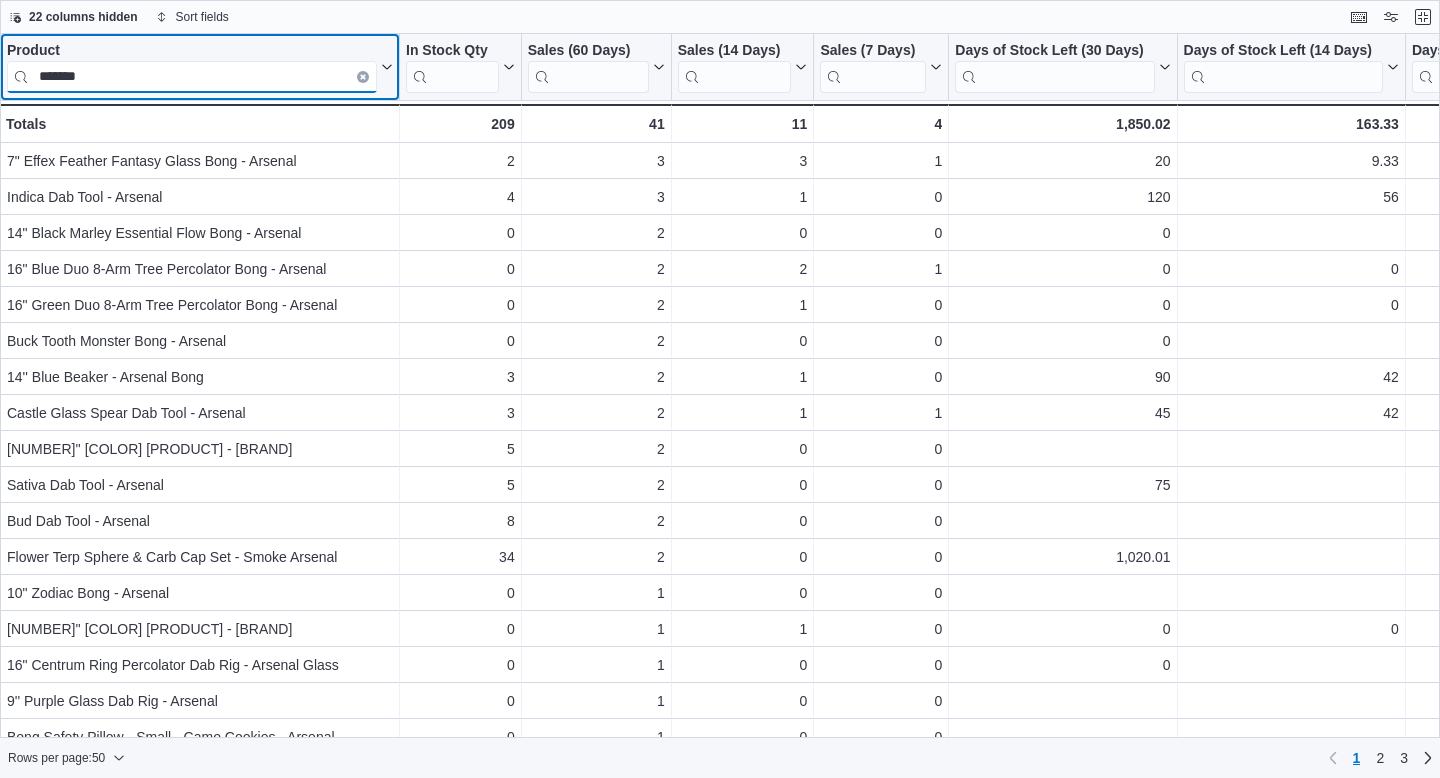 type on "*******" 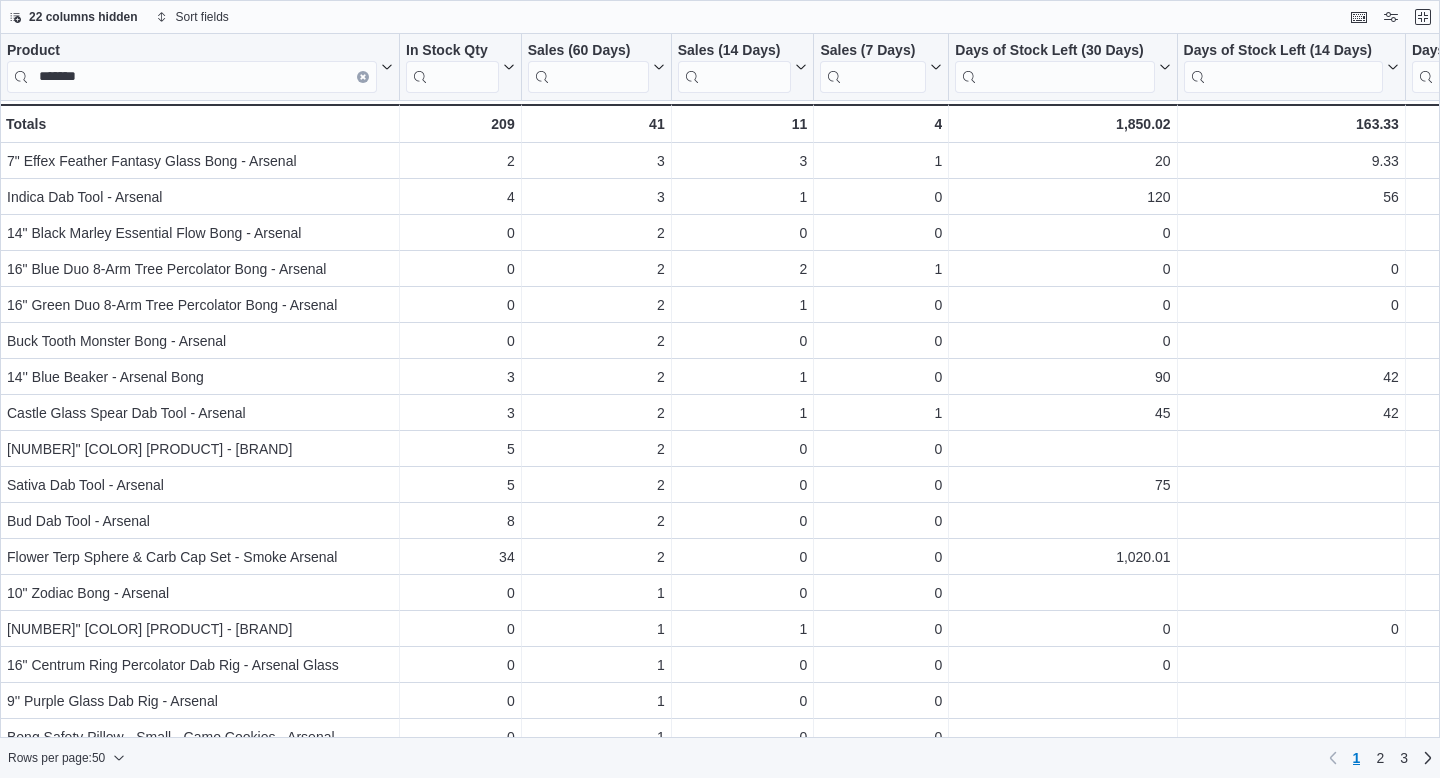 scroll, scrollTop: 332, scrollLeft: 0, axis: vertical 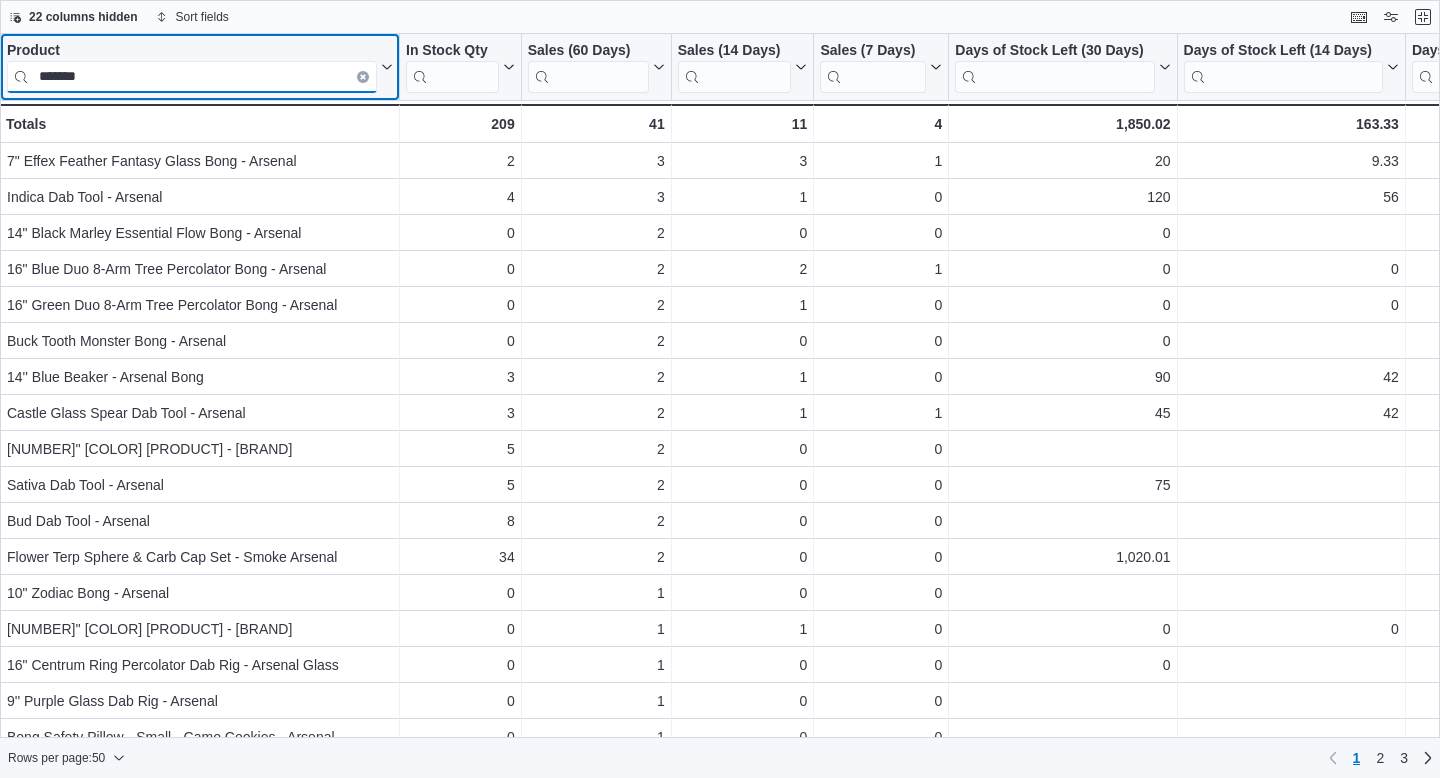 drag, startPoint x: 240, startPoint y: 65, endPoint x: 0, endPoint y: 61, distance: 240.03333 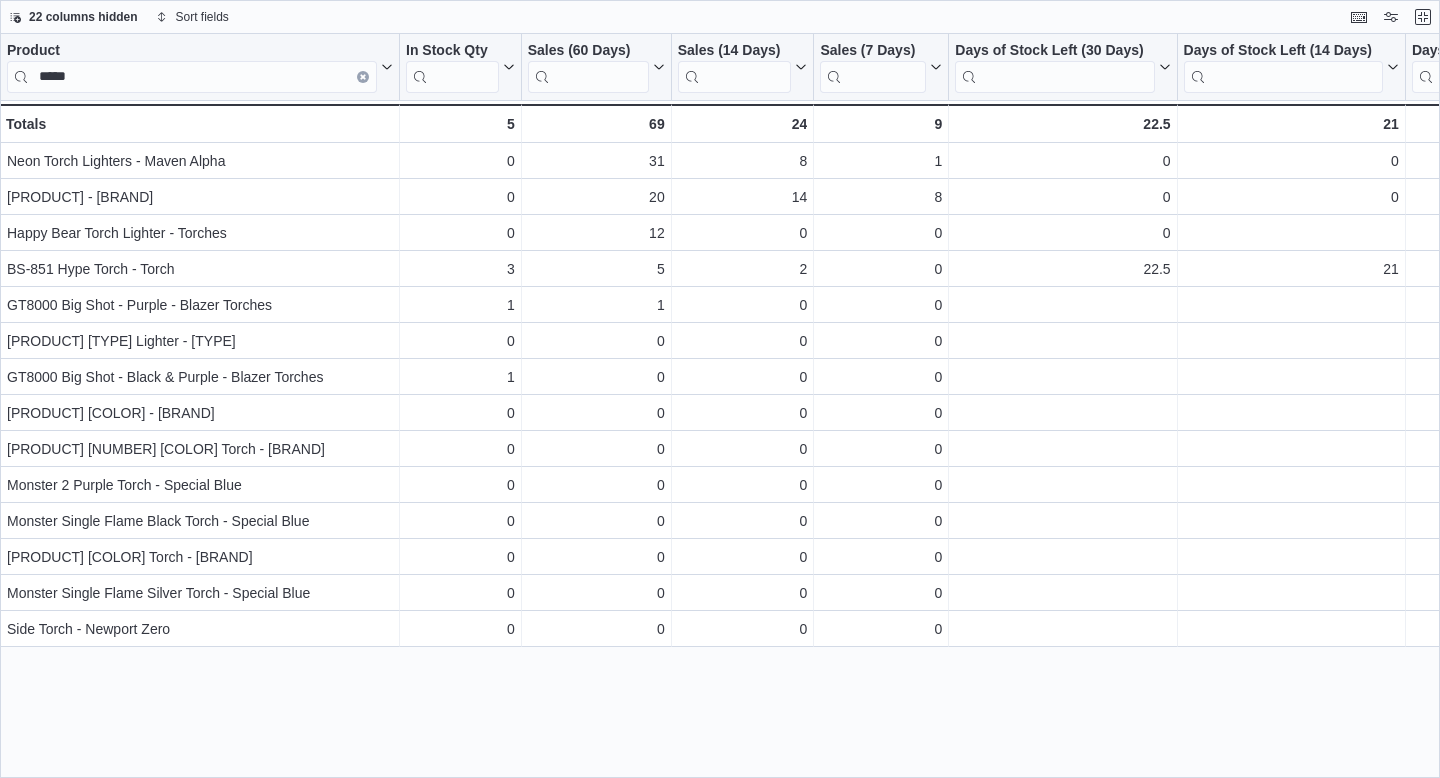 scroll, scrollTop: 332, scrollLeft: 0, axis: vertical 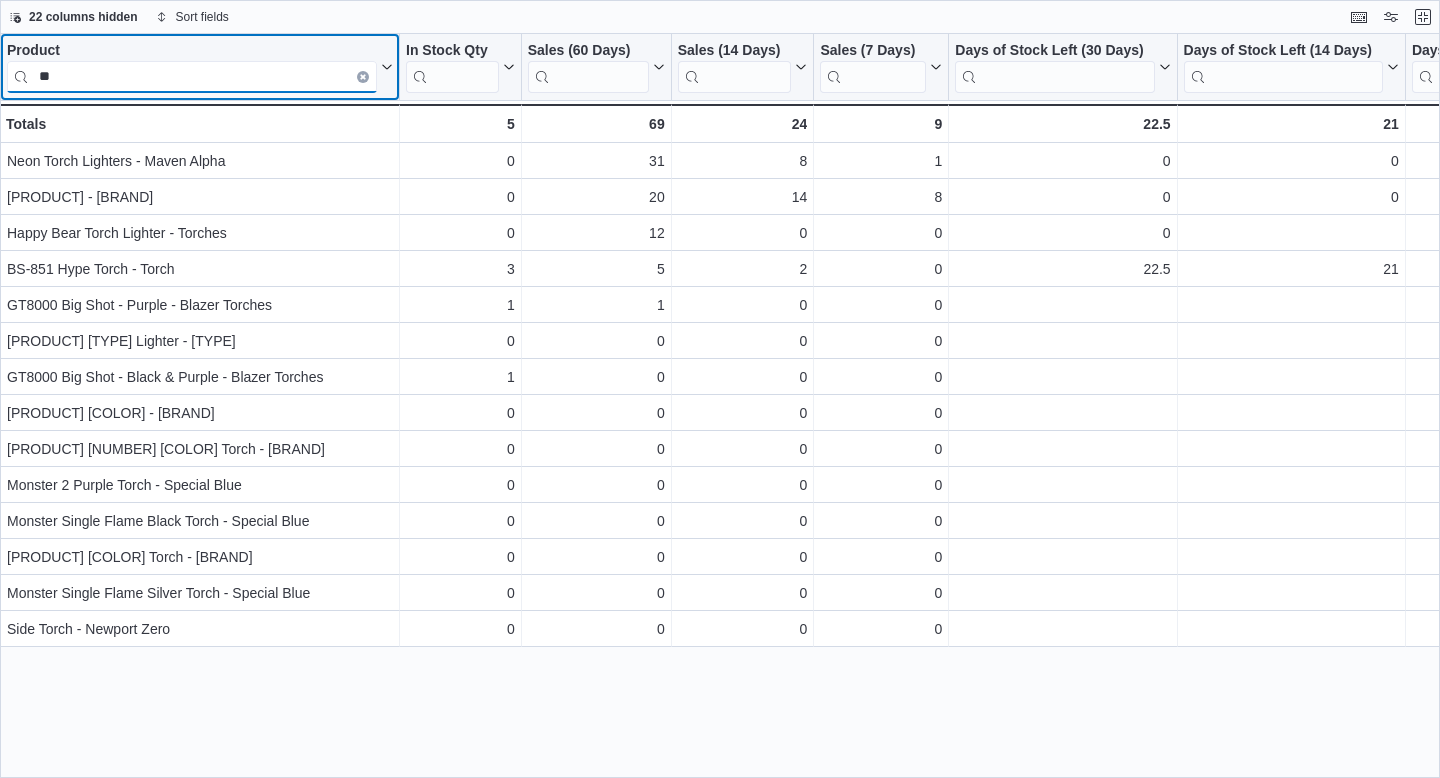 type on "*" 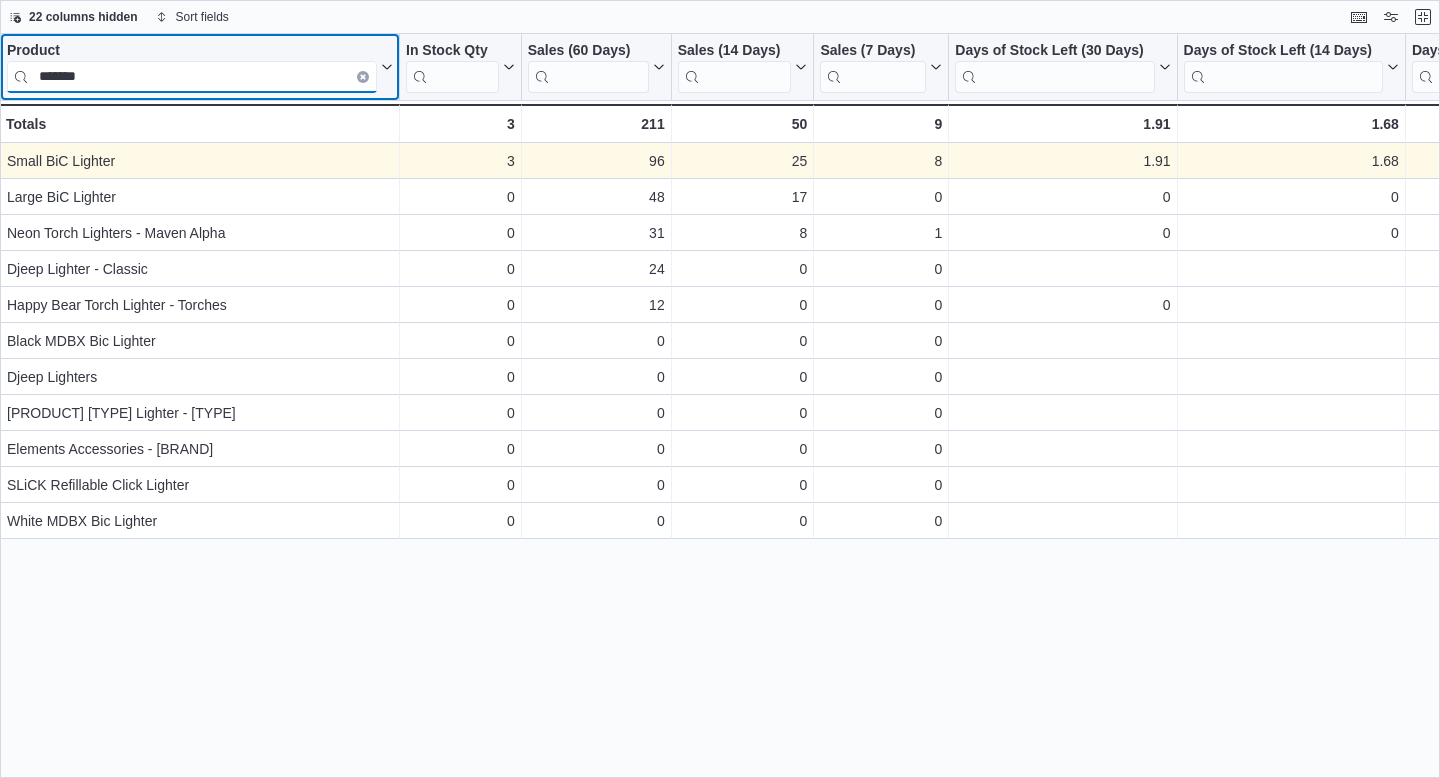 type on "*******" 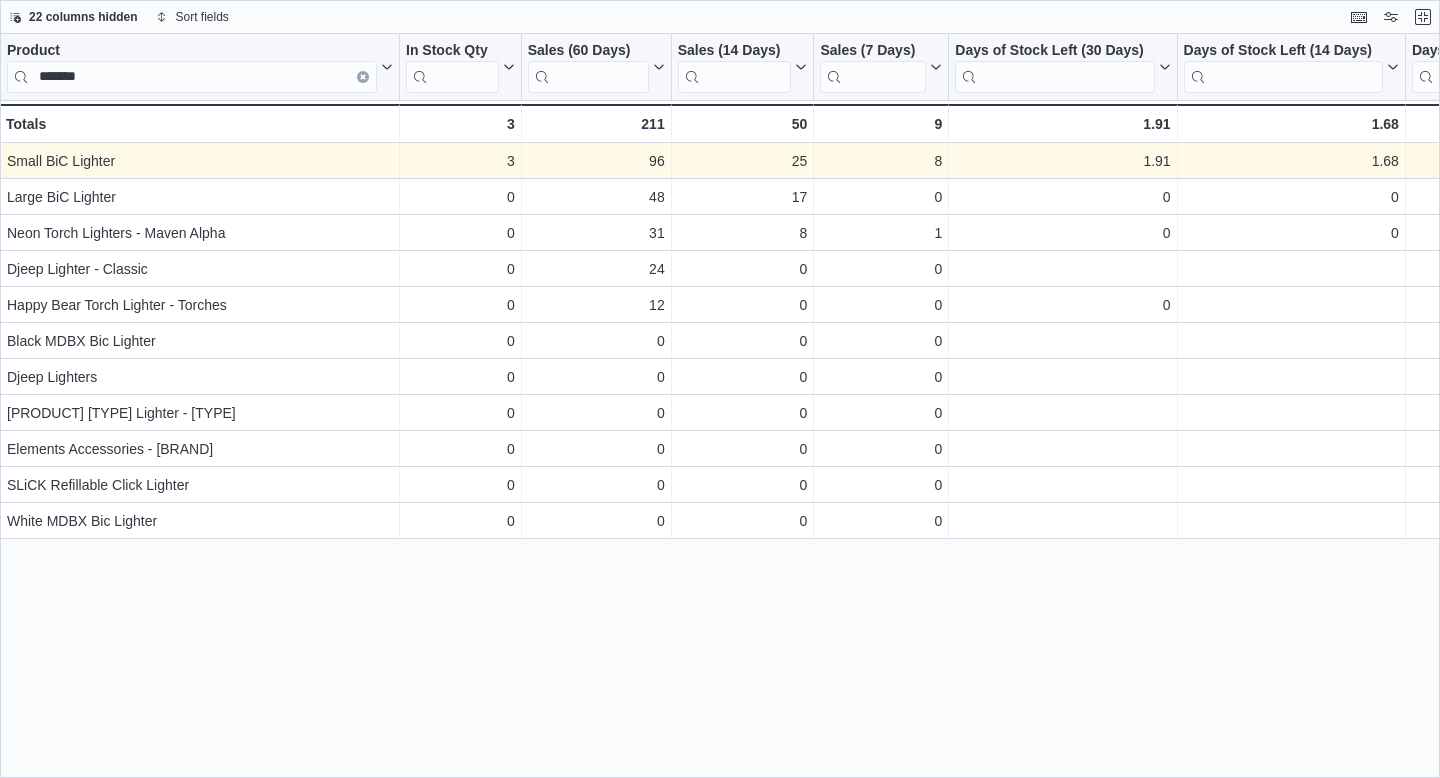 scroll, scrollTop: 332, scrollLeft: 0, axis: vertical 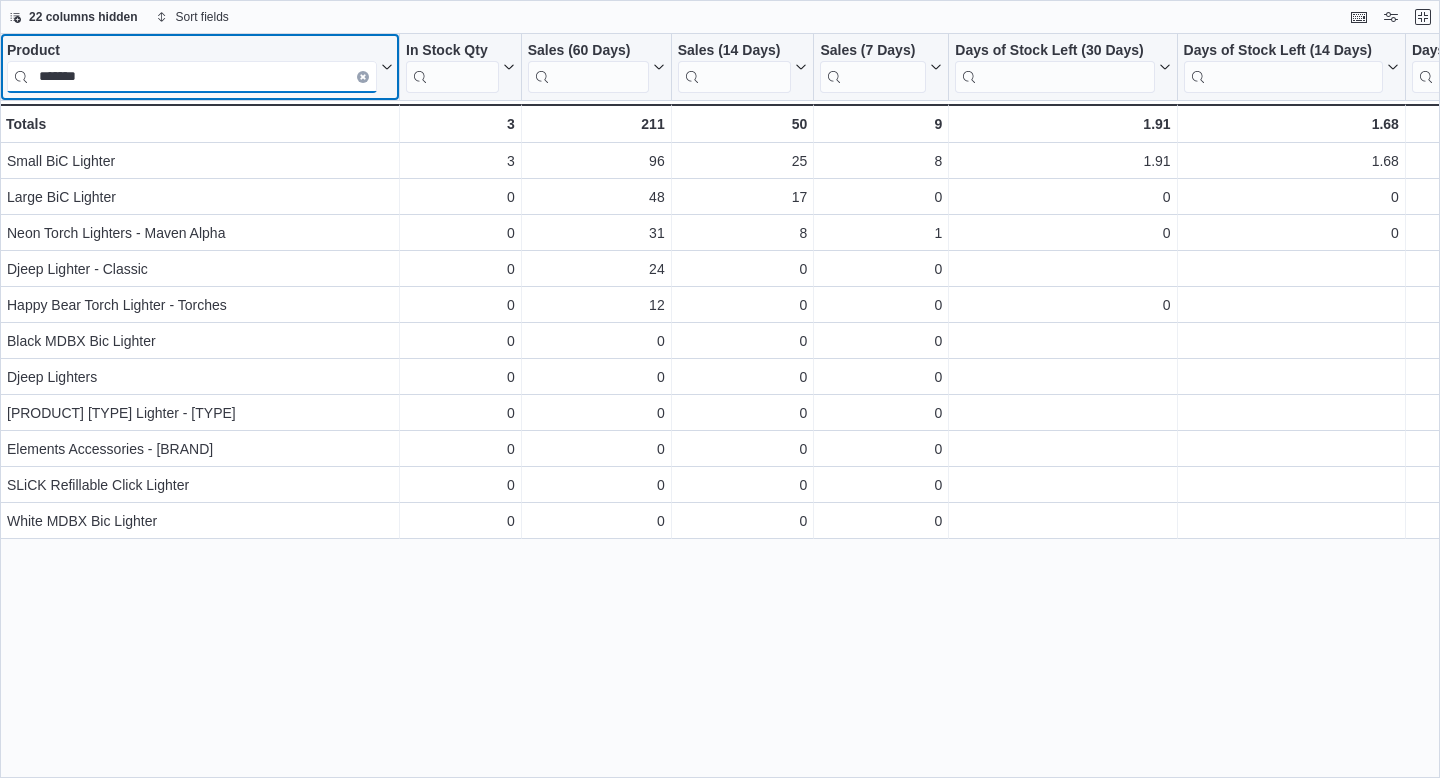 click on "*******" at bounding box center (192, 77) 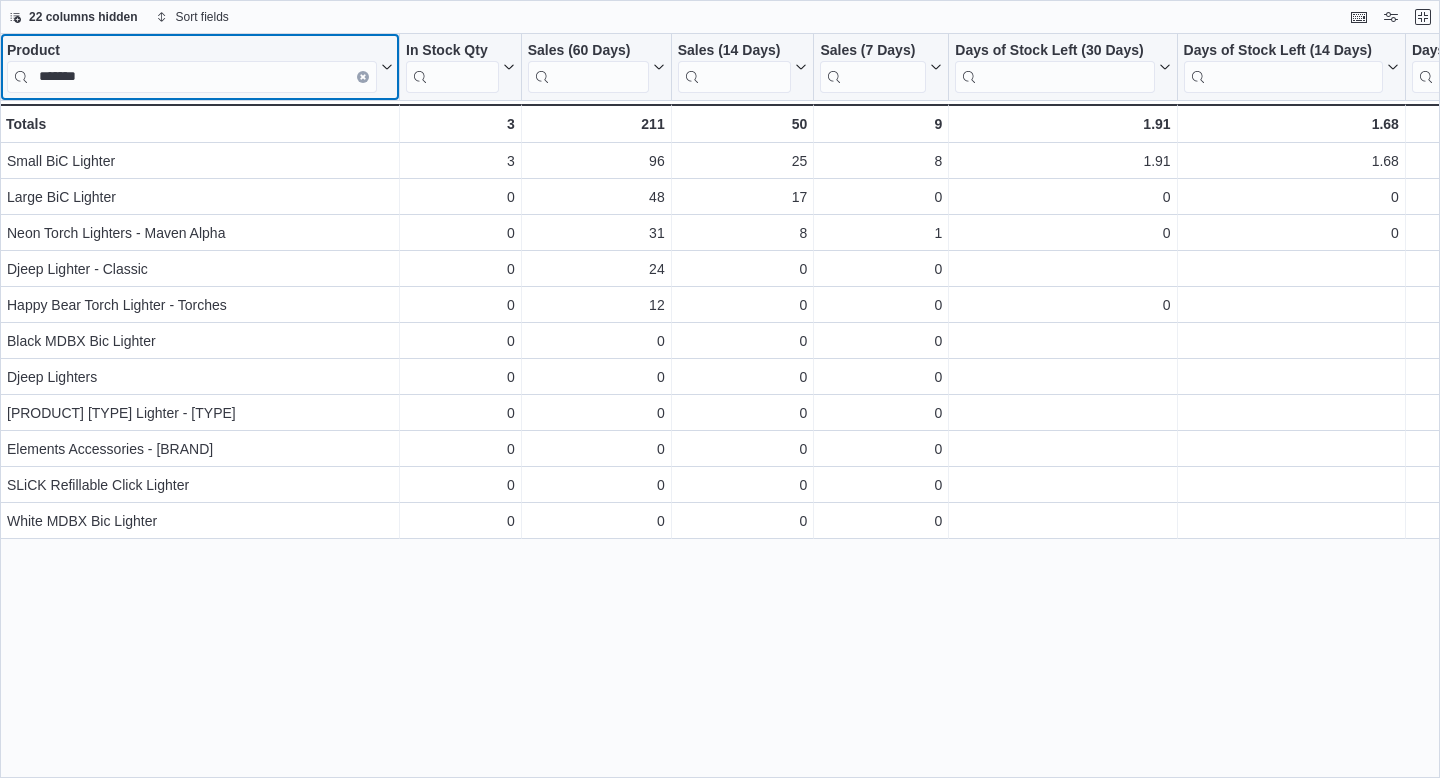 click at bounding box center (363, 77) 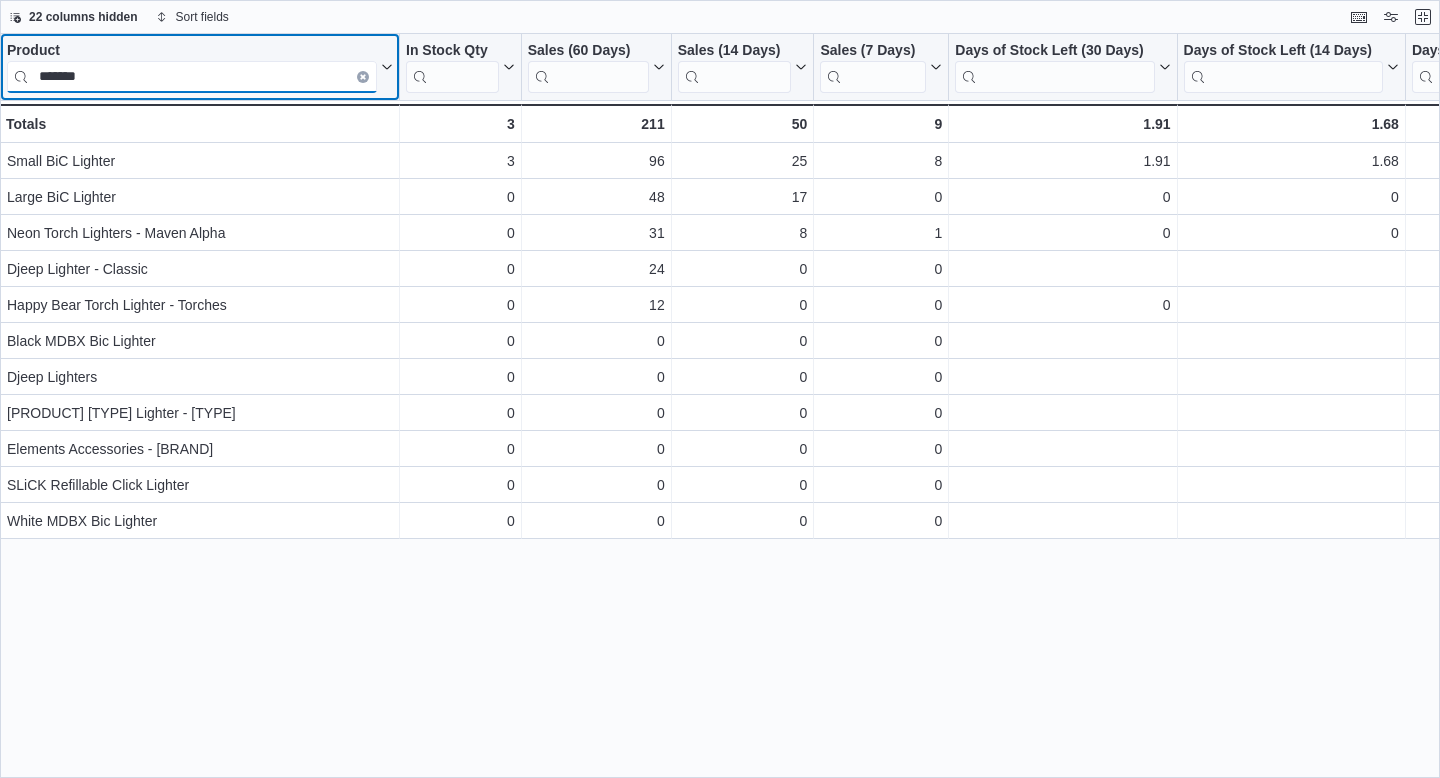 type 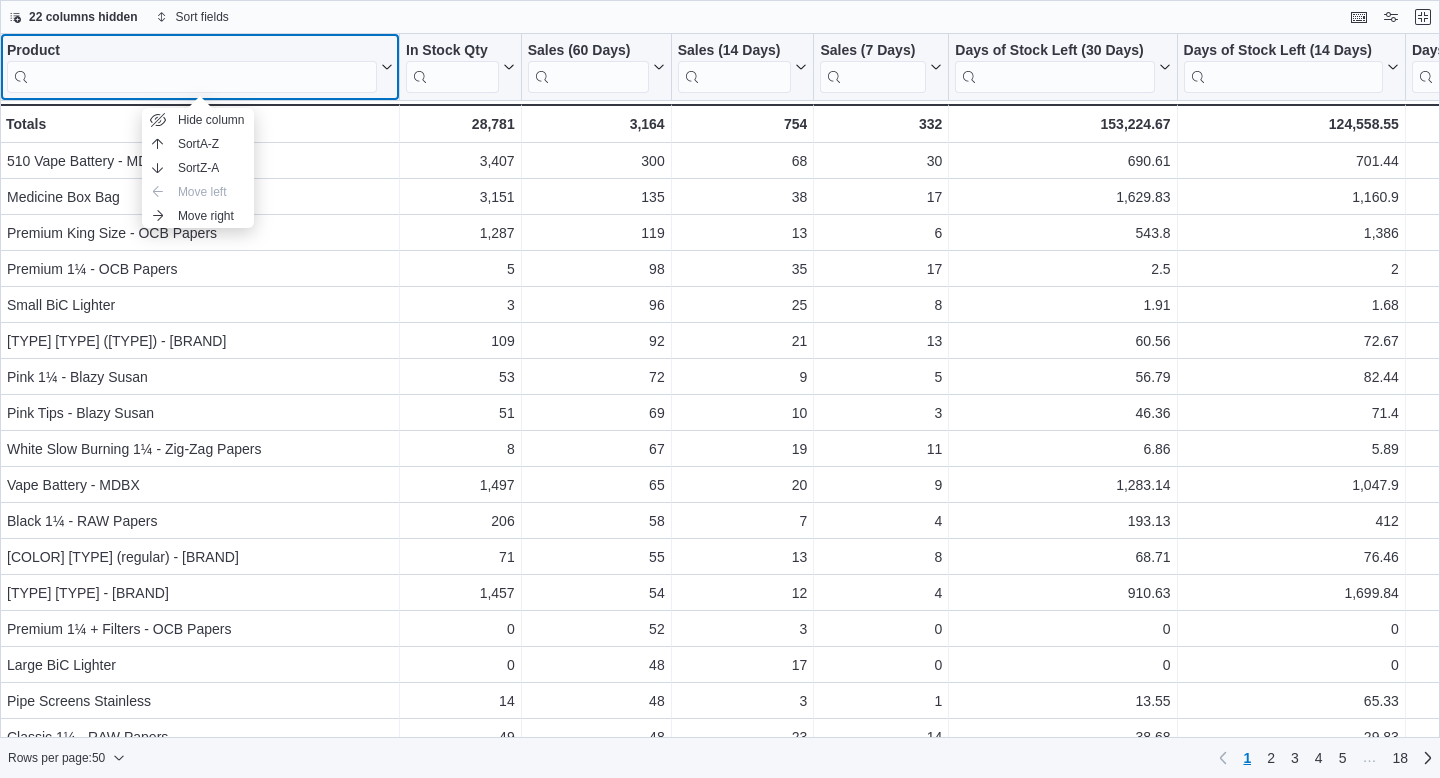 click at bounding box center [192, 77] 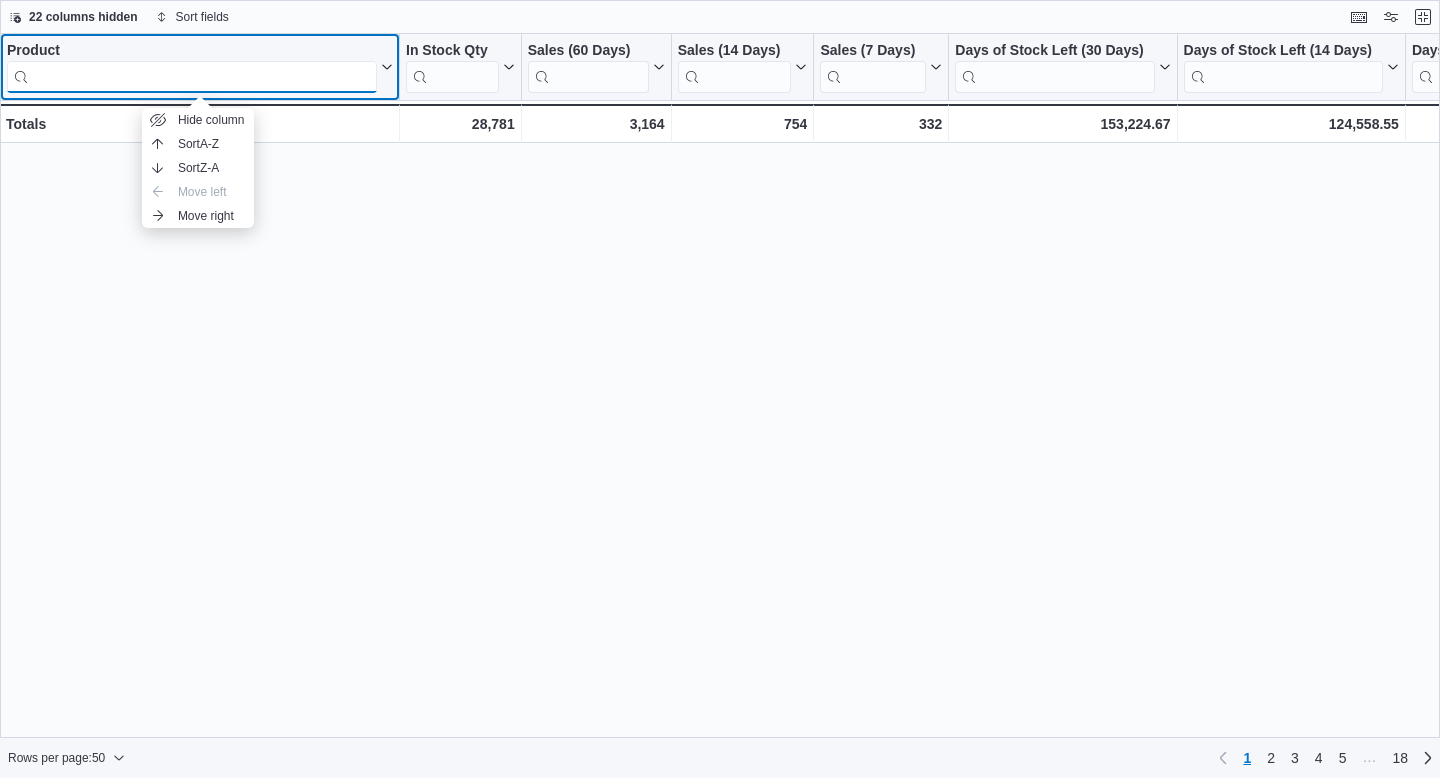 scroll, scrollTop: 0, scrollLeft: 0, axis: both 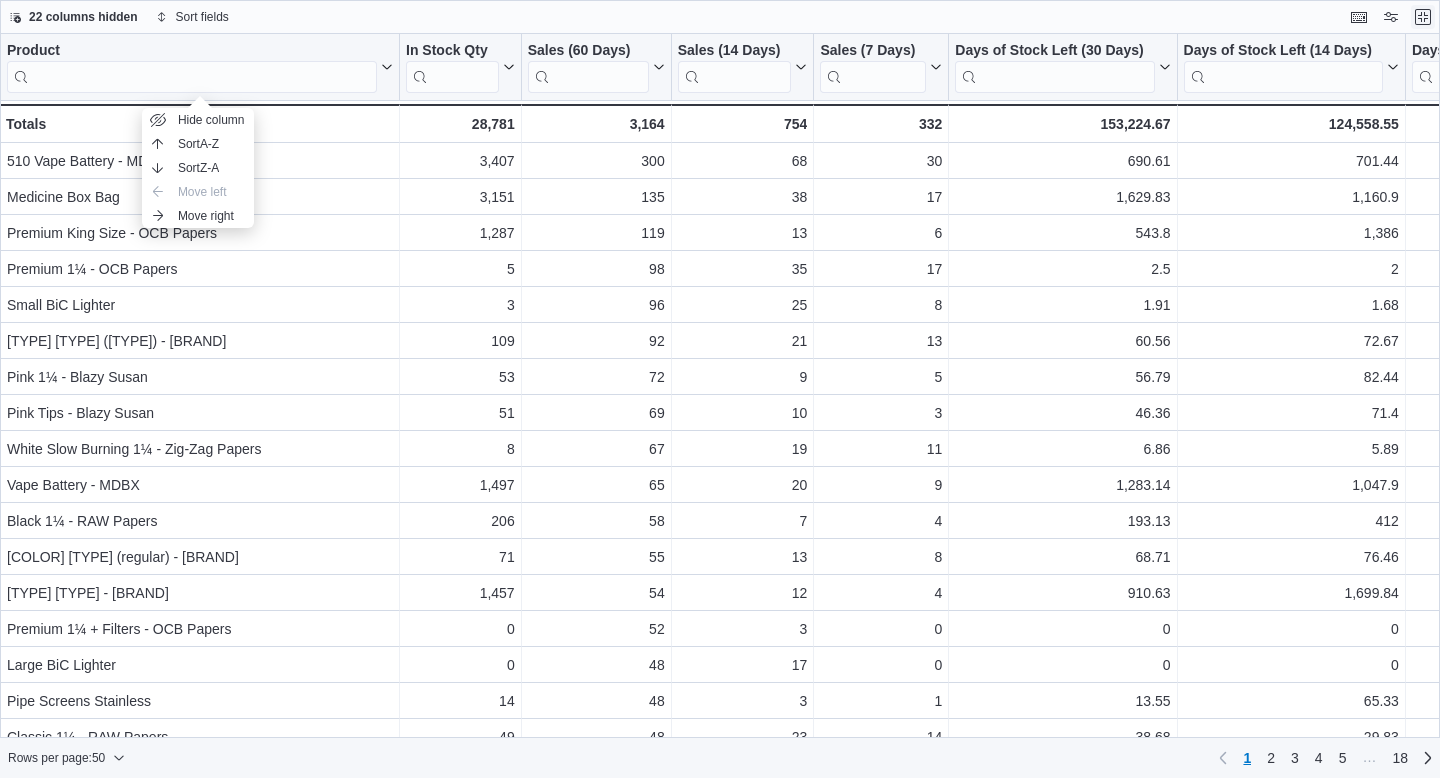 click at bounding box center (1423, 17) 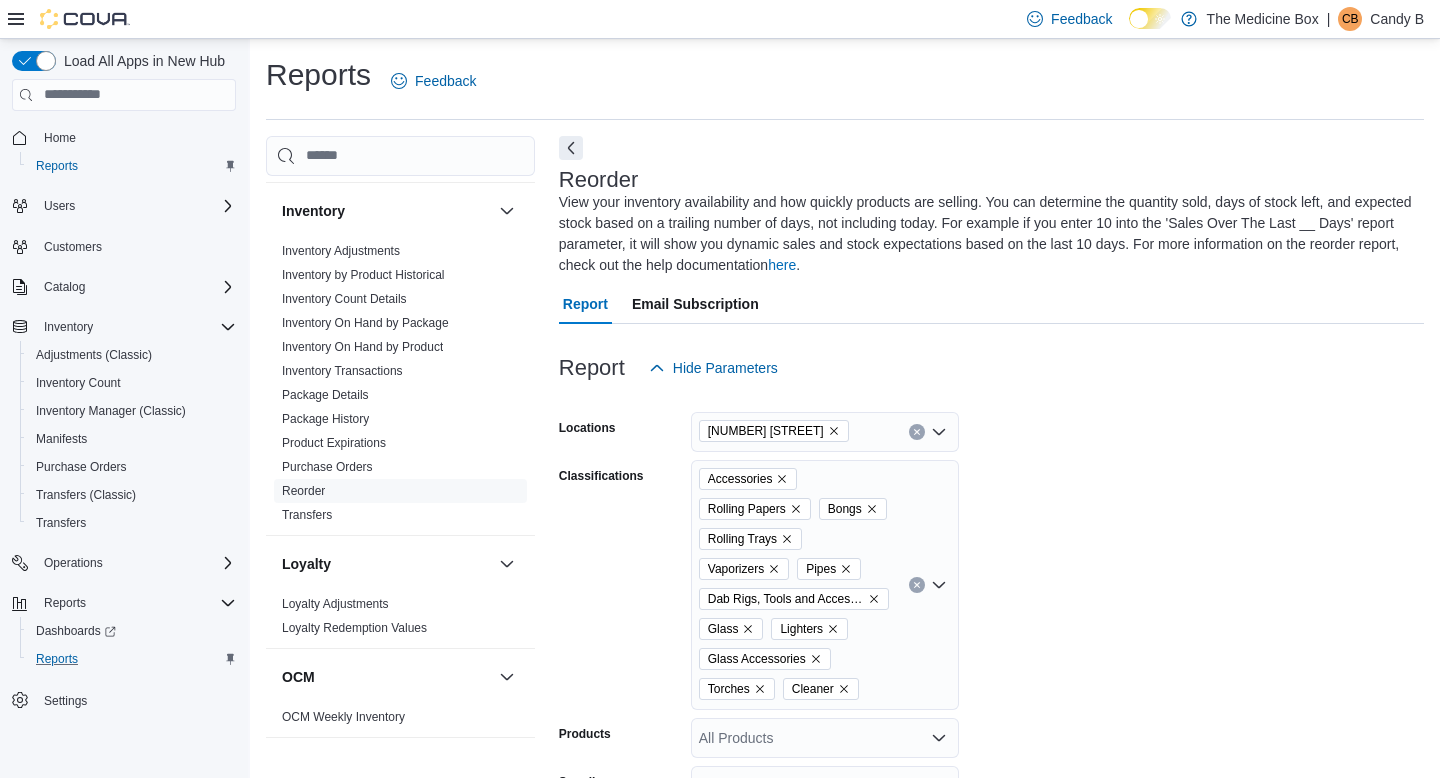 click on "[NUMBER] [STREET]" at bounding box center (825, 432) 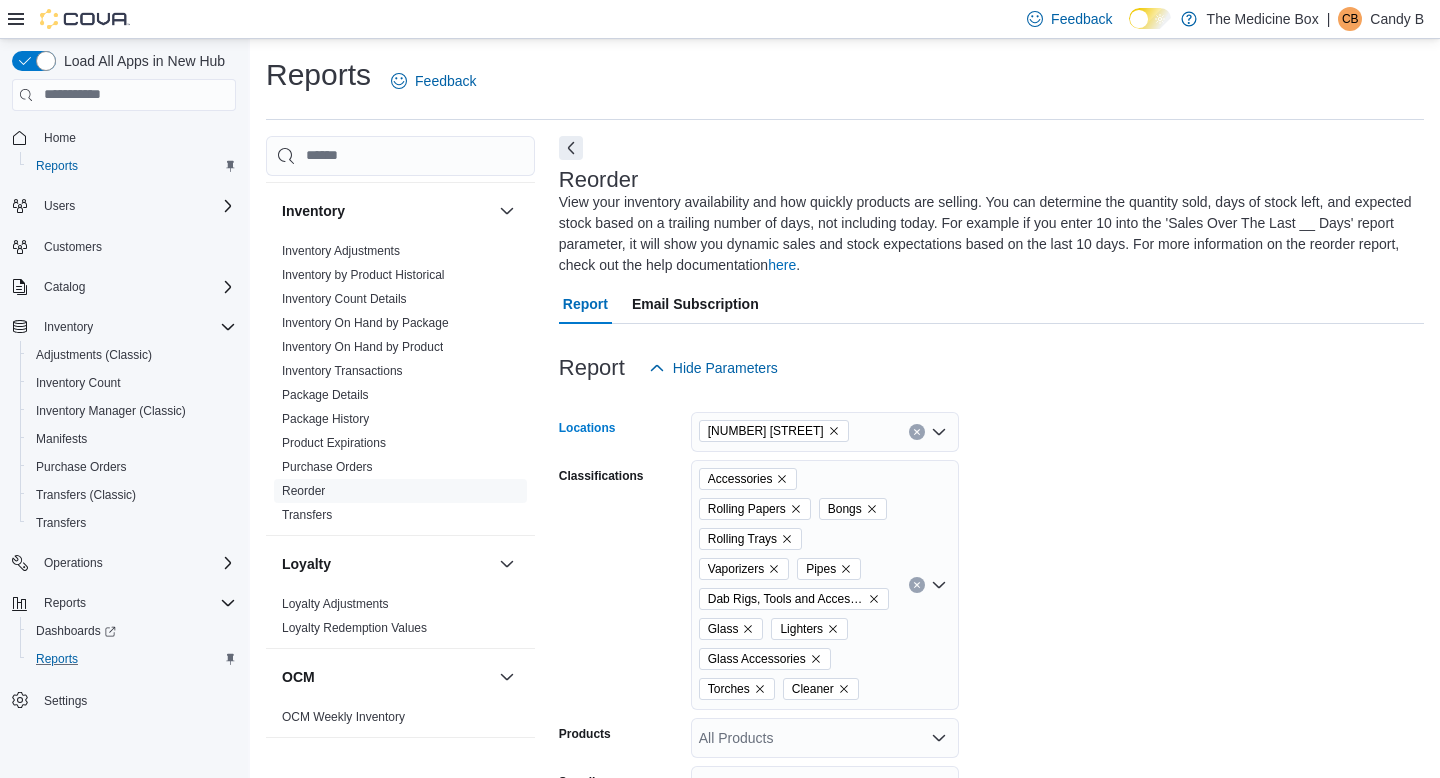 click 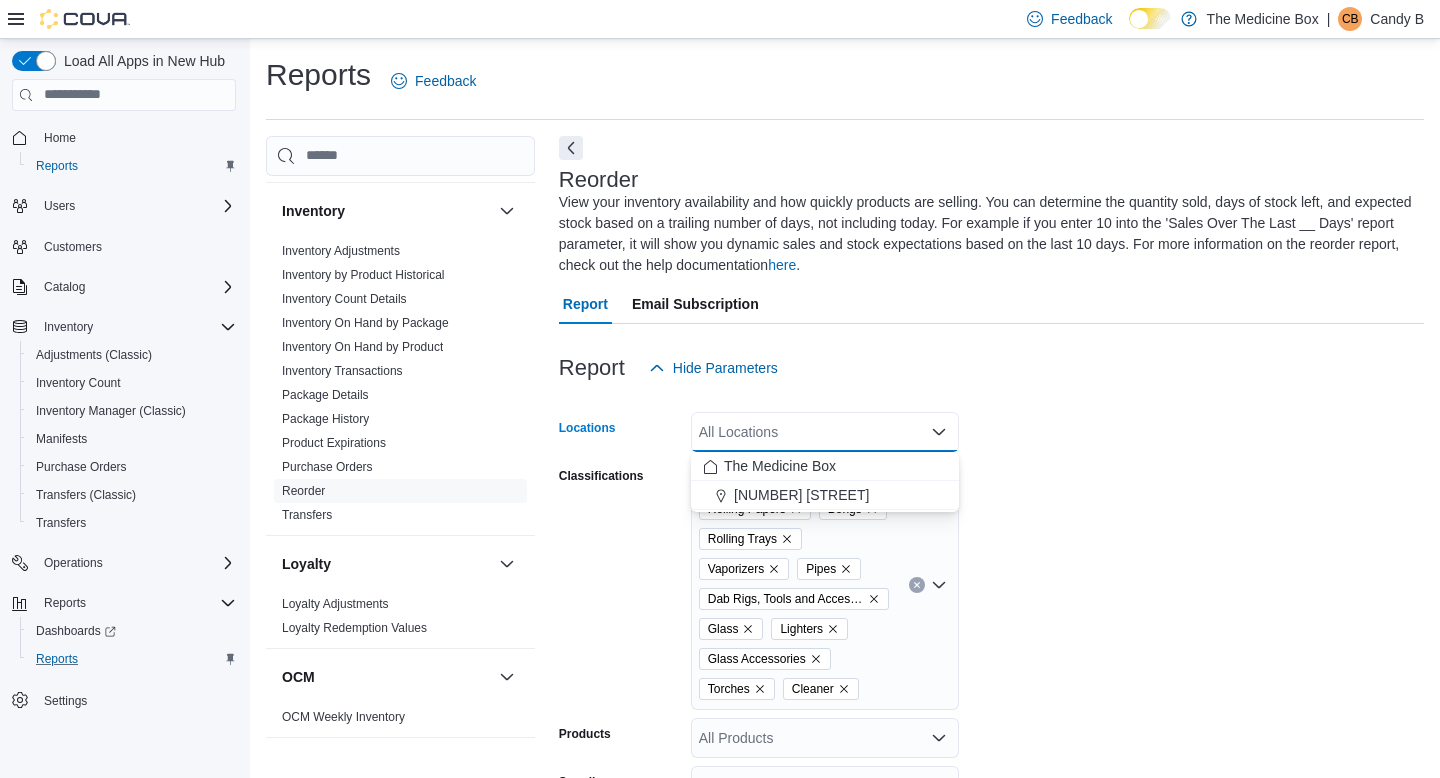 click on "Report Hide Parameters" at bounding box center [991, 368] 